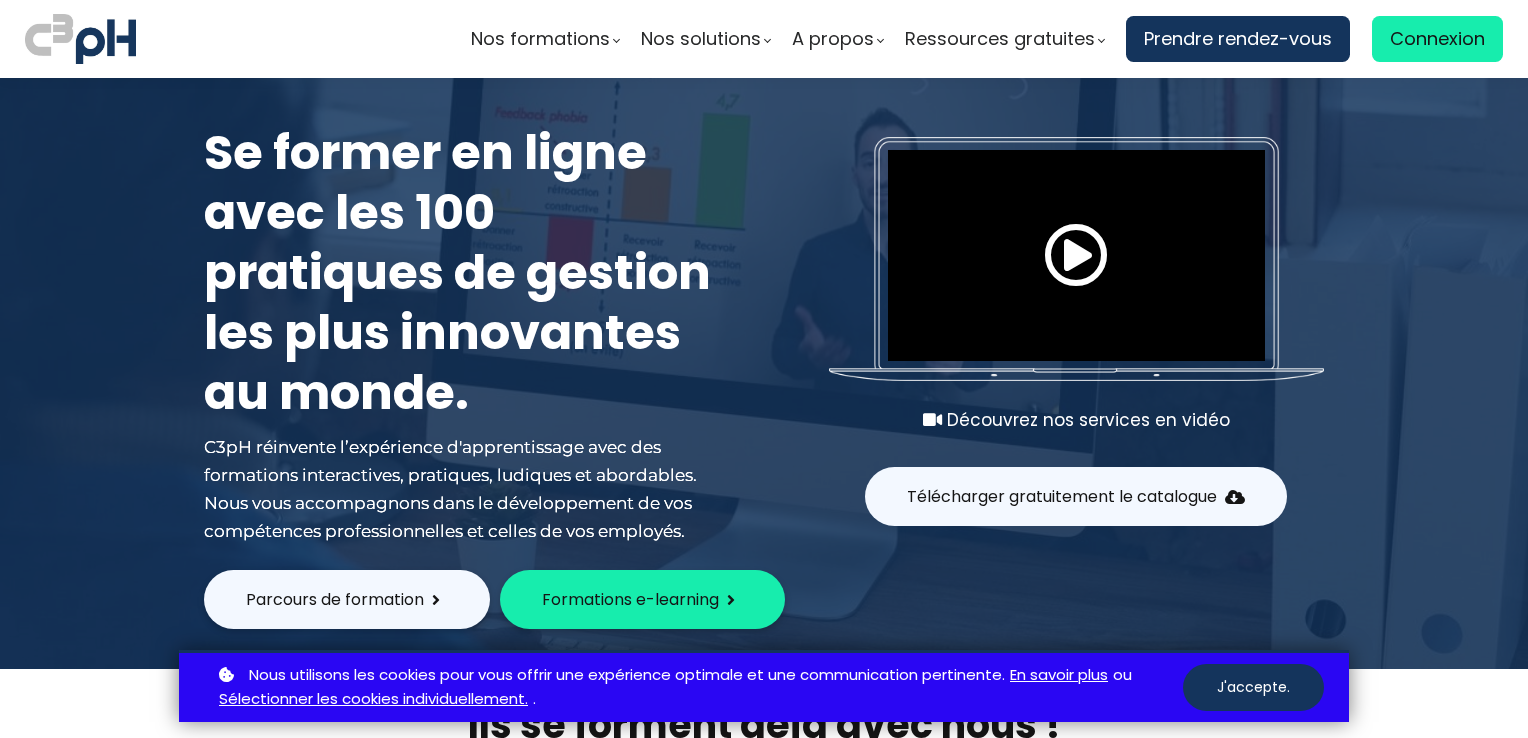 scroll, scrollTop: 0, scrollLeft: 0, axis: both 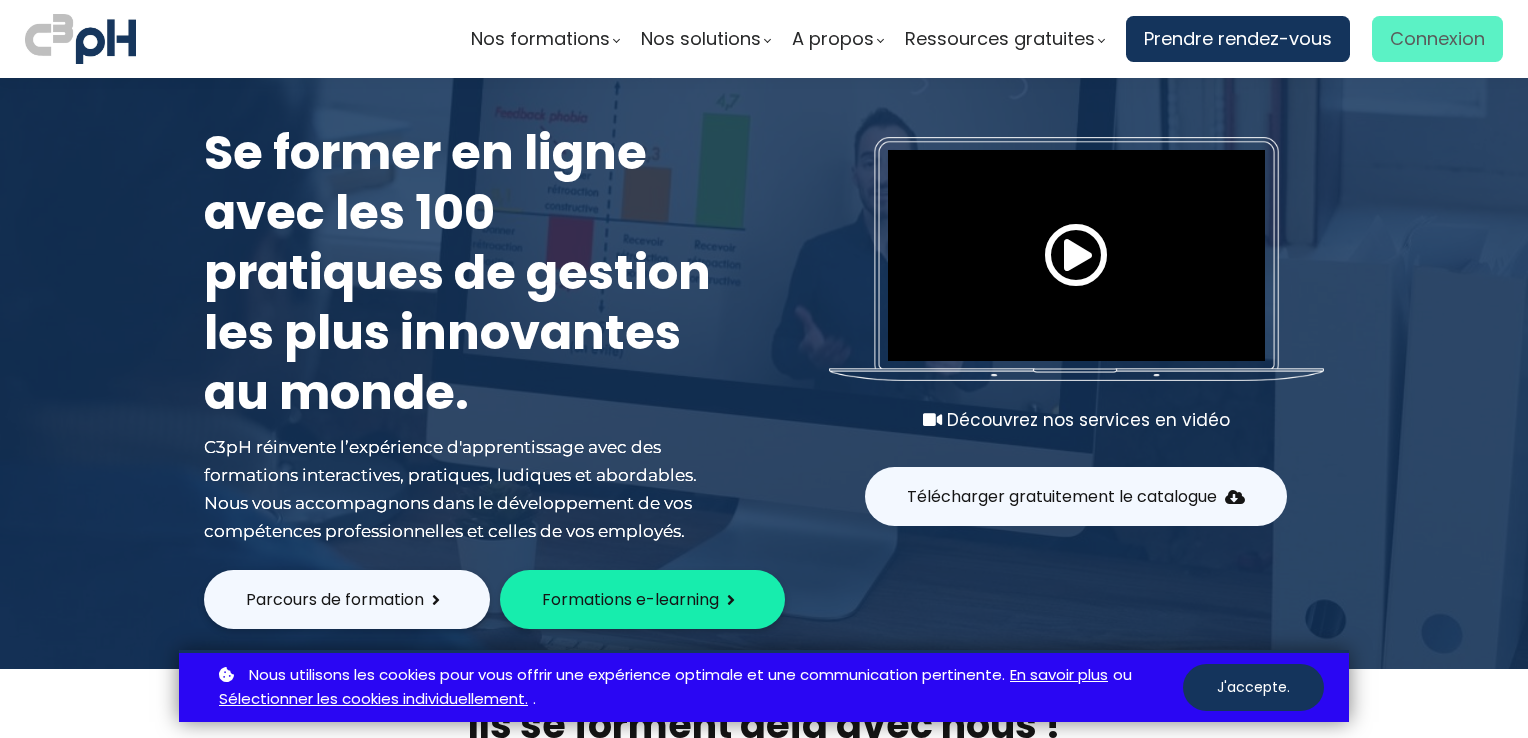 click on "Connexion" at bounding box center (1437, 39) 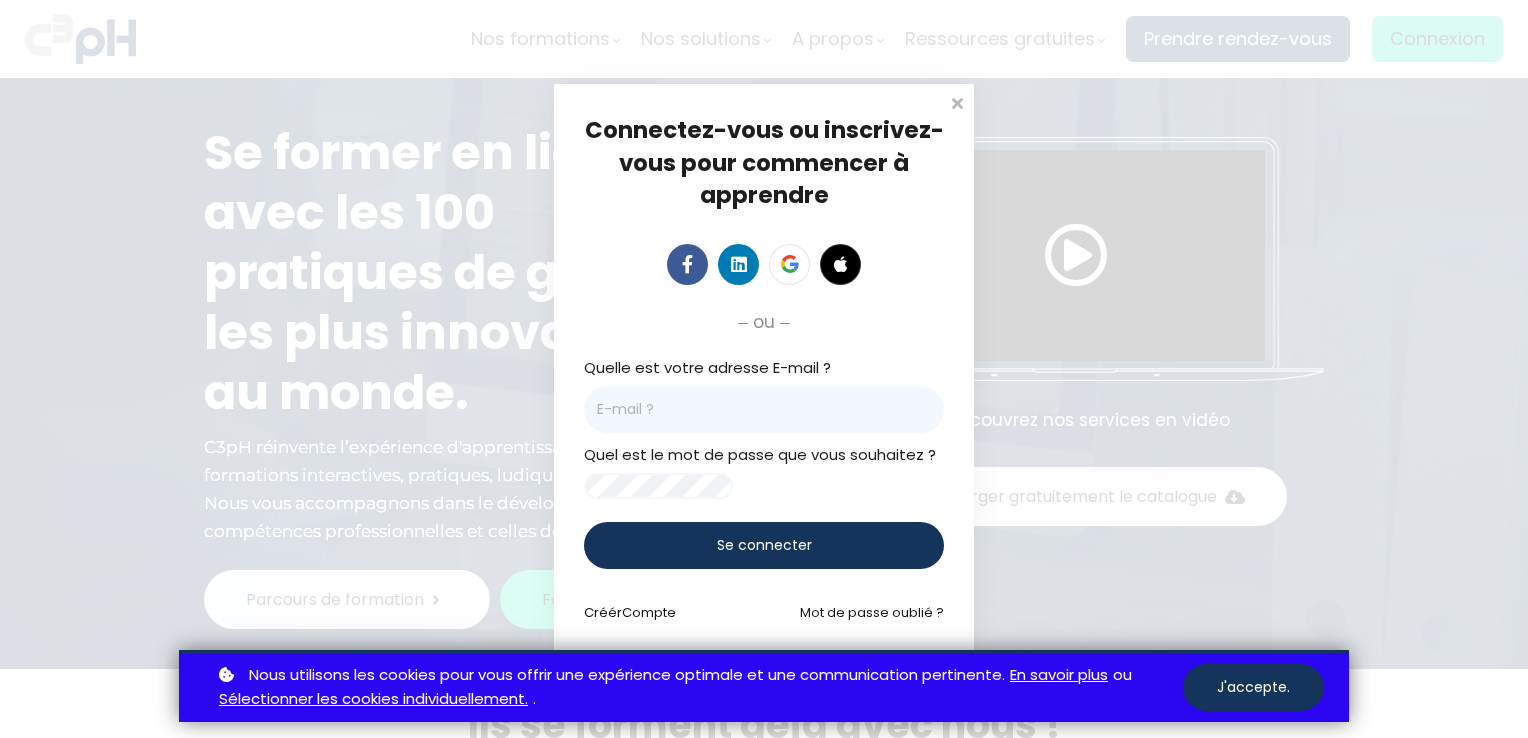 click at bounding box center (764, 409) 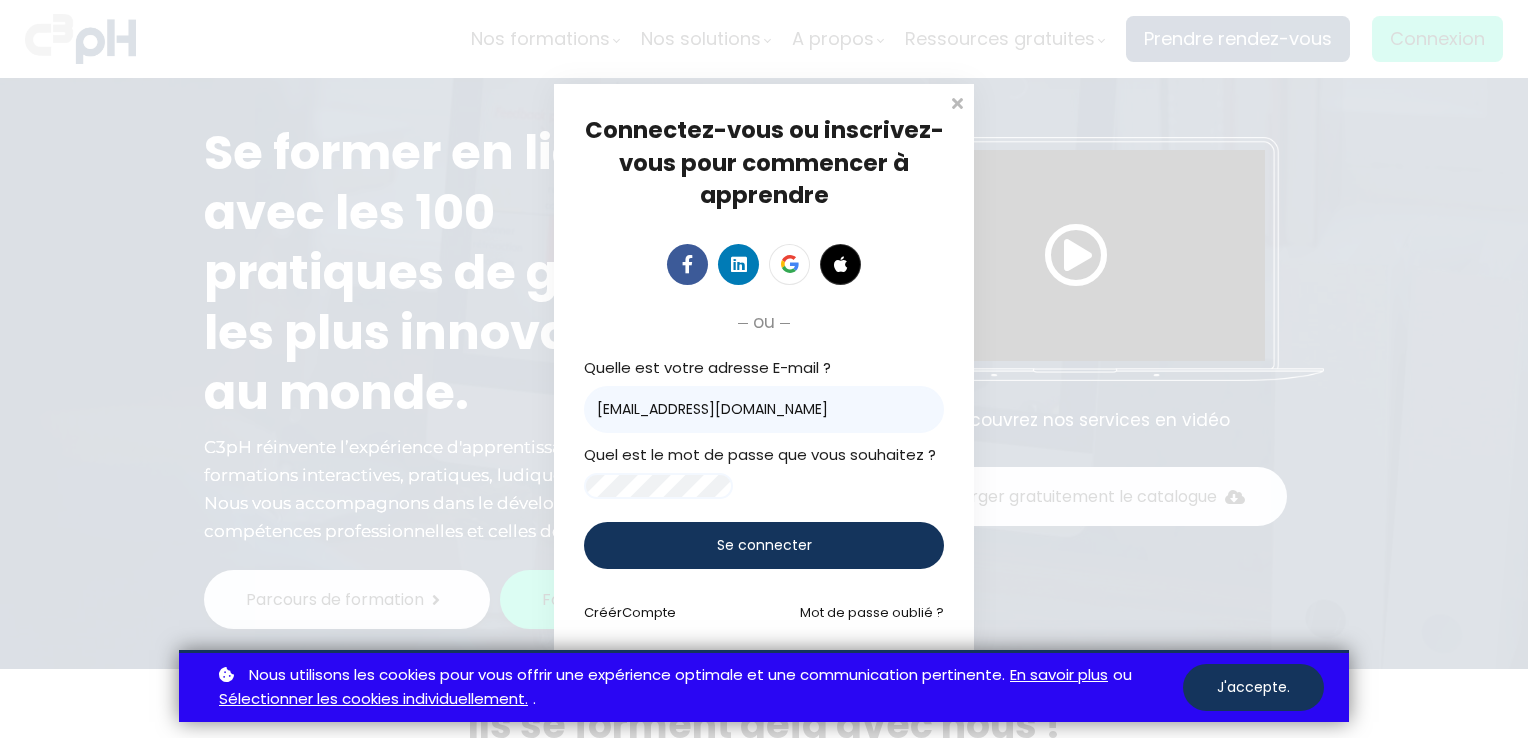 click on "Se connecter" at bounding box center (764, 545) 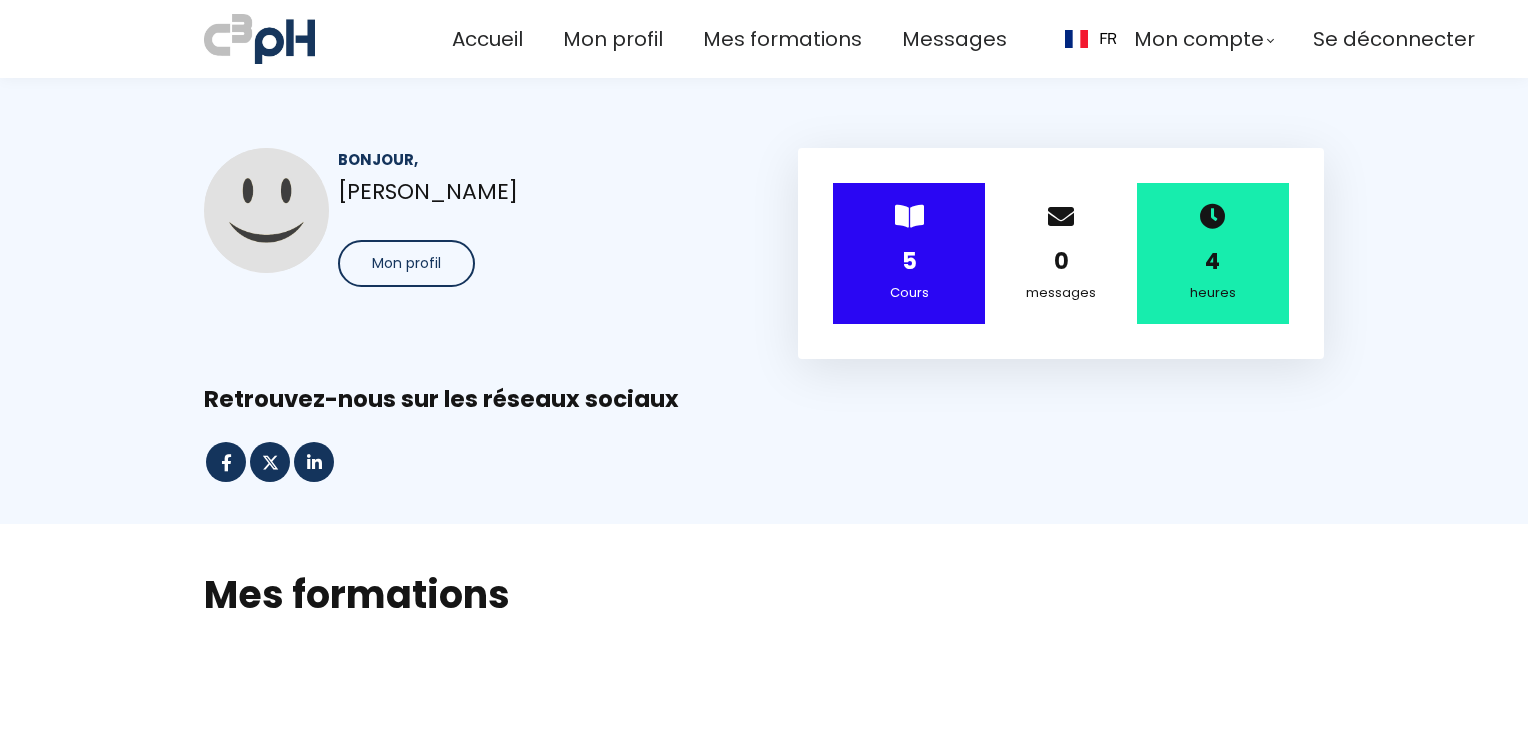scroll, scrollTop: 0, scrollLeft: 0, axis: both 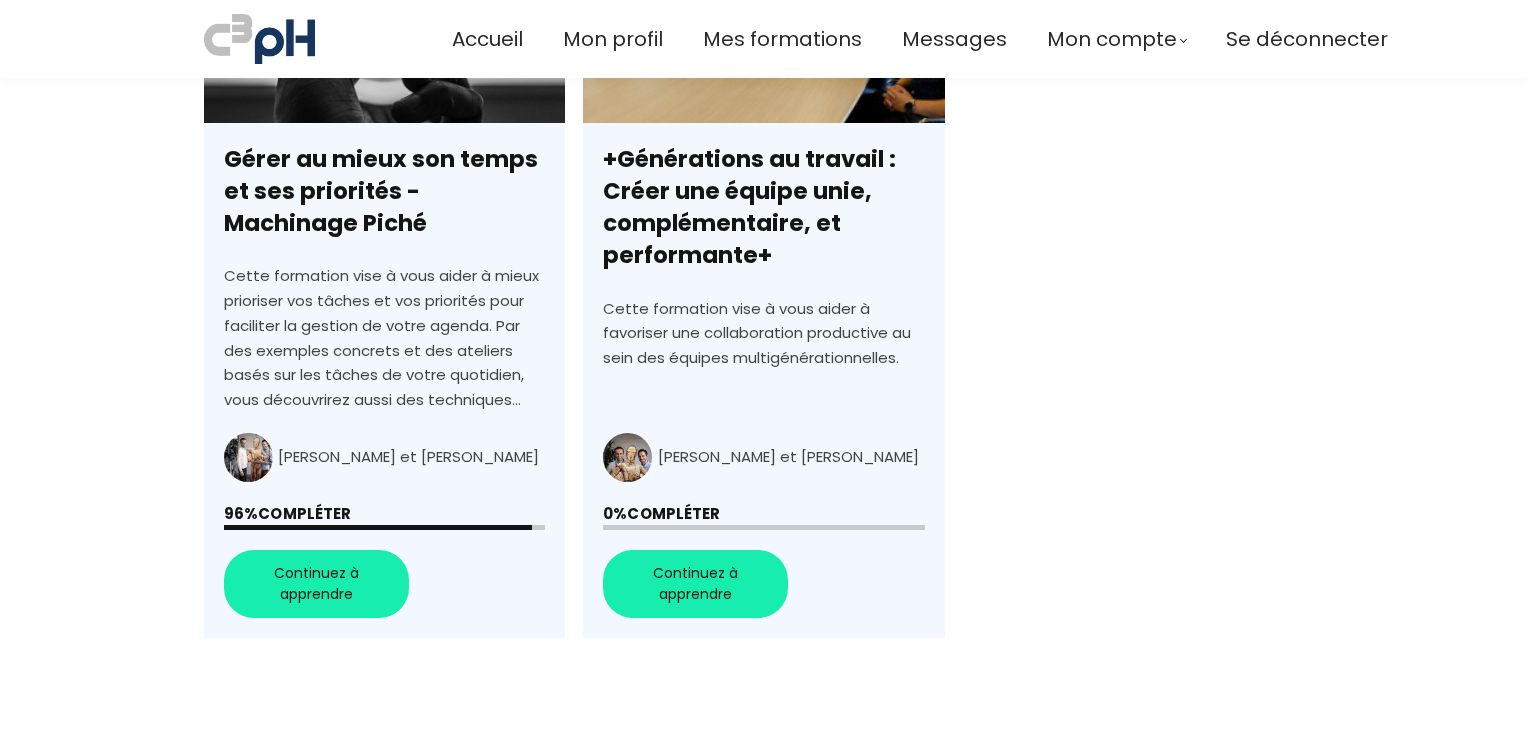 click on "+Générations au travail : Créer une équipe unie, complémentaire, et performante+" at bounding box center [763, 279] 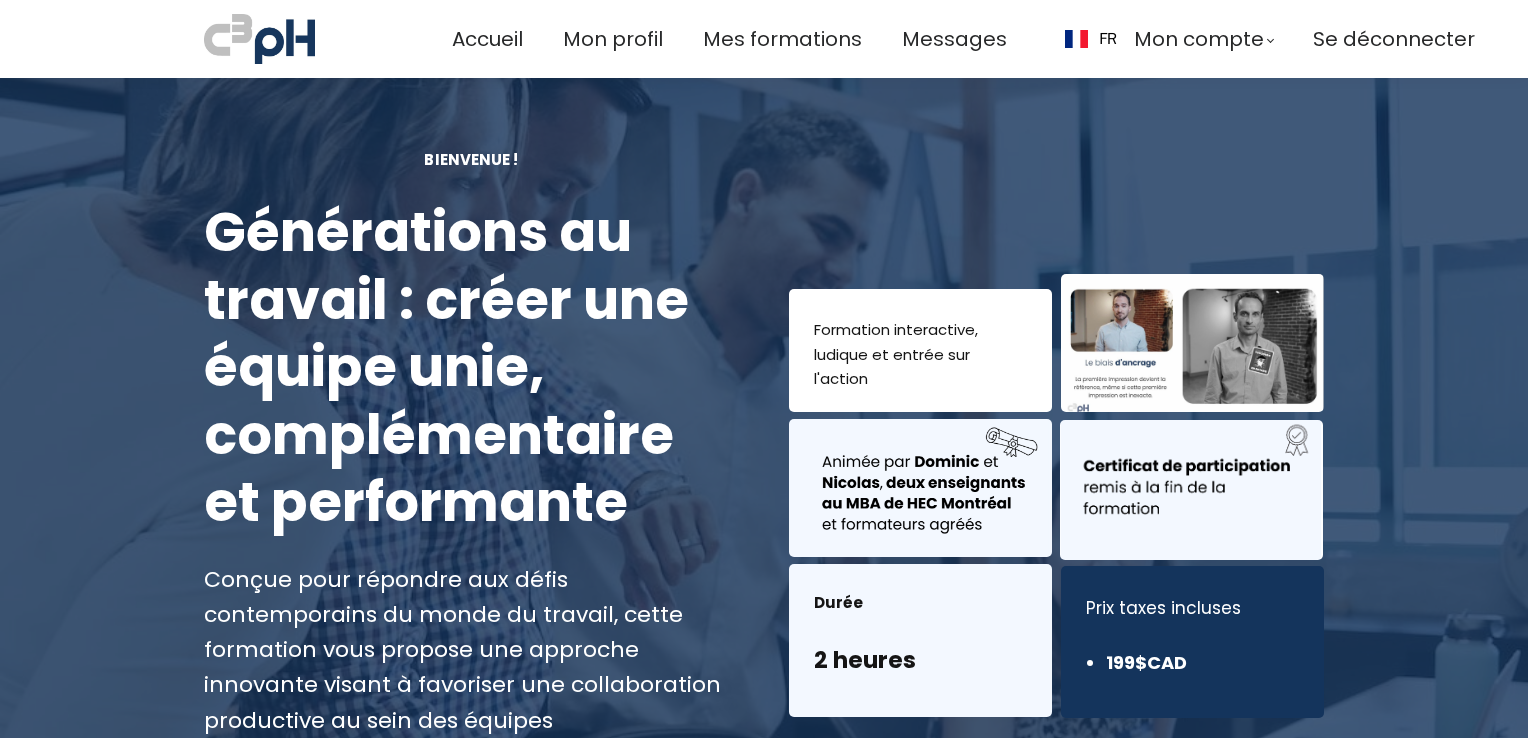 scroll, scrollTop: 0, scrollLeft: 0, axis: both 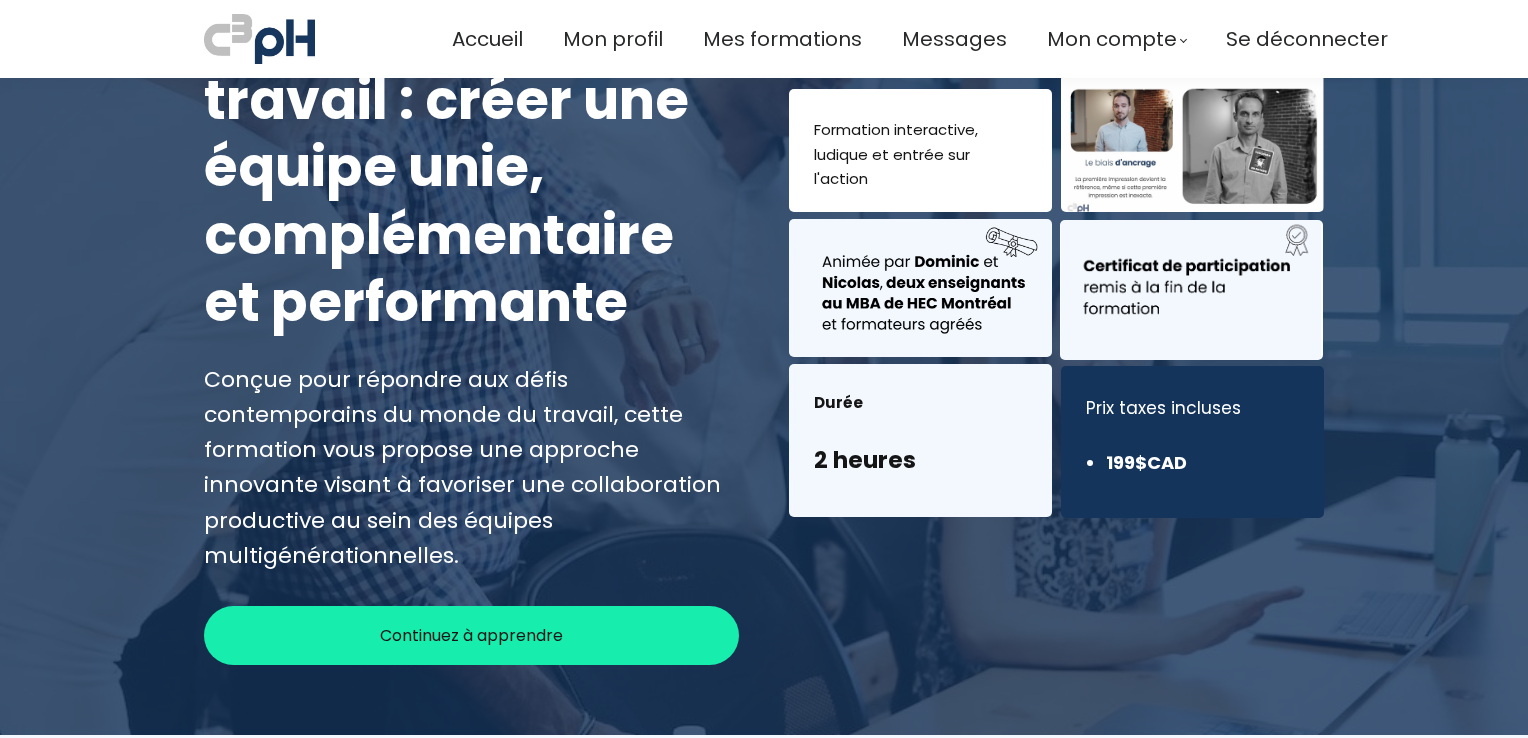 click on "Continuez à apprendre" at bounding box center (471, 635) 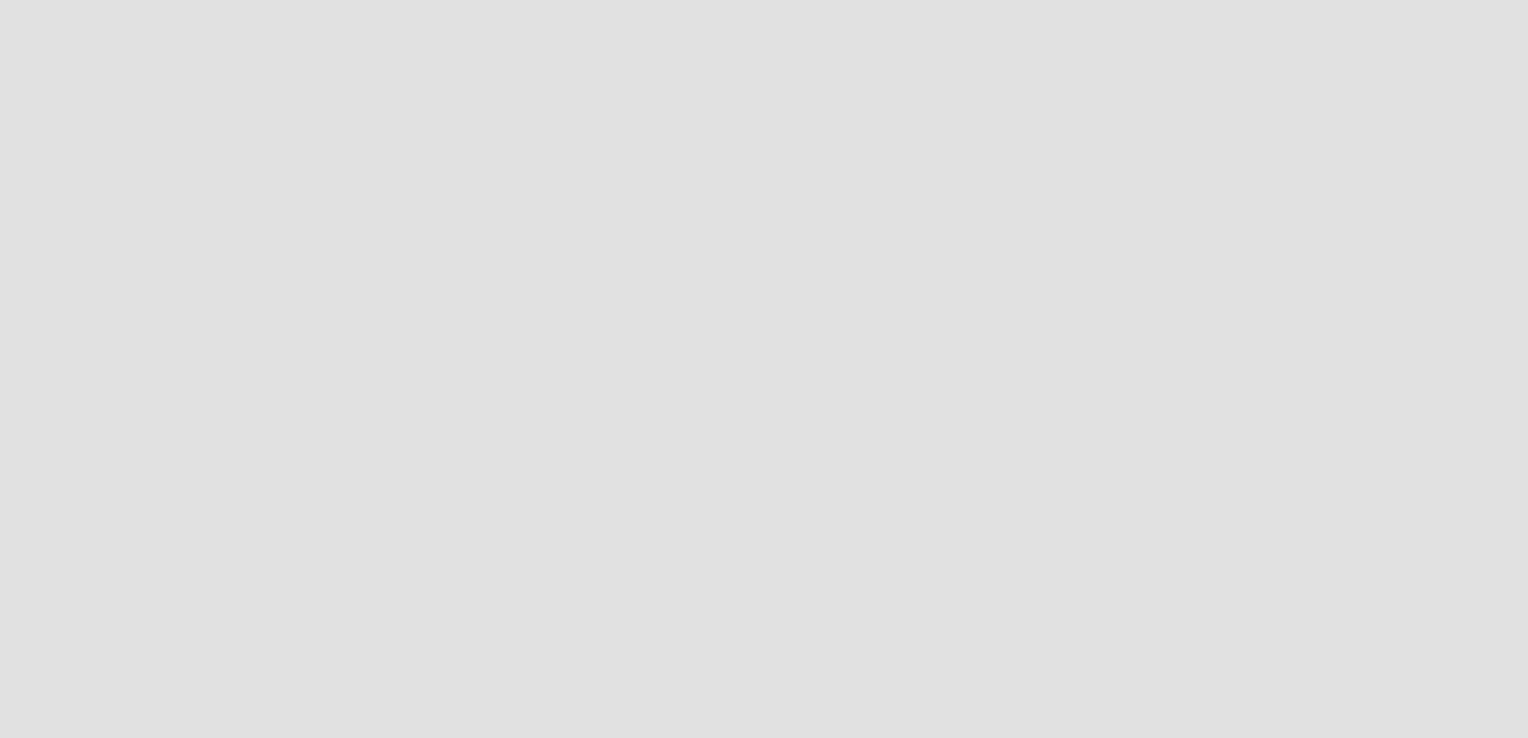 scroll, scrollTop: 0, scrollLeft: 0, axis: both 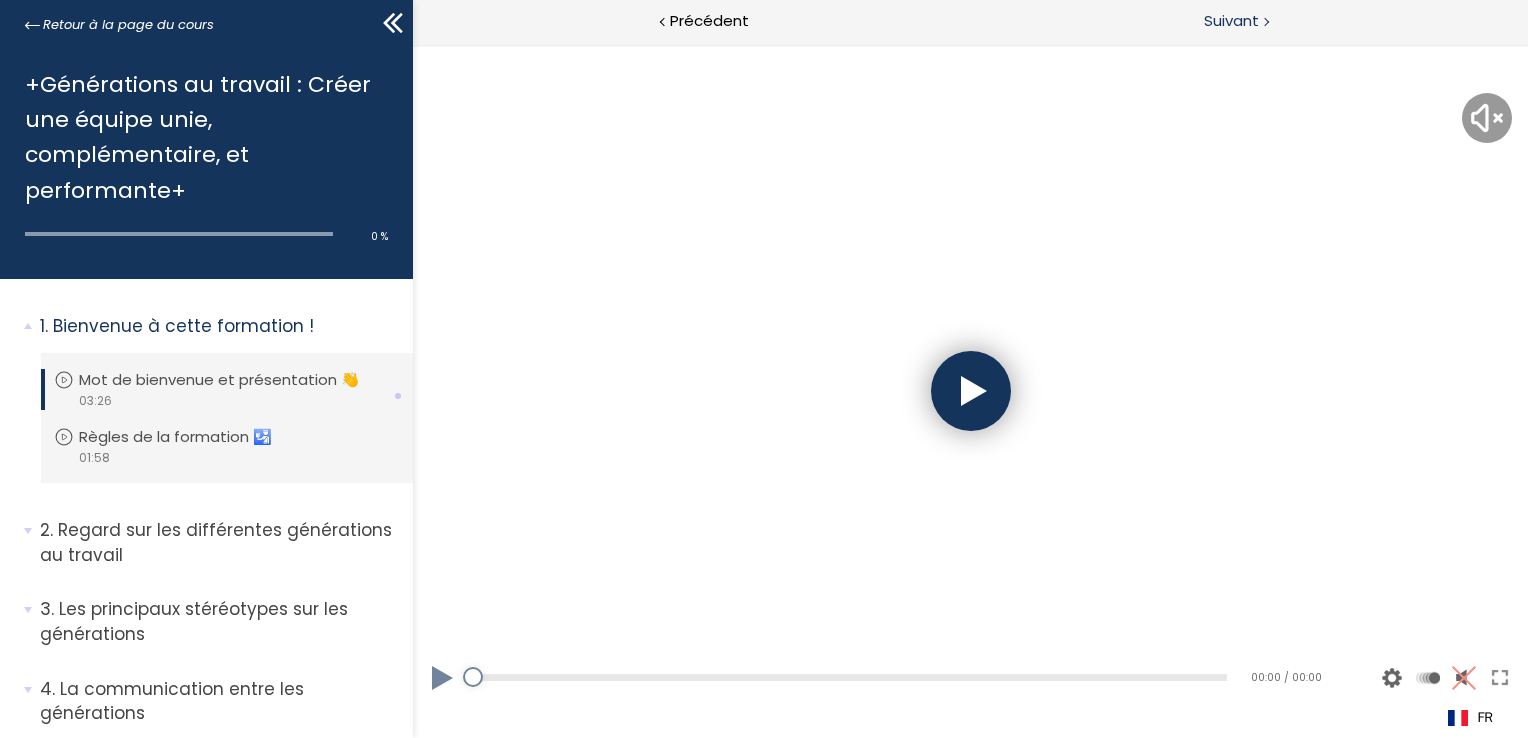 click on "Suivant" at bounding box center (1249, 22) 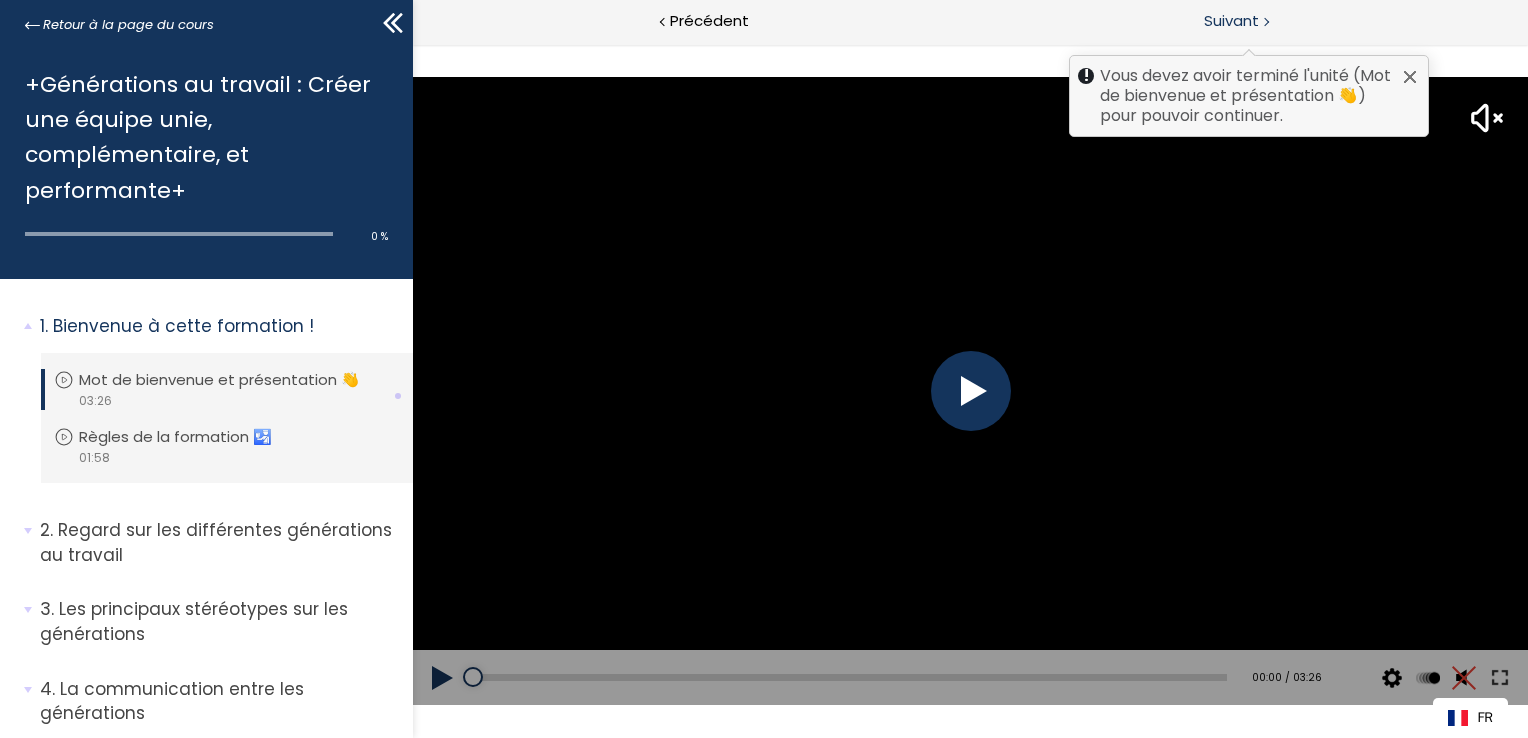 click on "Suivant" at bounding box center [1231, 21] 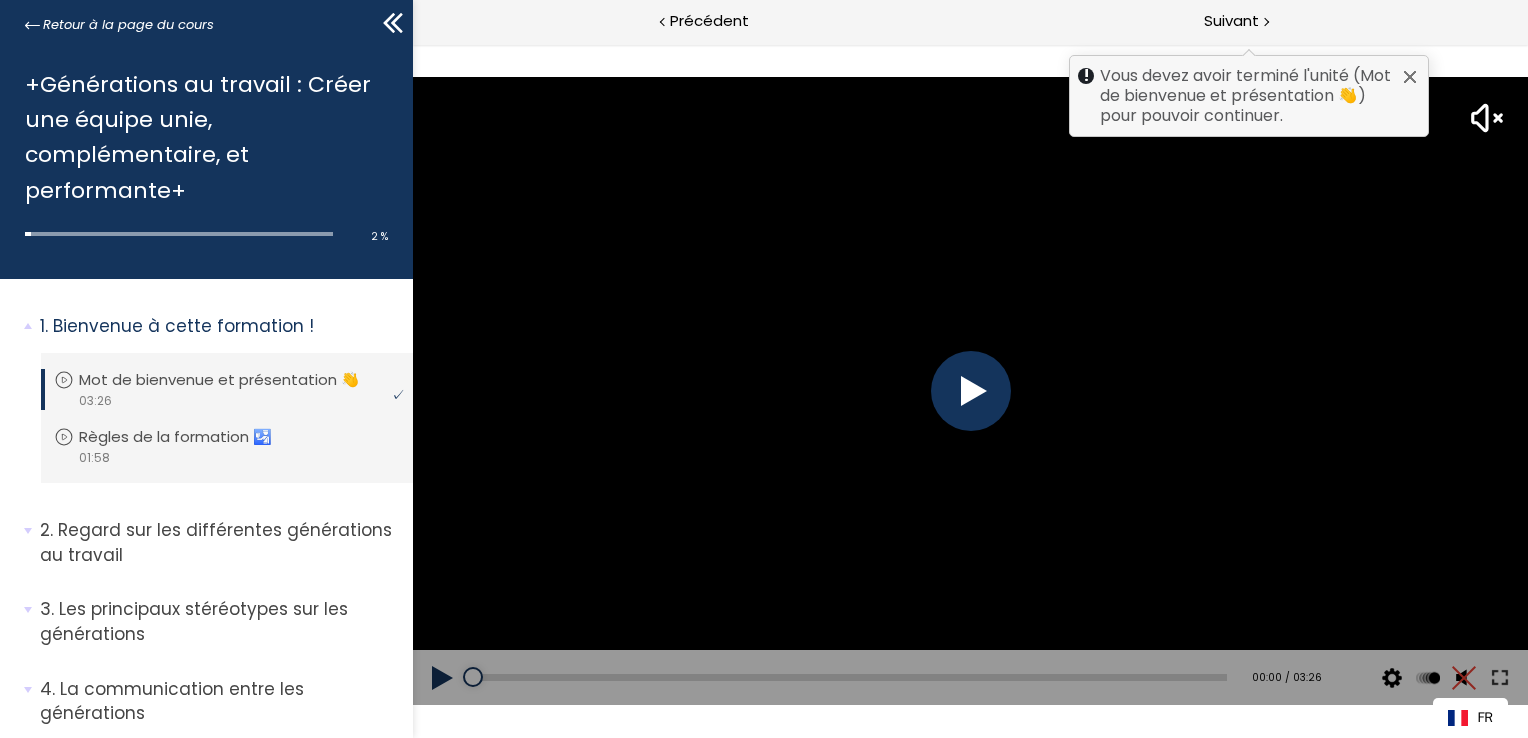 click at bounding box center [970, 391] 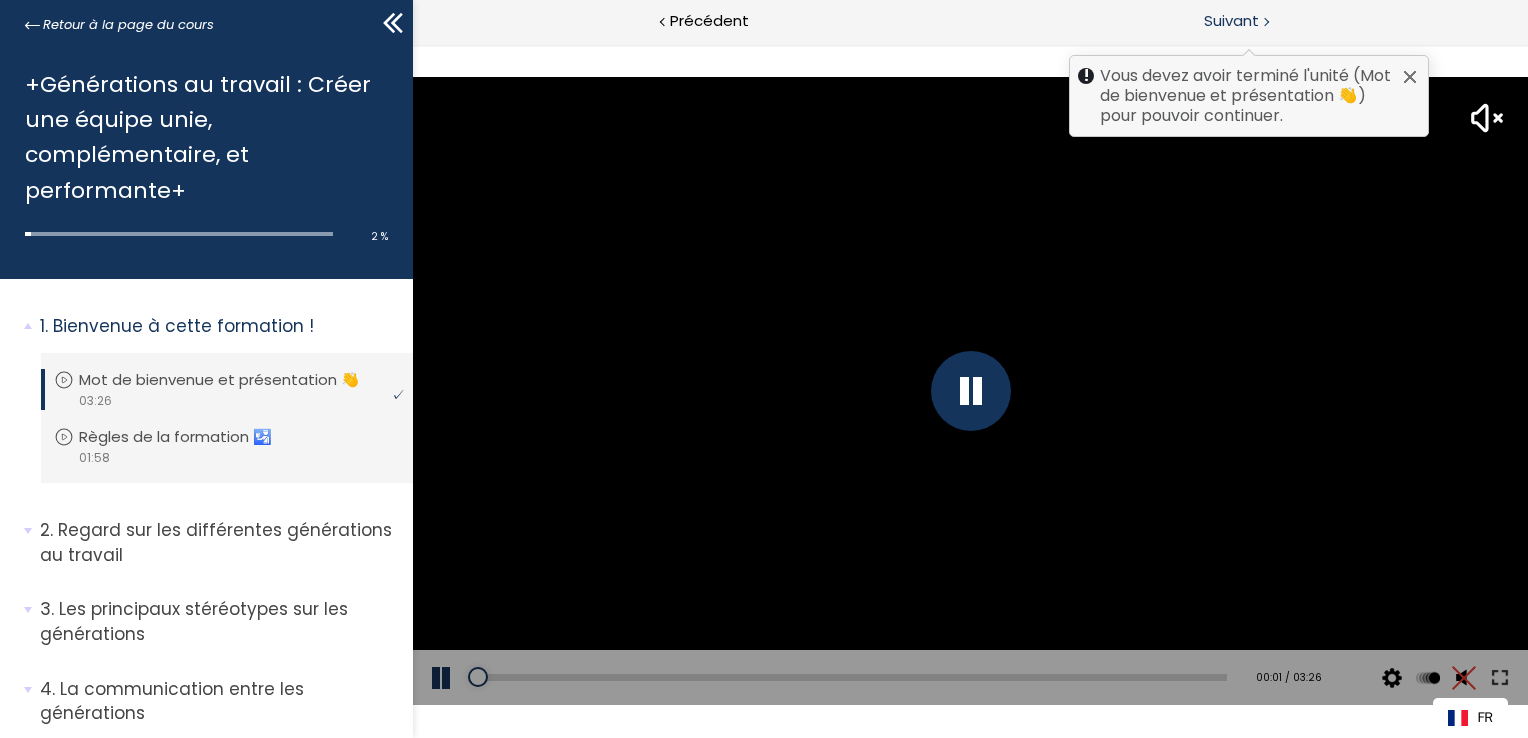 click on "Suivant" at bounding box center (1231, 21) 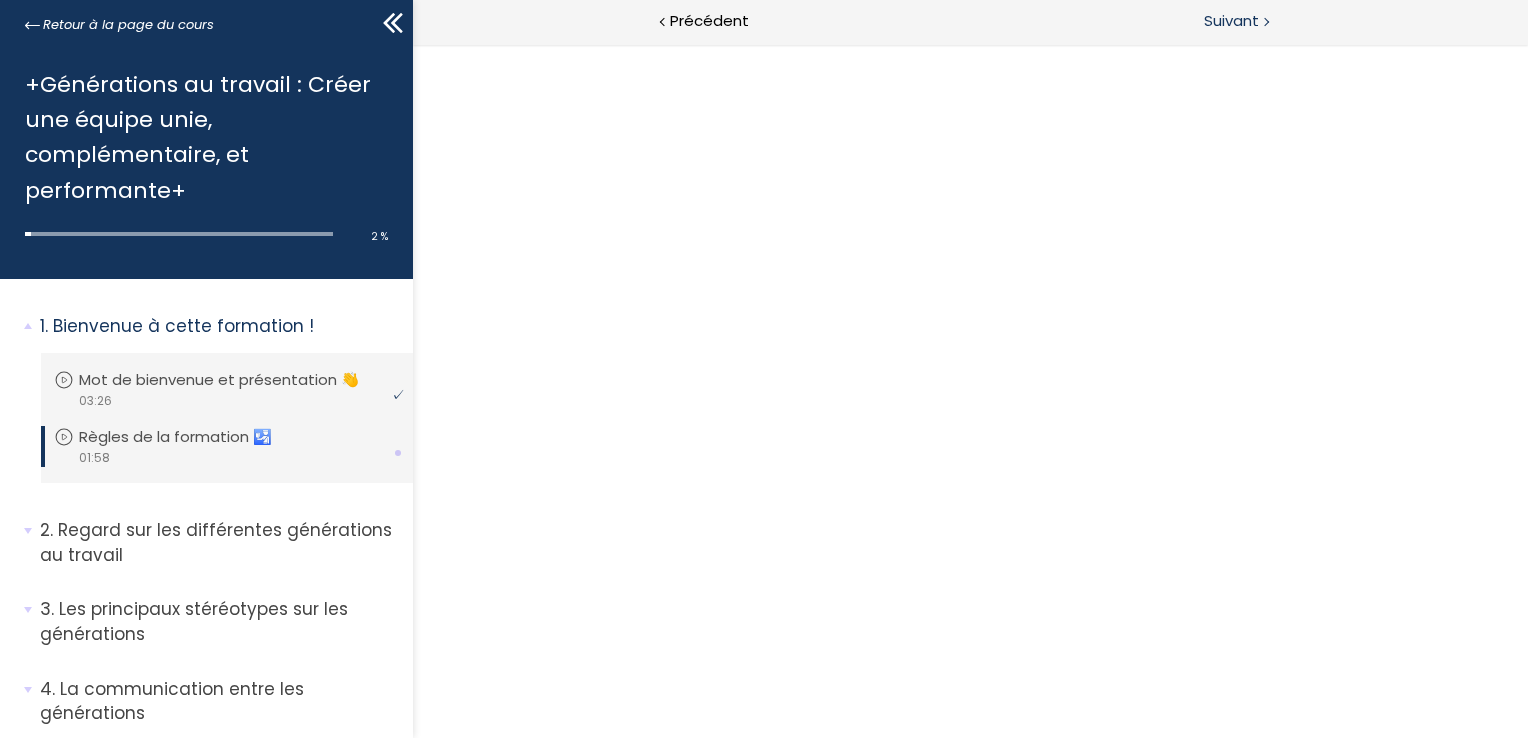 scroll, scrollTop: 0, scrollLeft: 0, axis: both 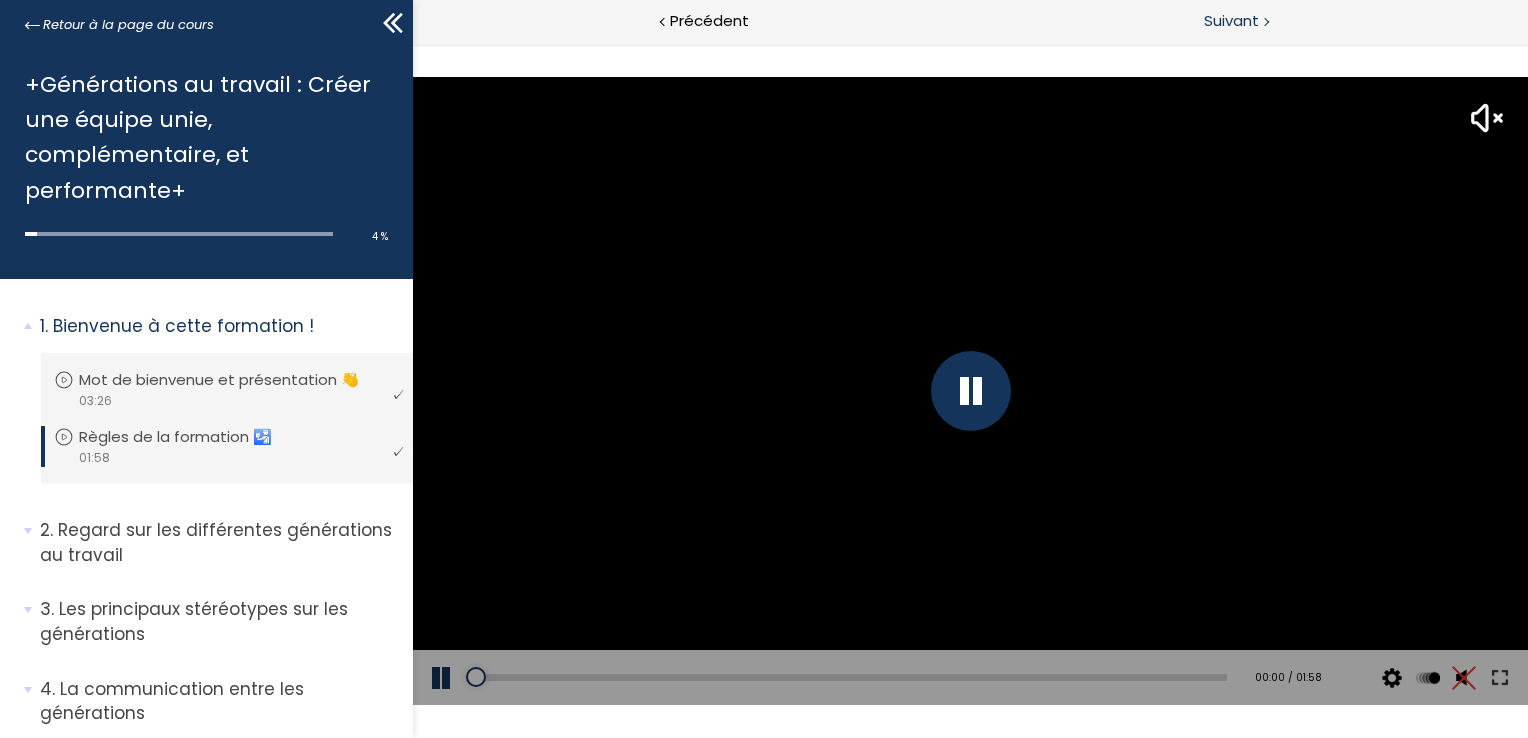 click on "Suivant" at bounding box center [1231, 21] 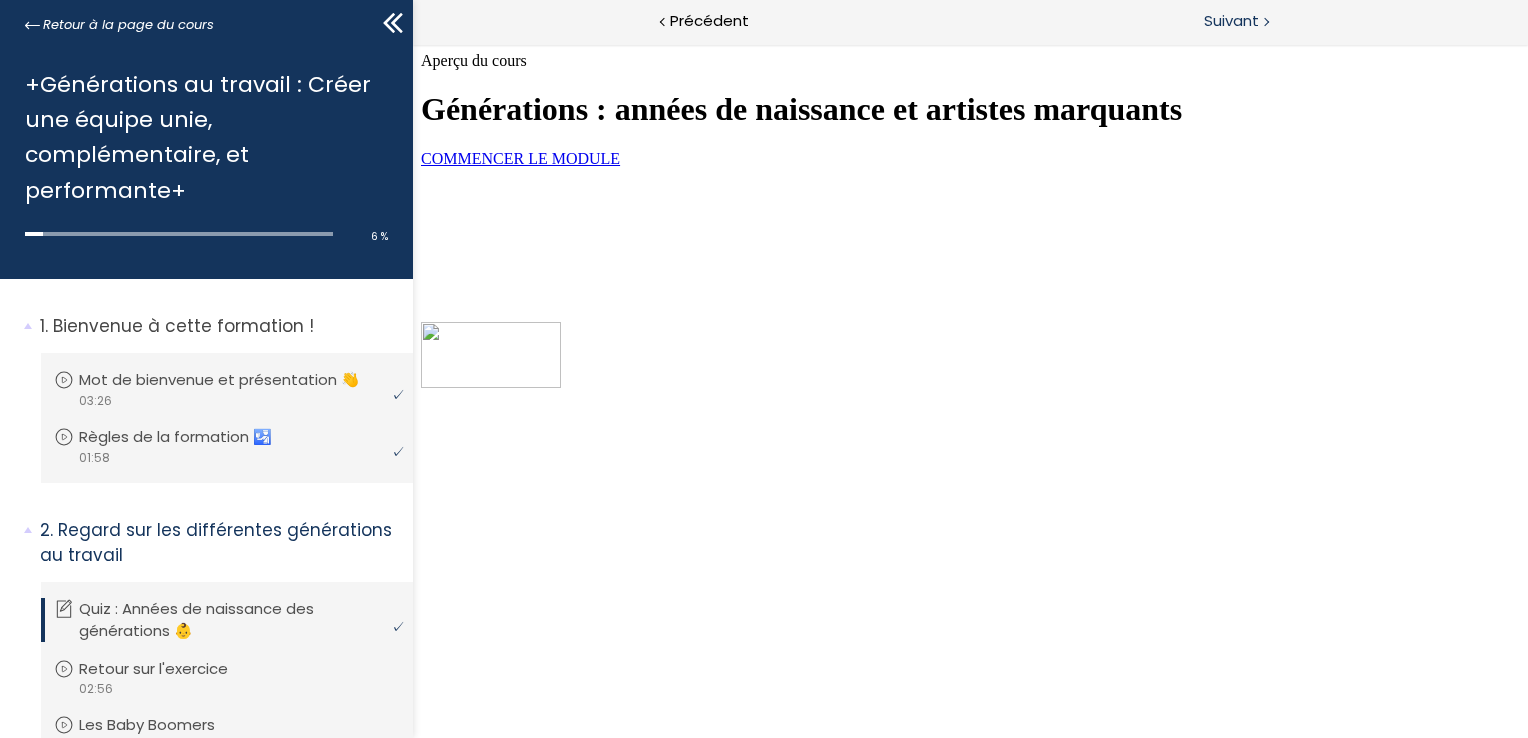 scroll, scrollTop: 0, scrollLeft: 0, axis: both 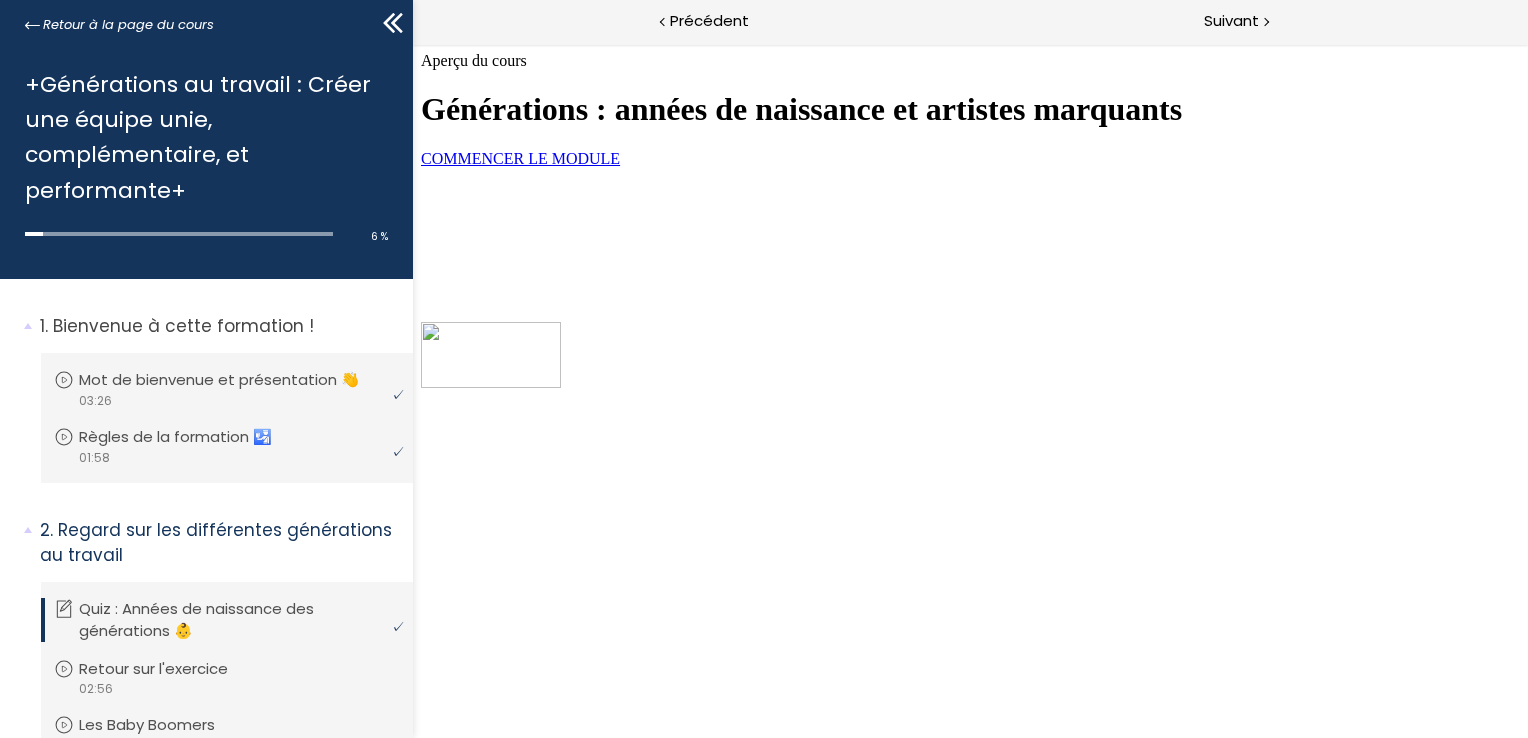 click on "COMMENCER LE MODULE" at bounding box center [519, 158] 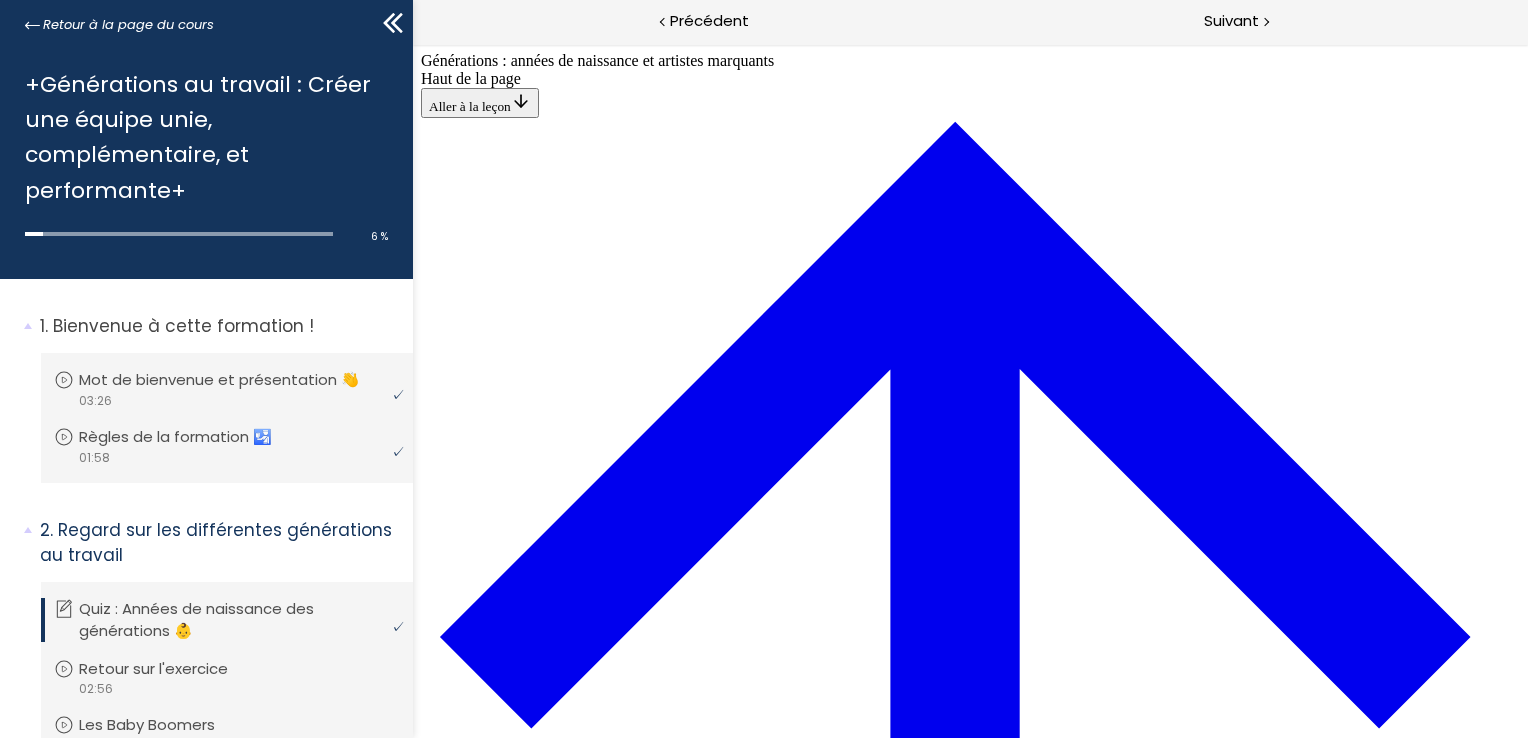 scroll, scrollTop: 70, scrollLeft: 0, axis: vertical 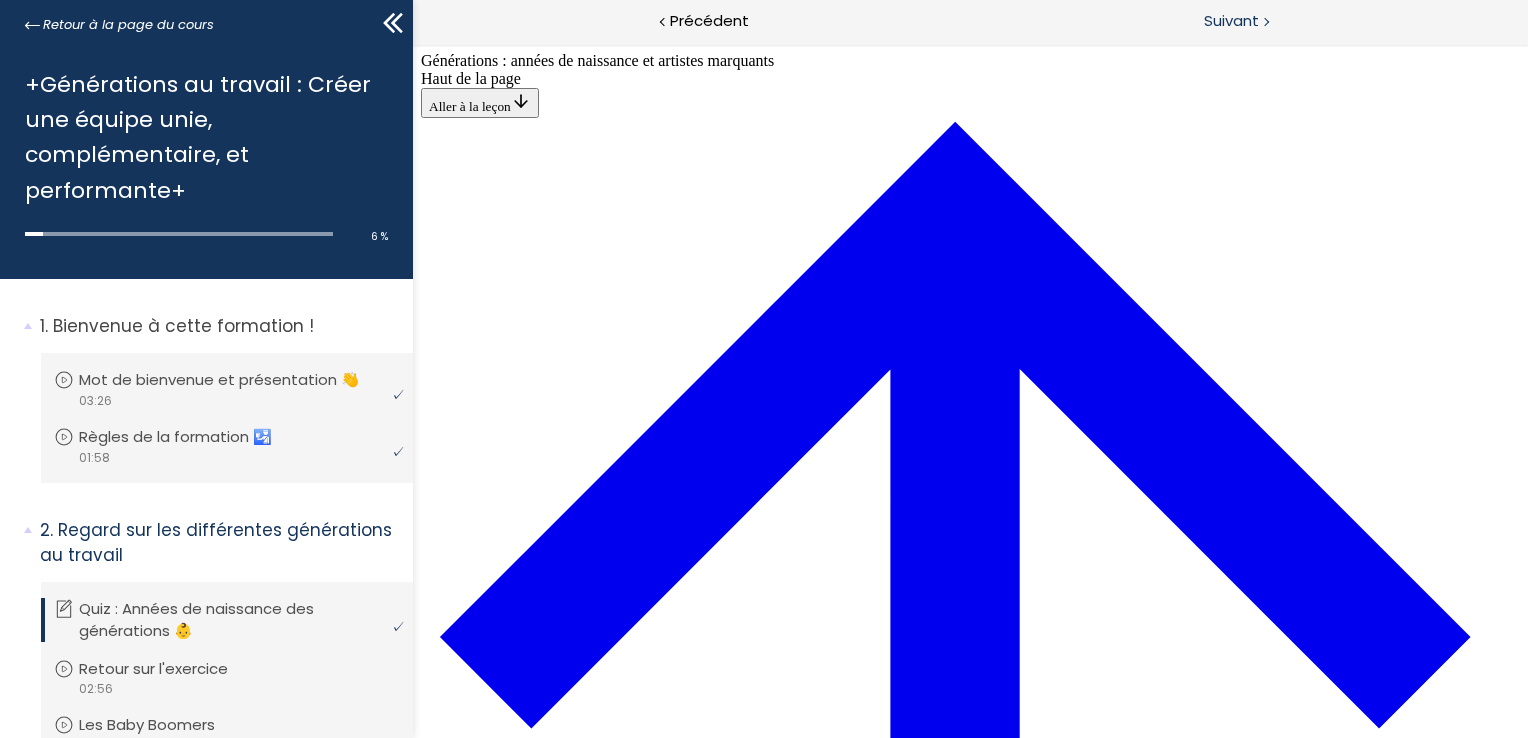 click on "Suivant" at bounding box center [1231, 21] 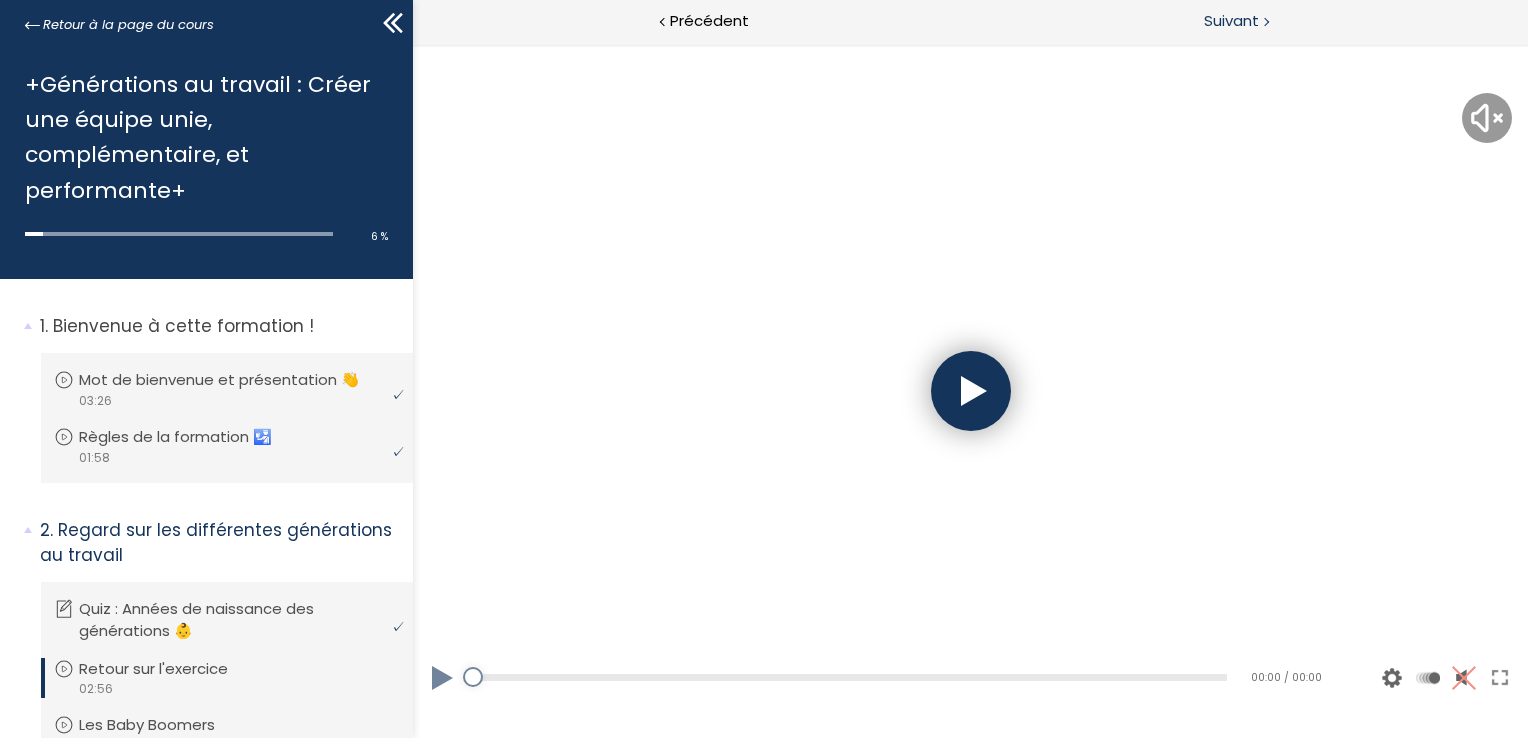 scroll, scrollTop: 0, scrollLeft: 0, axis: both 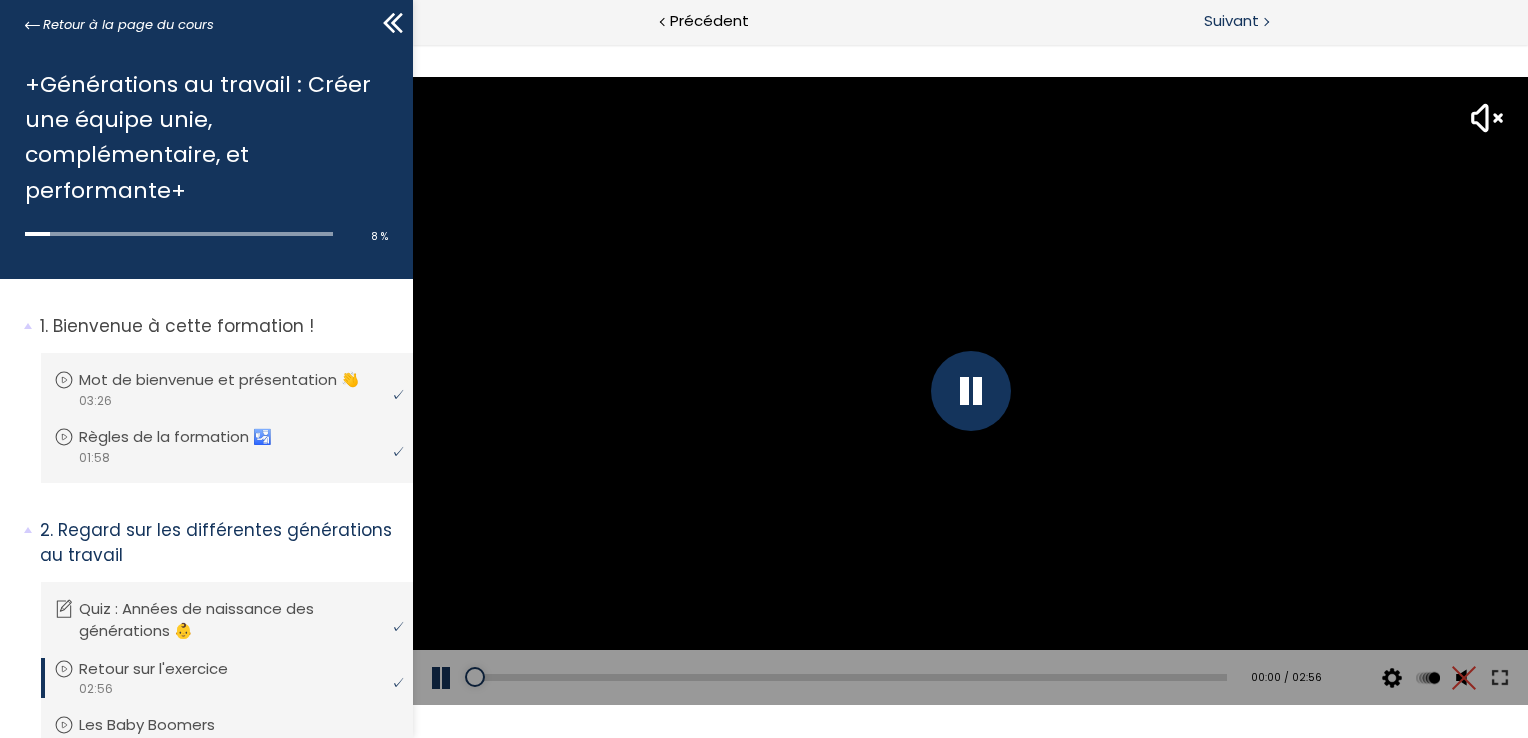 click on "Suivant" at bounding box center (1231, 21) 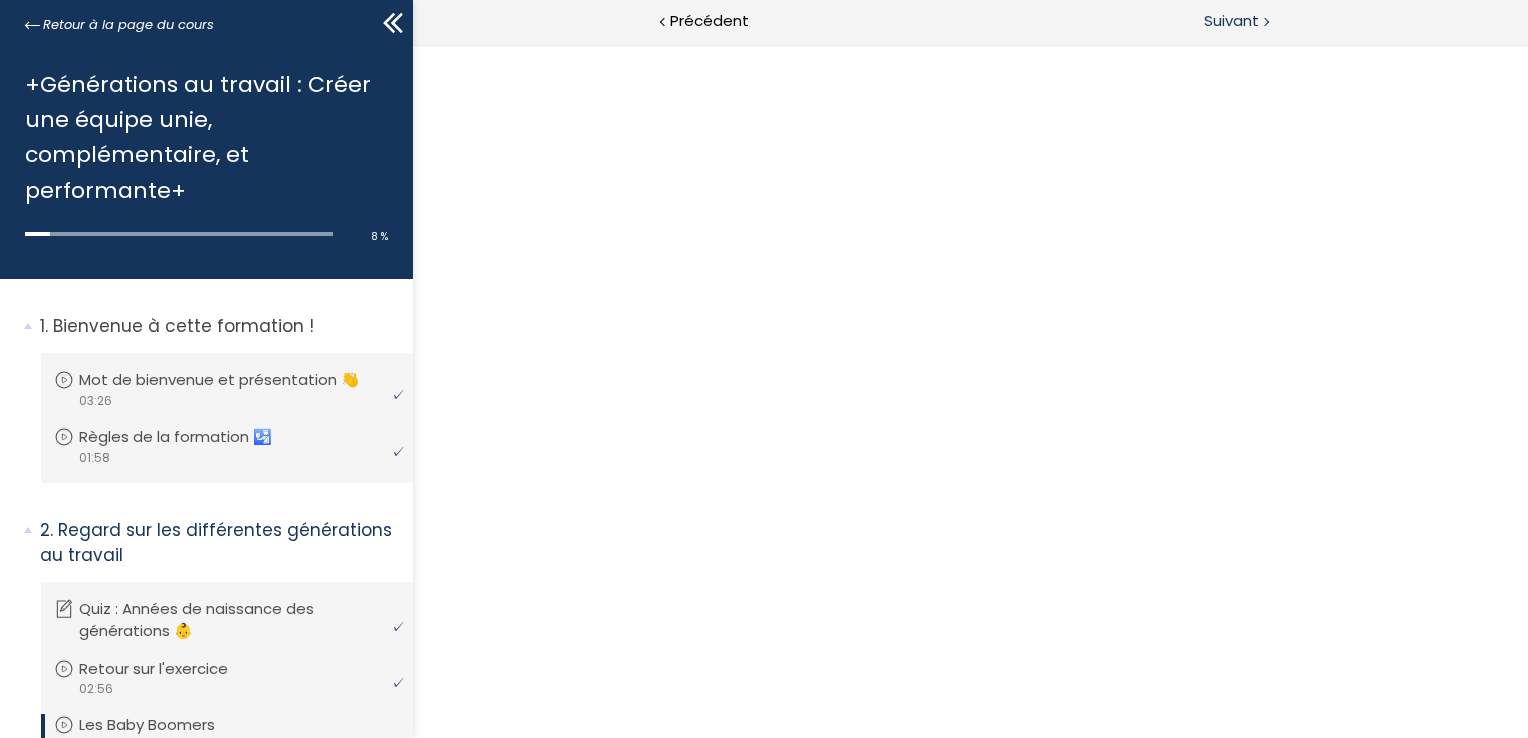 scroll, scrollTop: 0, scrollLeft: 0, axis: both 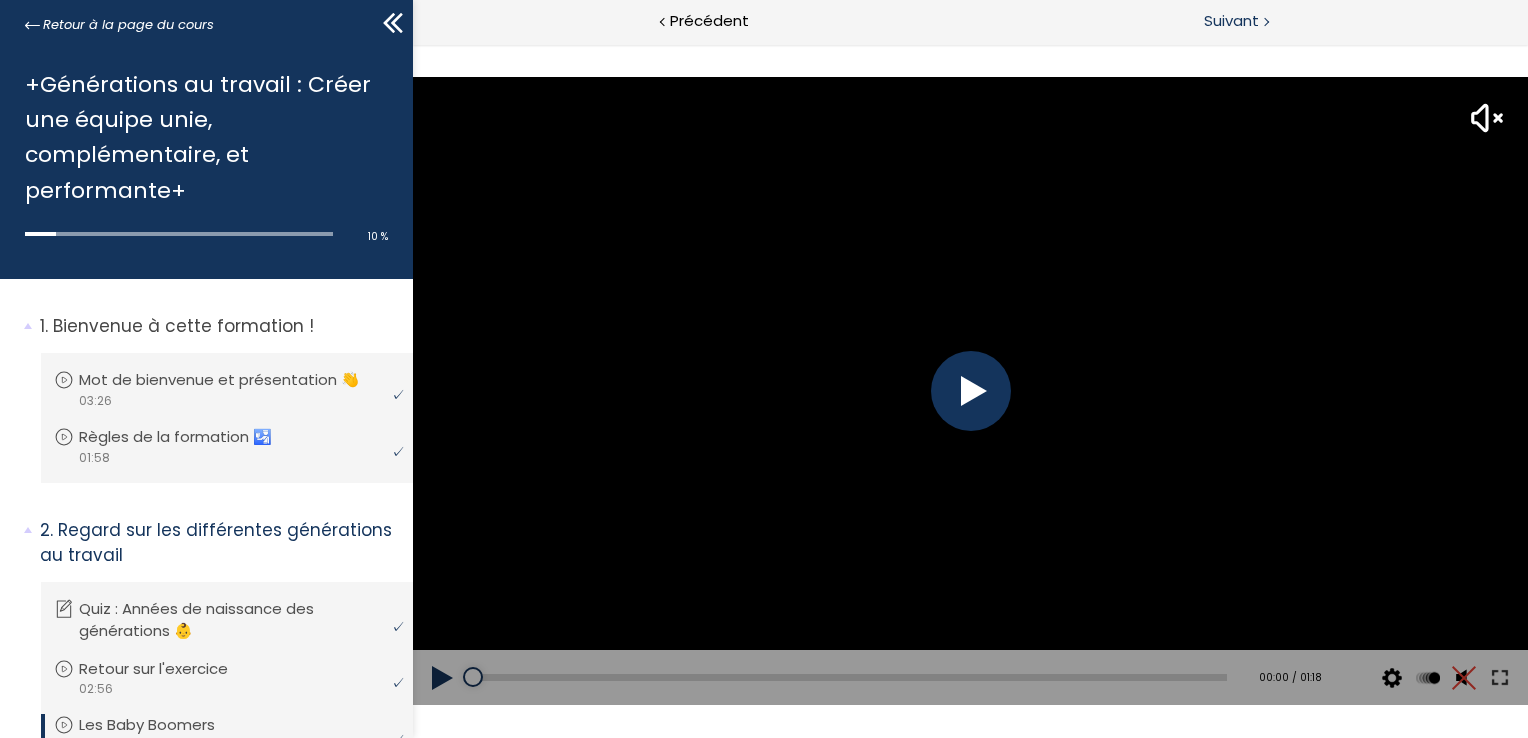 click on "Suivant" at bounding box center [1231, 21] 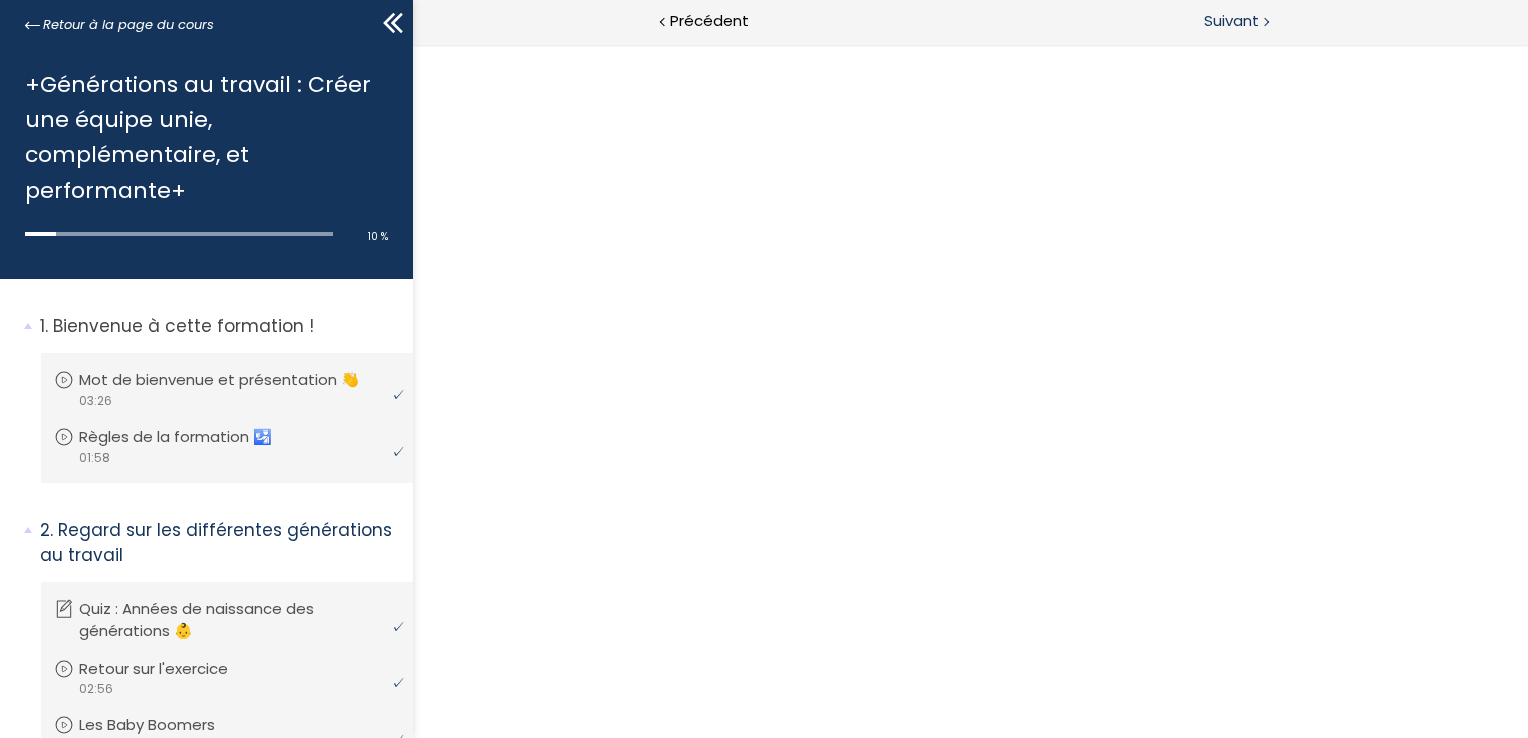 scroll, scrollTop: 0, scrollLeft: 0, axis: both 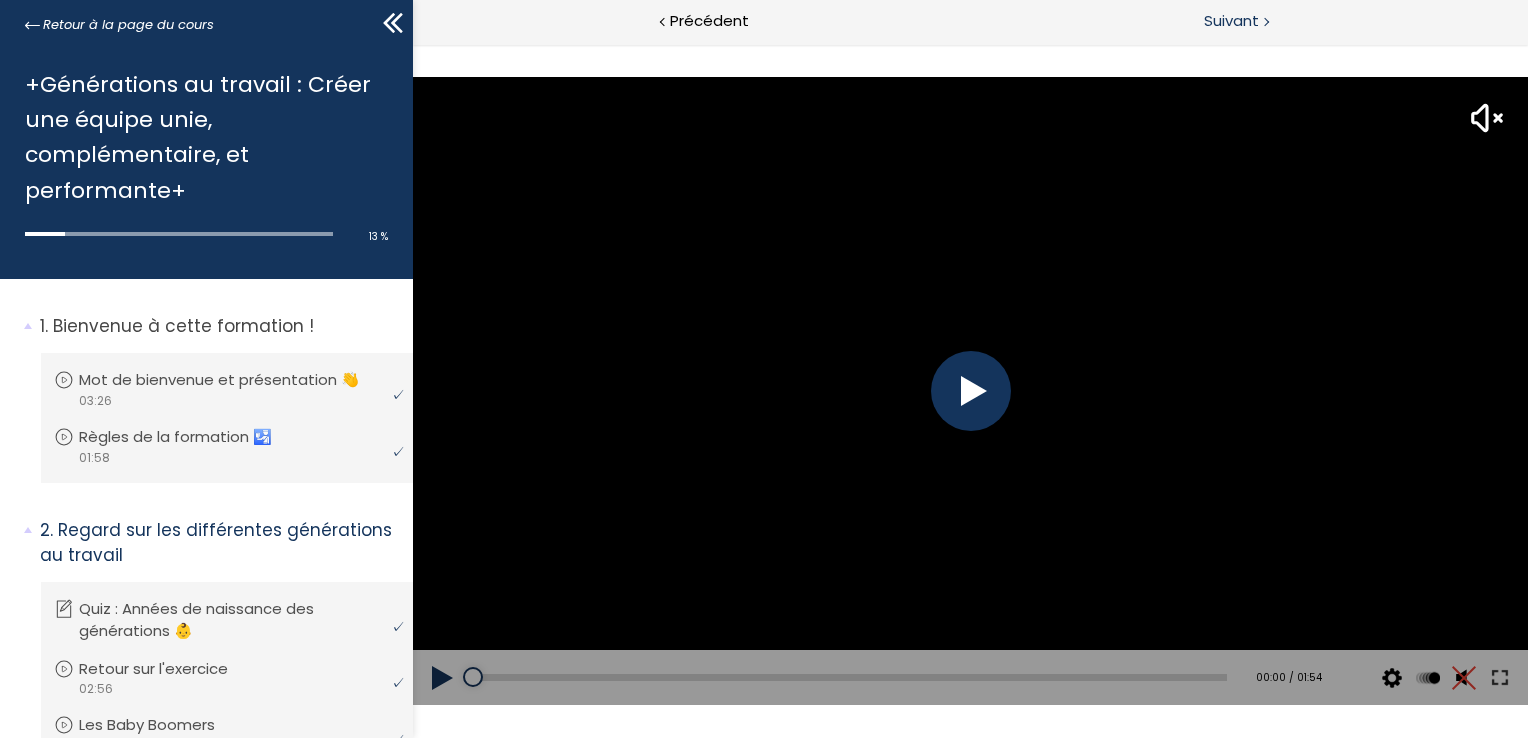 click on "Suivant" at bounding box center [1231, 21] 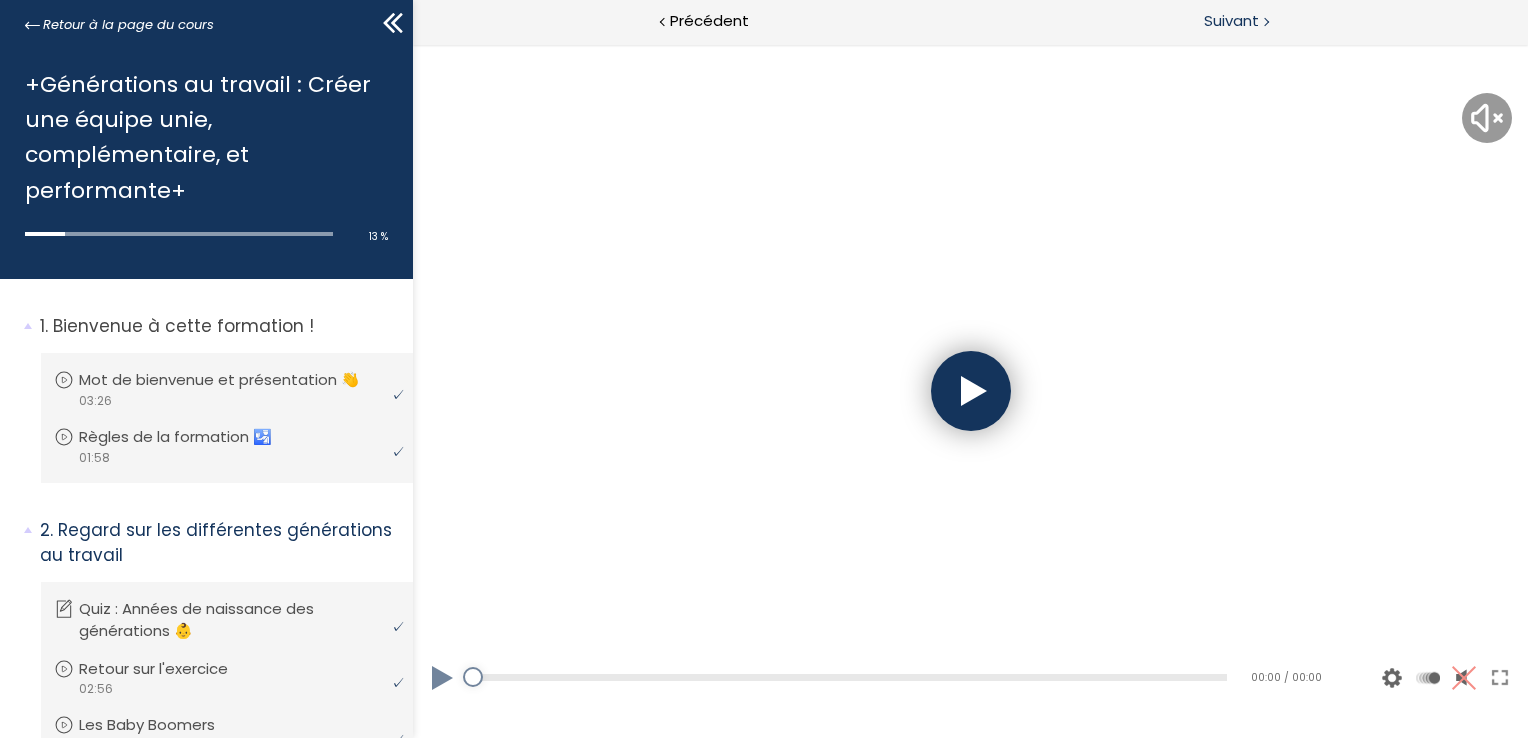 scroll, scrollTop: 0, scrollLeft: 0, axis: both 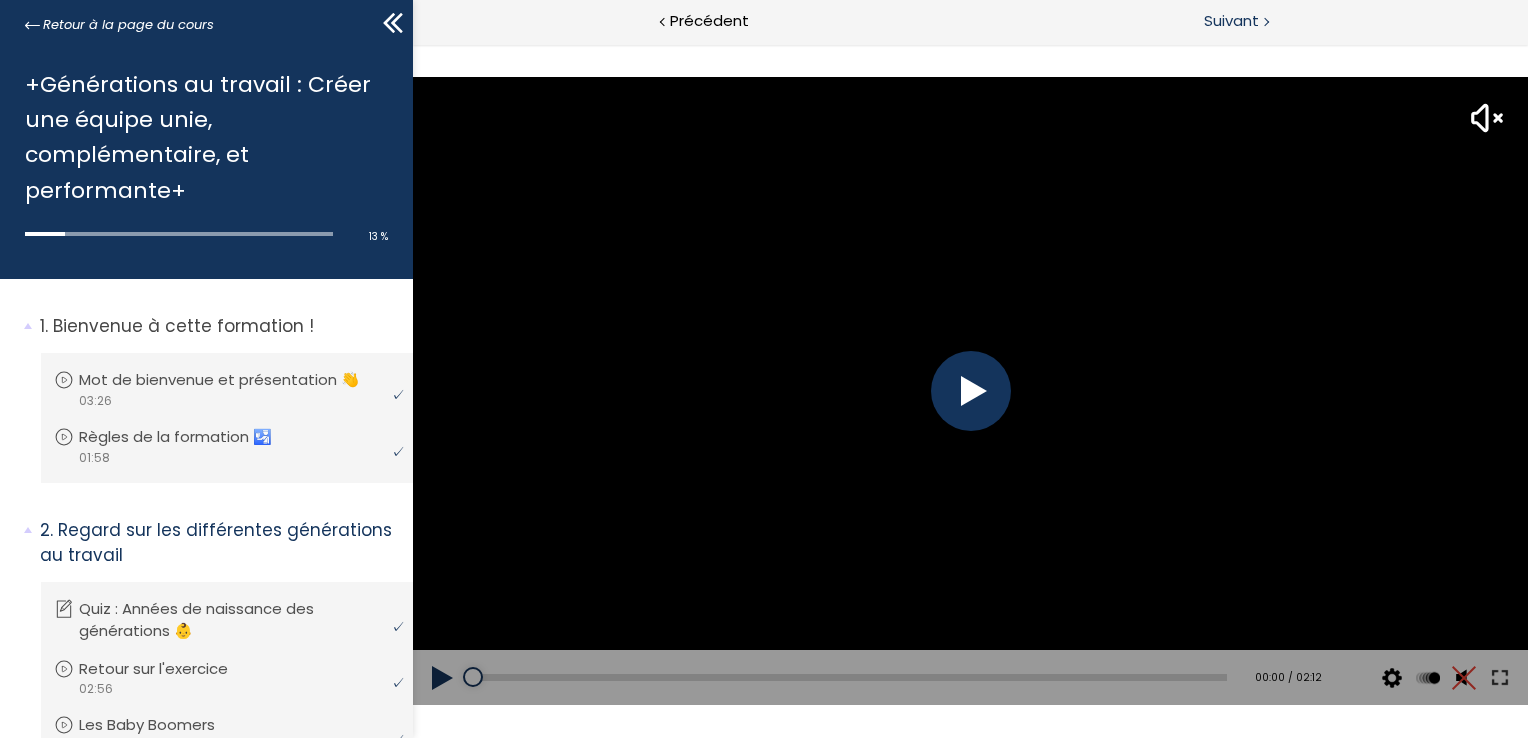 click on "Suivant" at bounding box center (1231, 21) 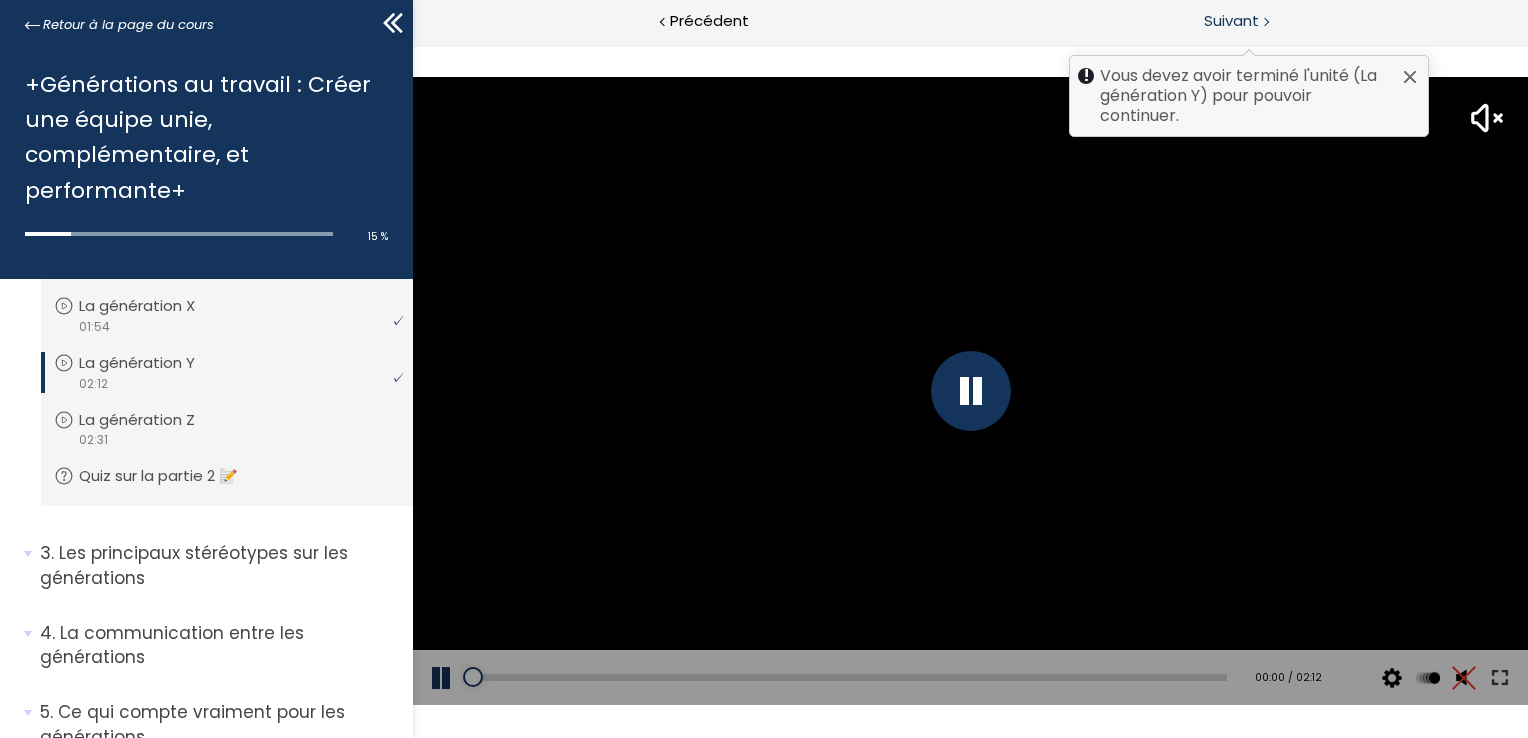 scroll, scrollTop: 478, scrollLeft: 0, axis: vertical 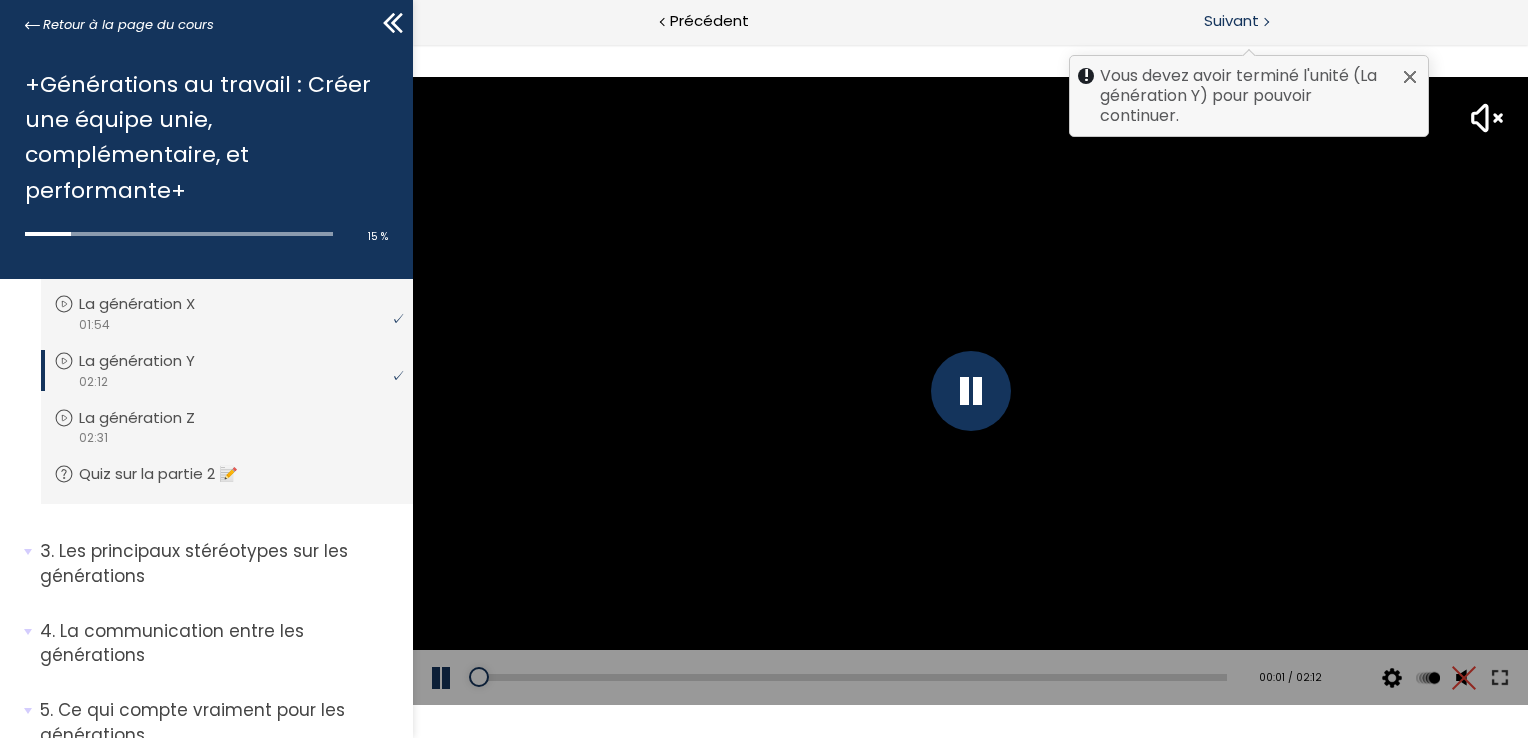 click on "Suivant" at bounding box center [1231, 21] 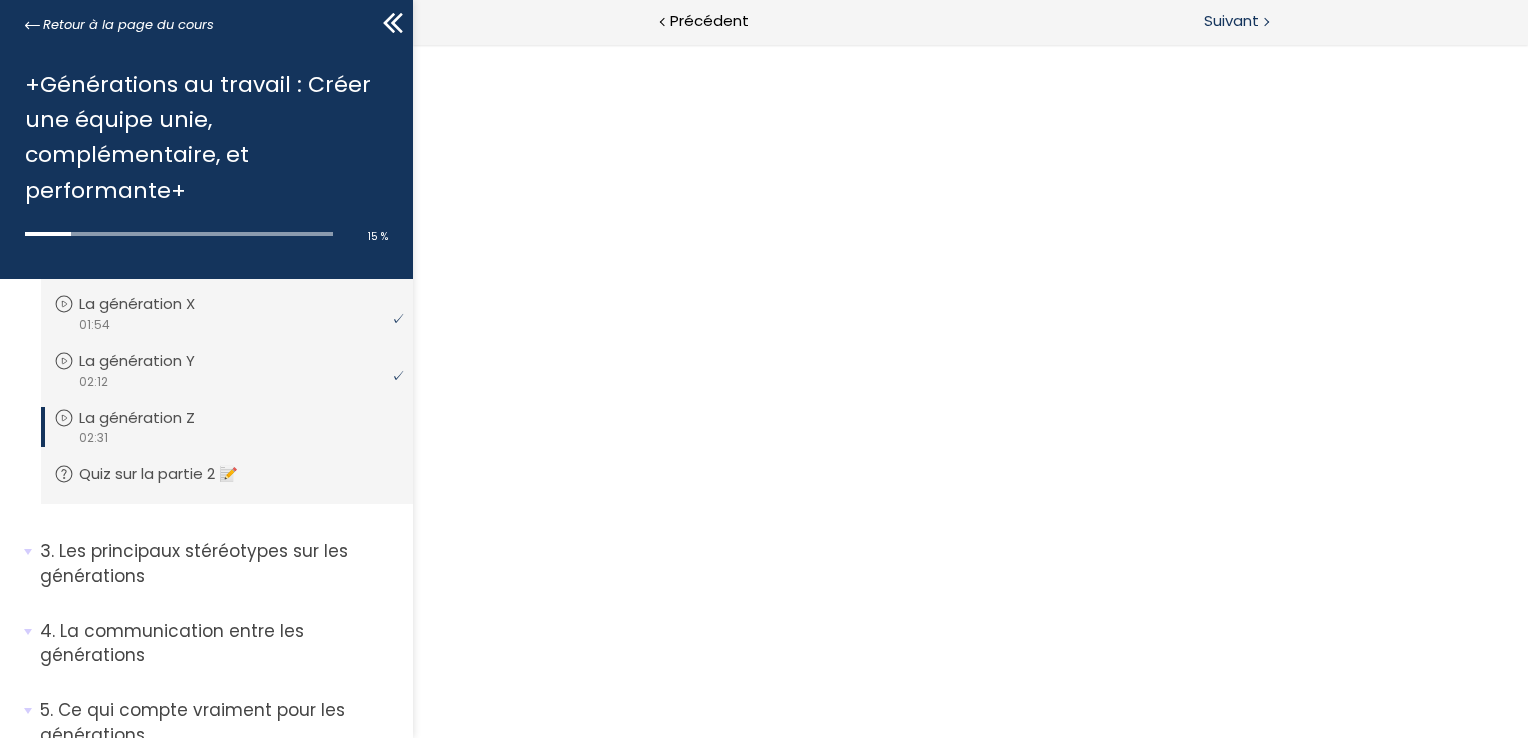 scroll, scrollTop: 0, scrollLeft: 0, axis: both 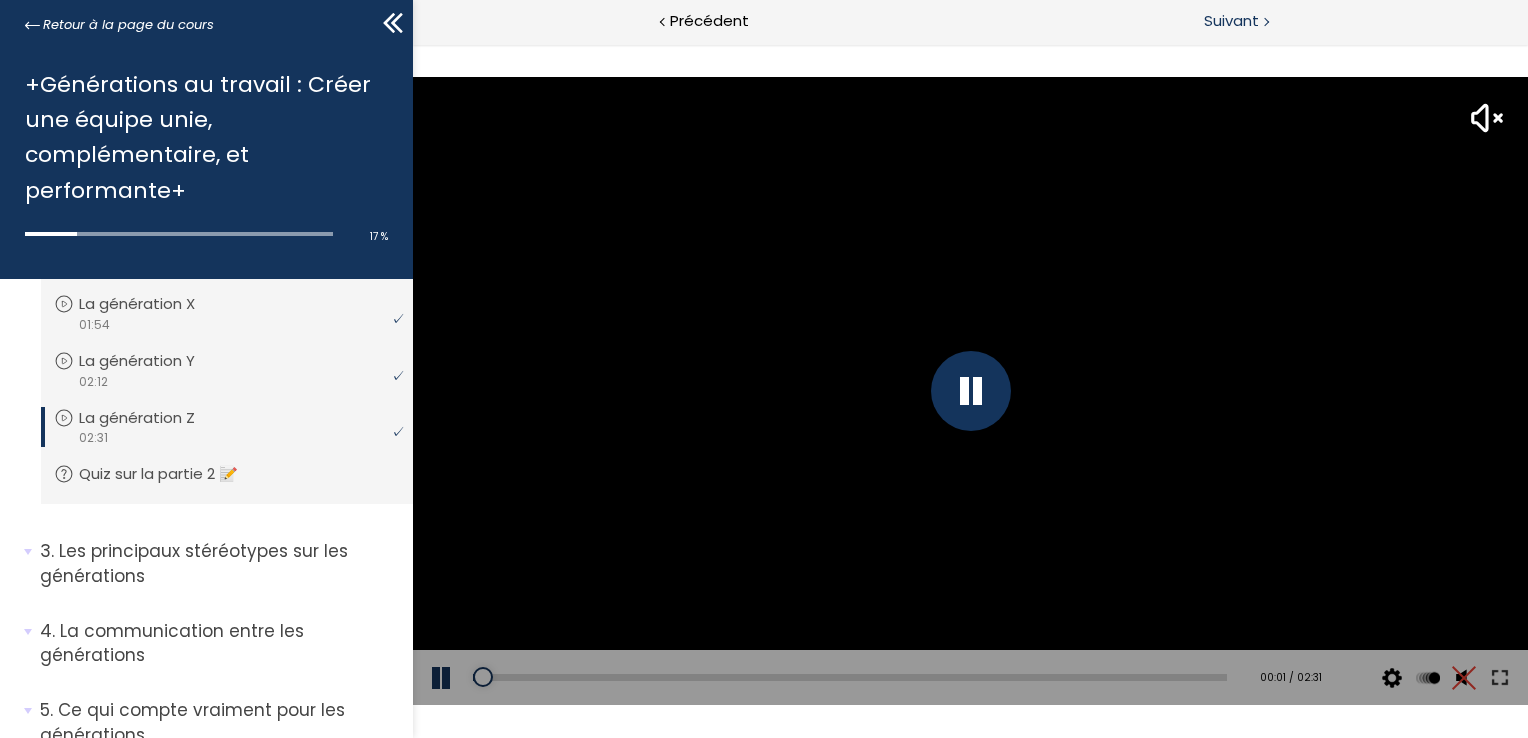 click on "Suivant" at bounding box center [1231, 21] 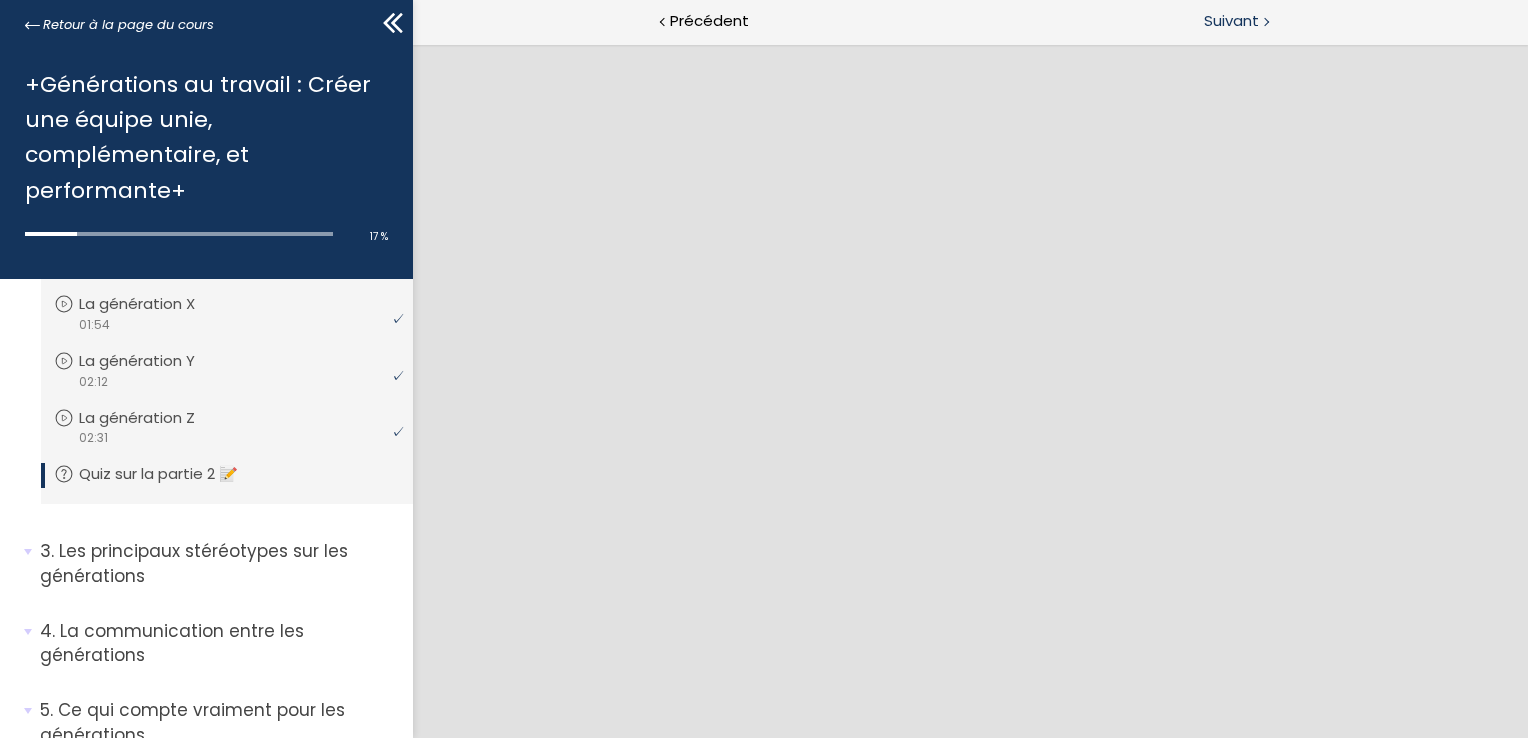scroll, scrollTop: 0, scrollLeft: 0, axis: both 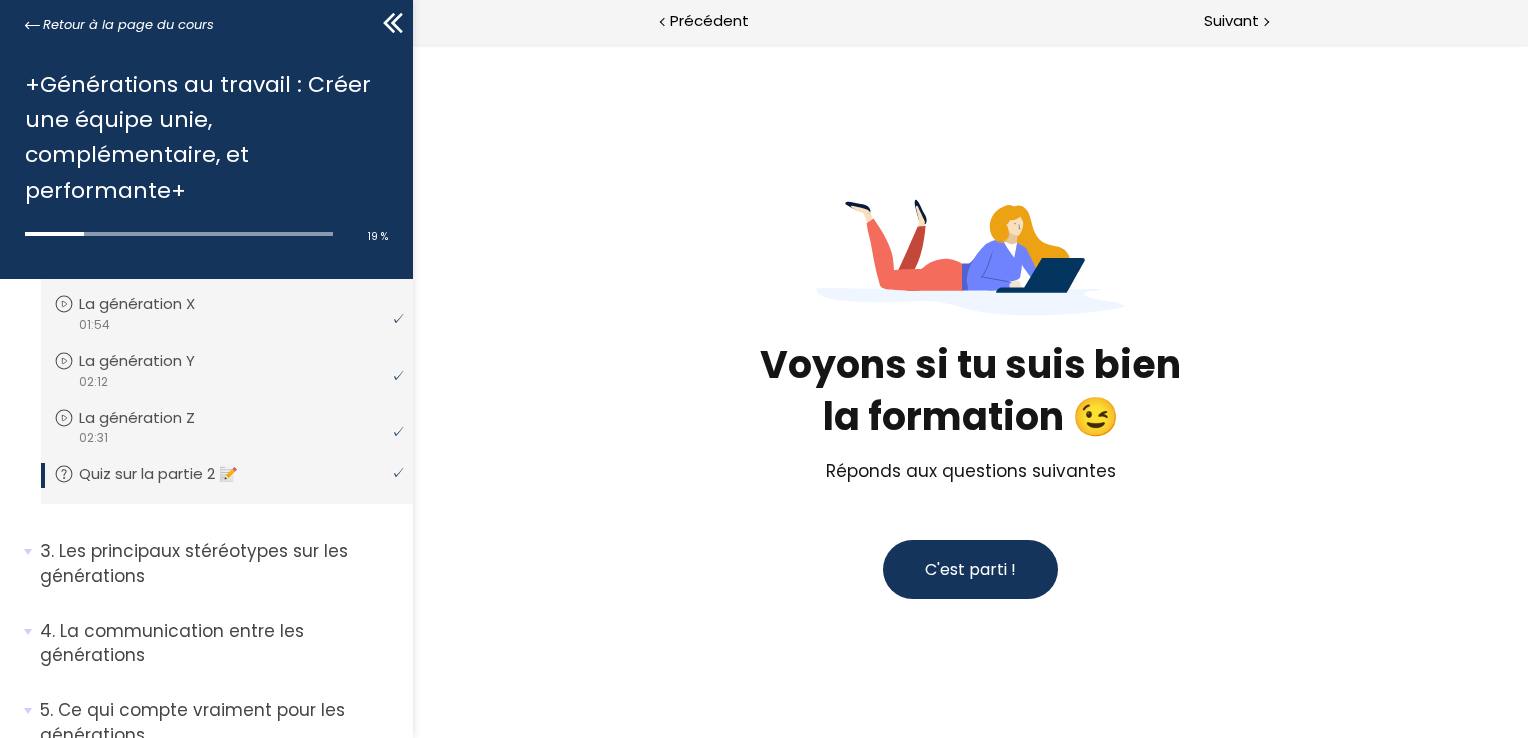 click at bounding box center [970, 512] 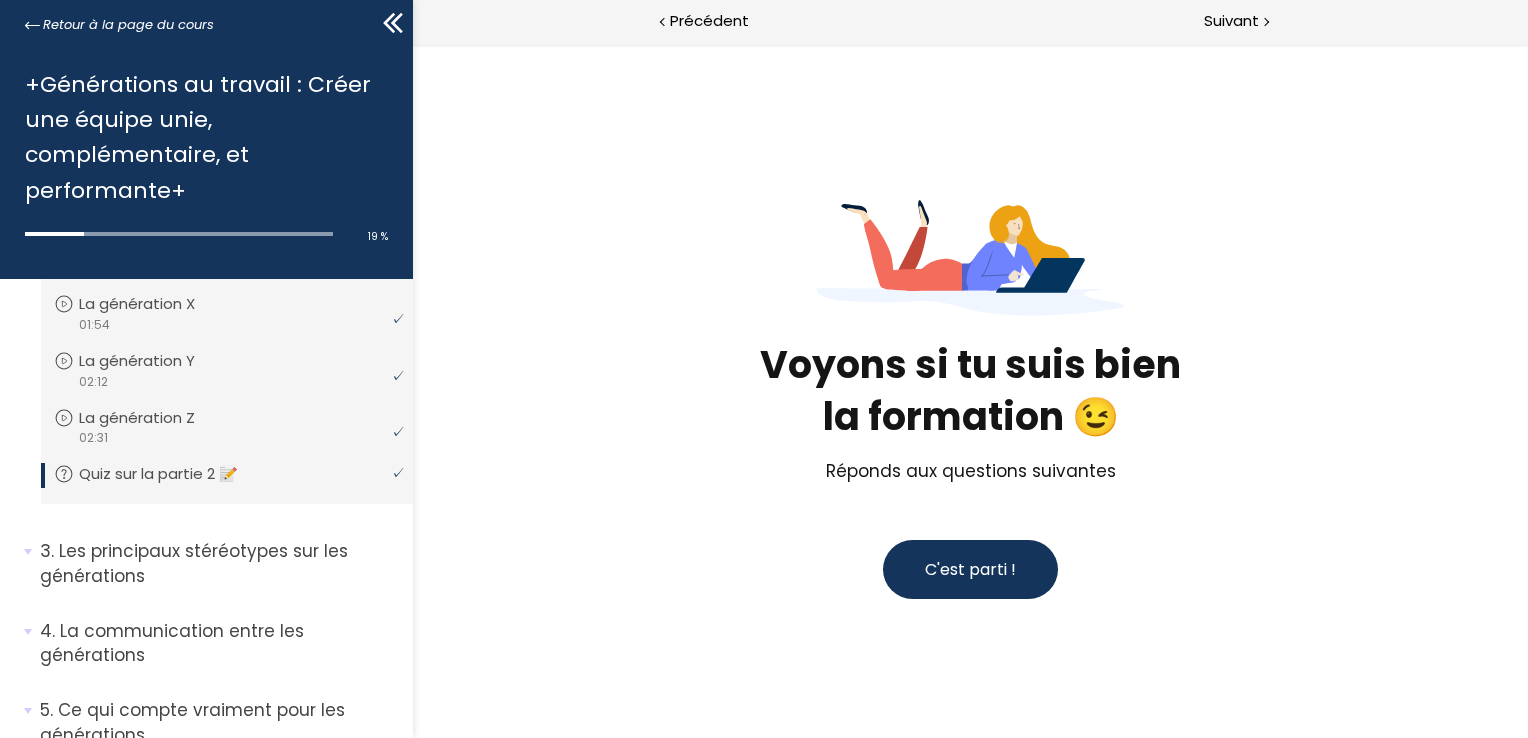 click on "C'est parti !" at bounding box center (969, 569) 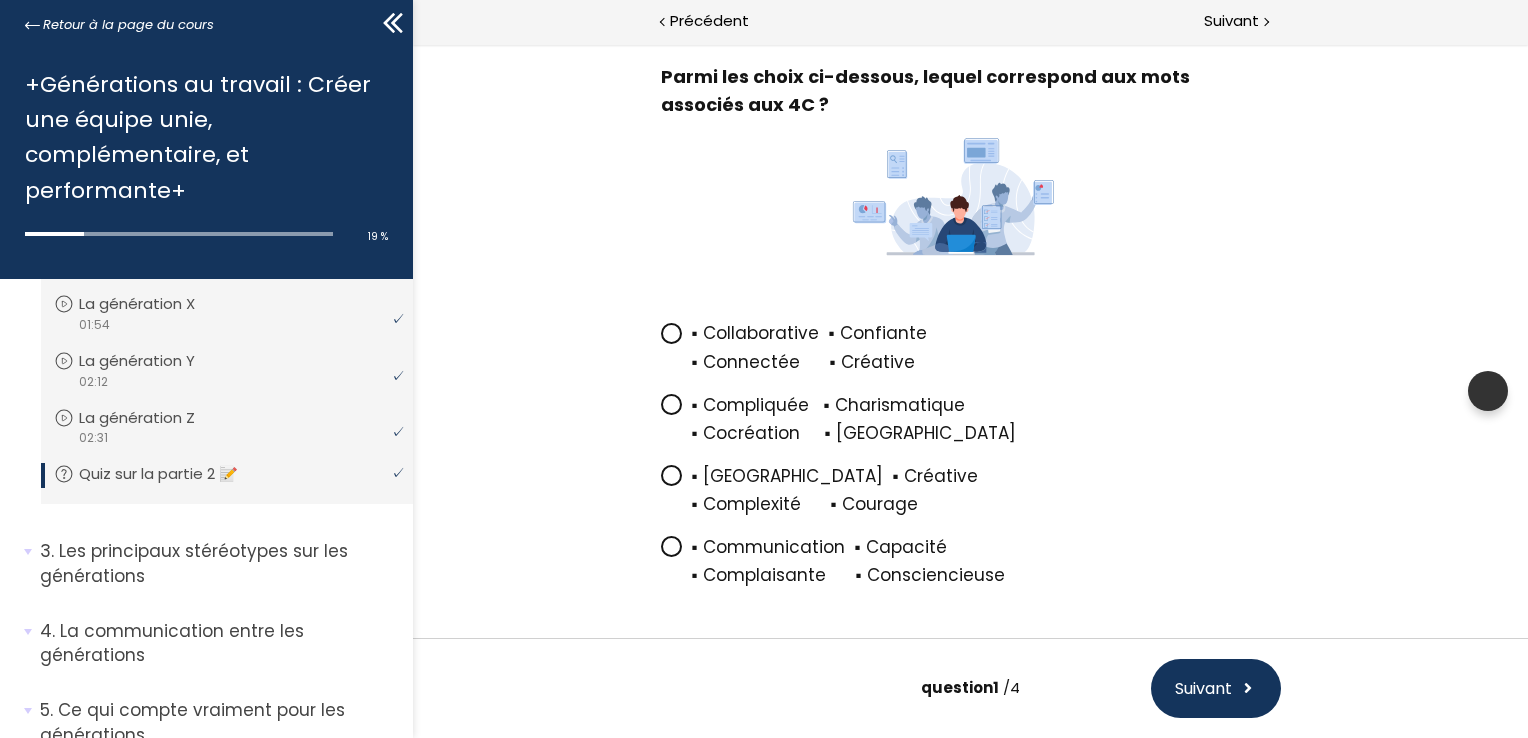 scroll, scrollTop: 188, scrollLeft: 0, axis: vertical 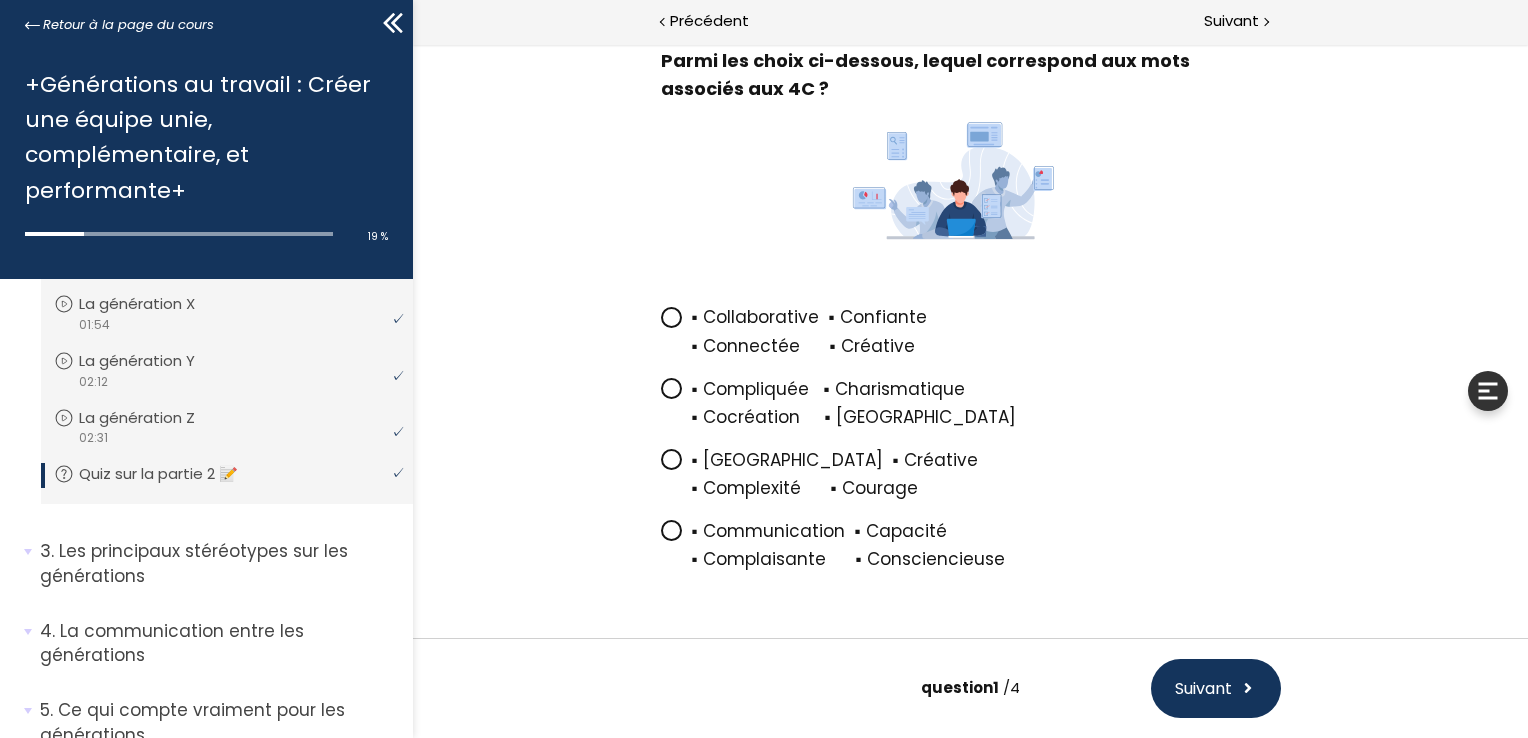 click 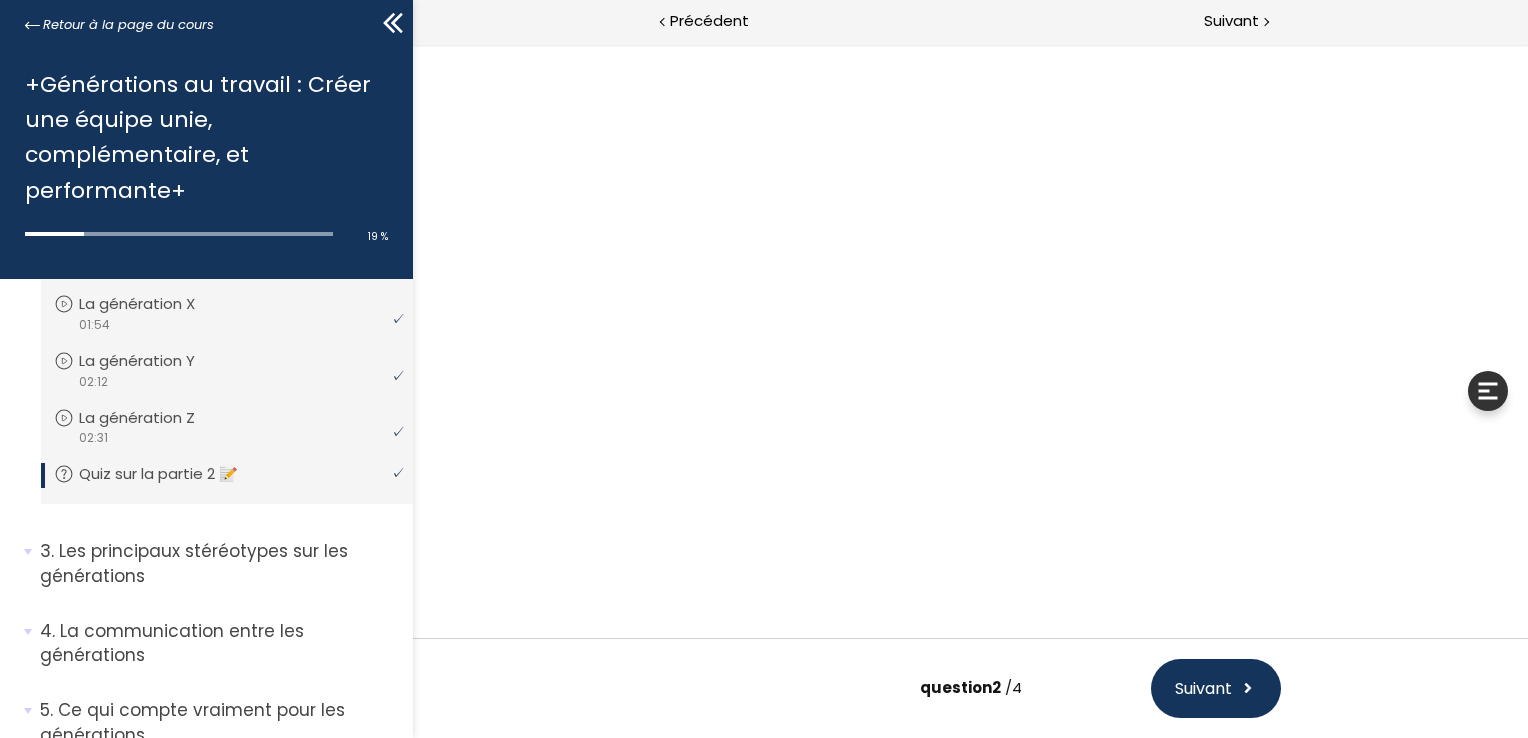 scroll, scrollTop: 0, scrollLeft: 0, axis: both 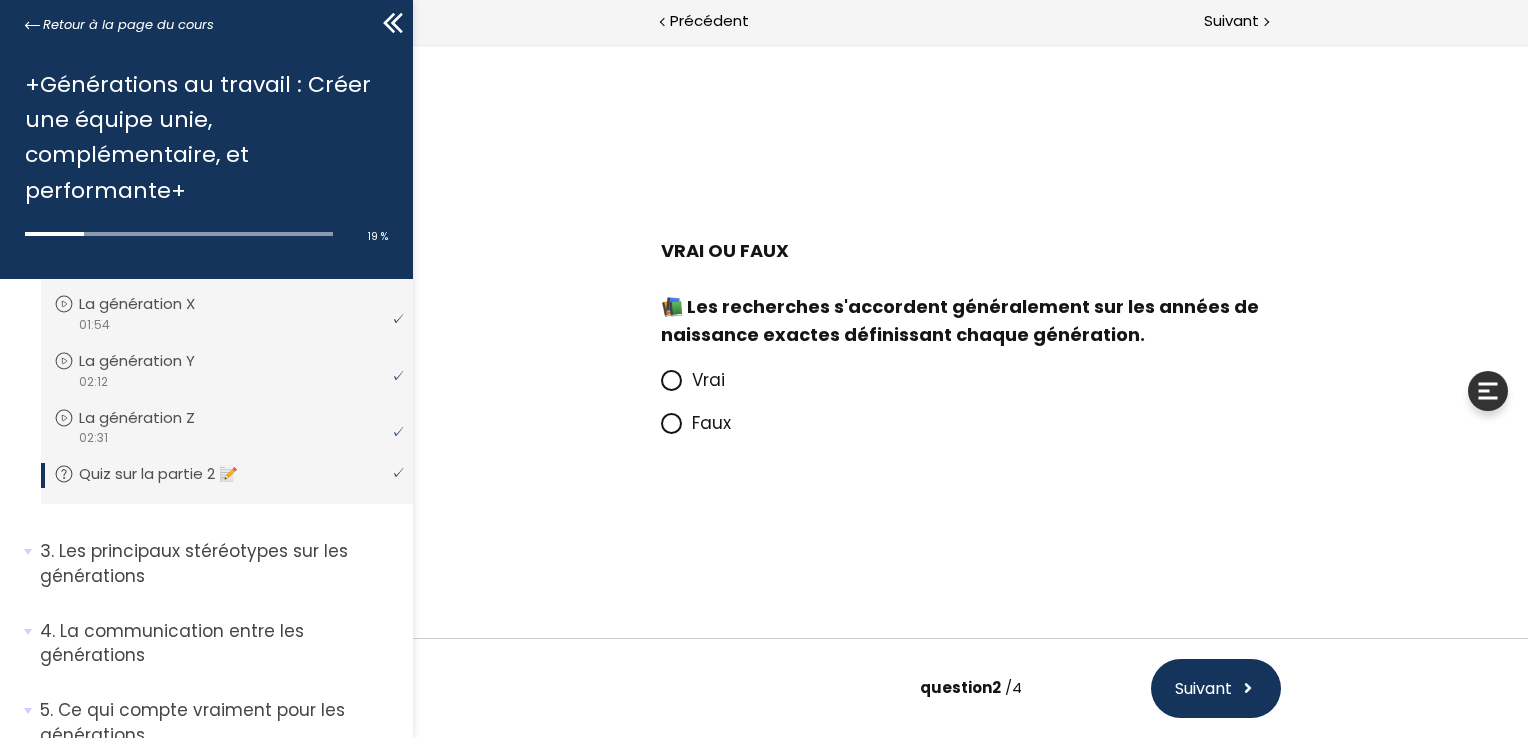 click on "Vrai" at bounding box center (707, 380) 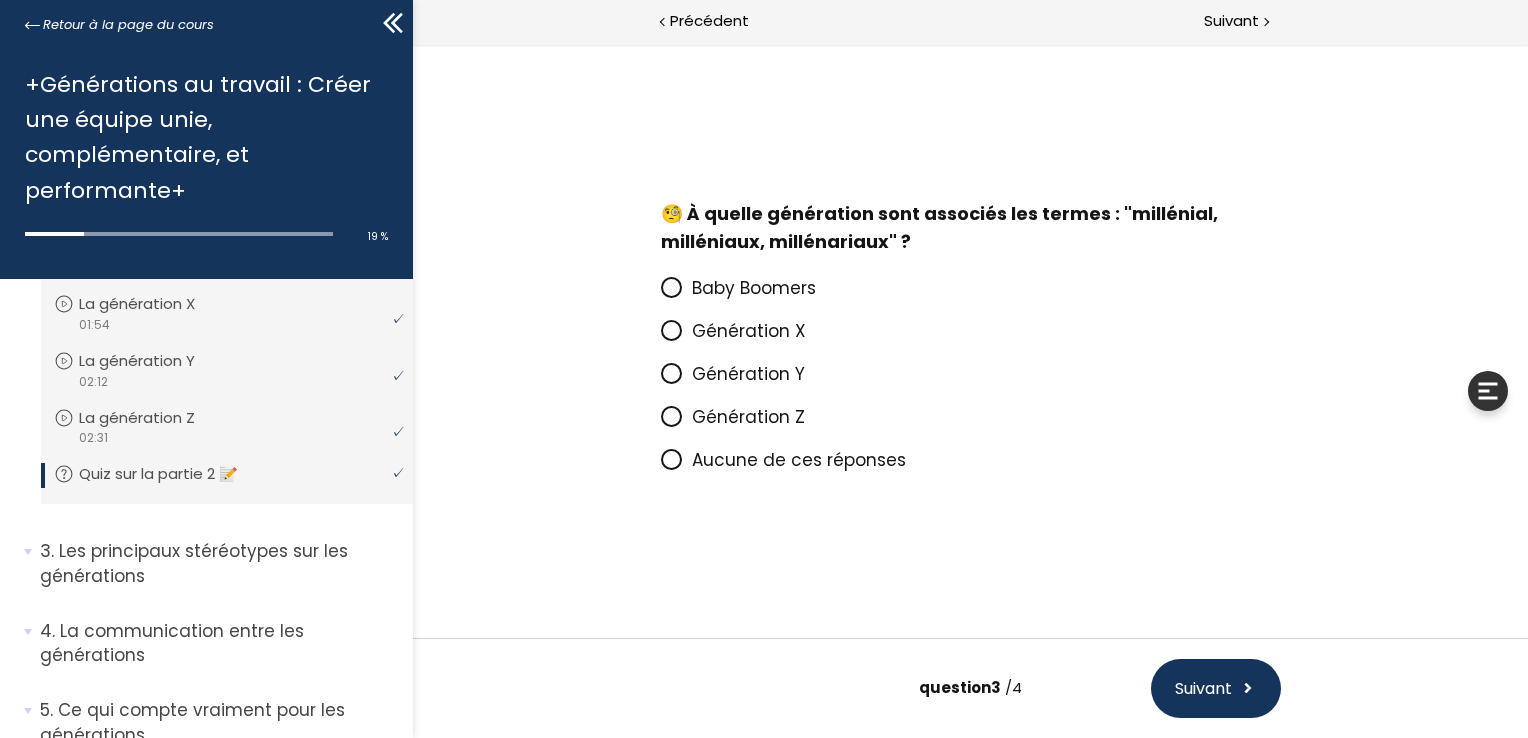 click on "Génération X" at bounding box center [748, 331] 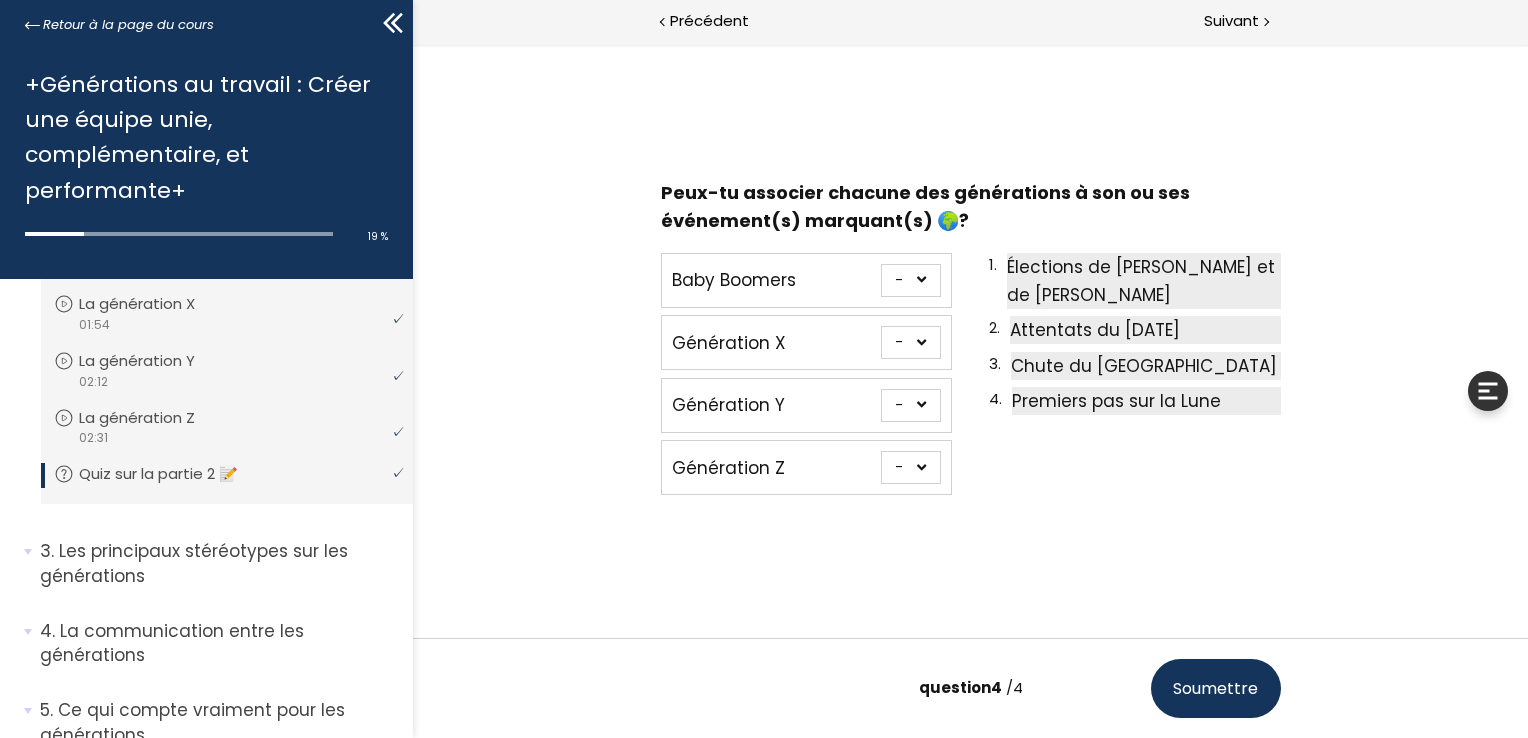 click on "-
1
2
3
4" at bounding box center [910, 280] 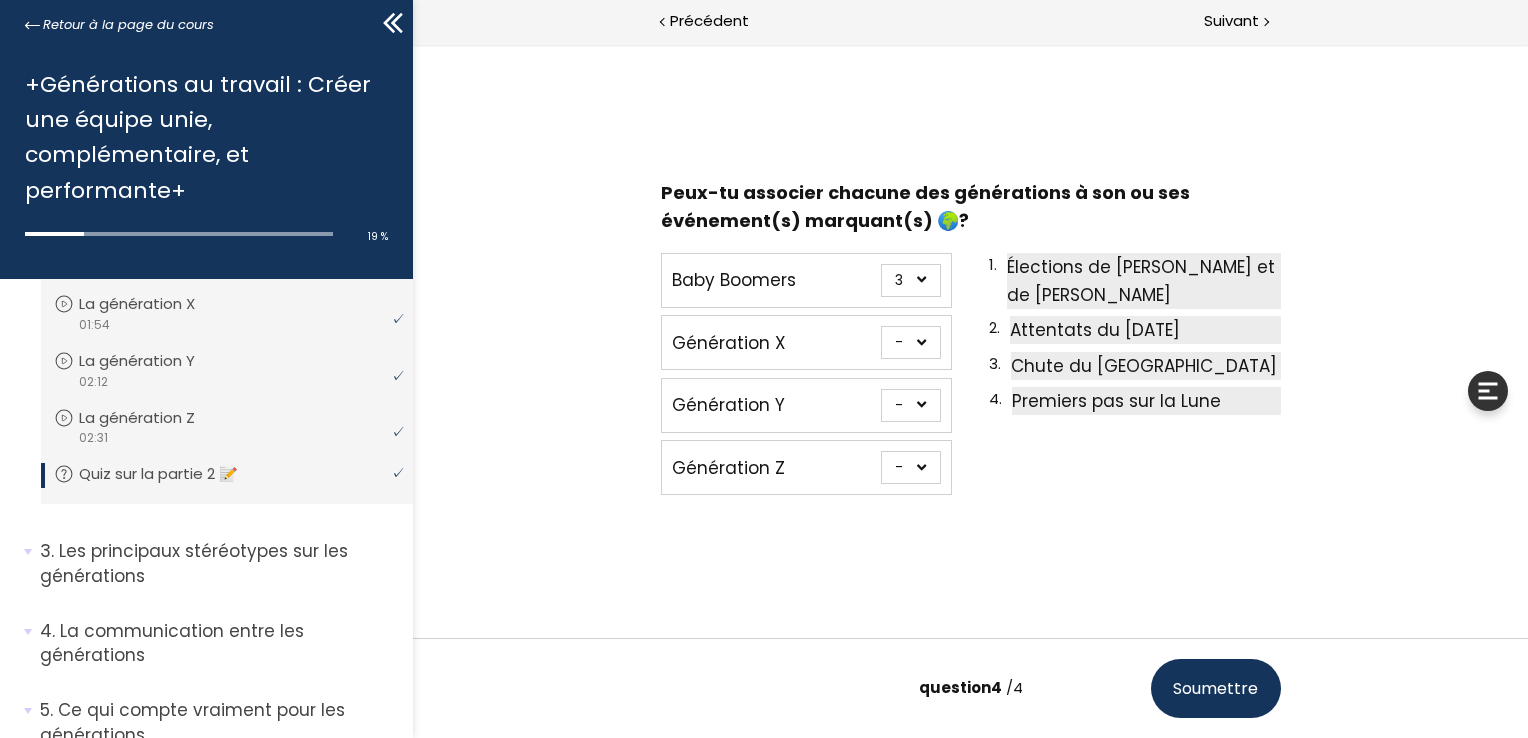 click on "-
1
2
3
4" at bounding box center (910, 280) 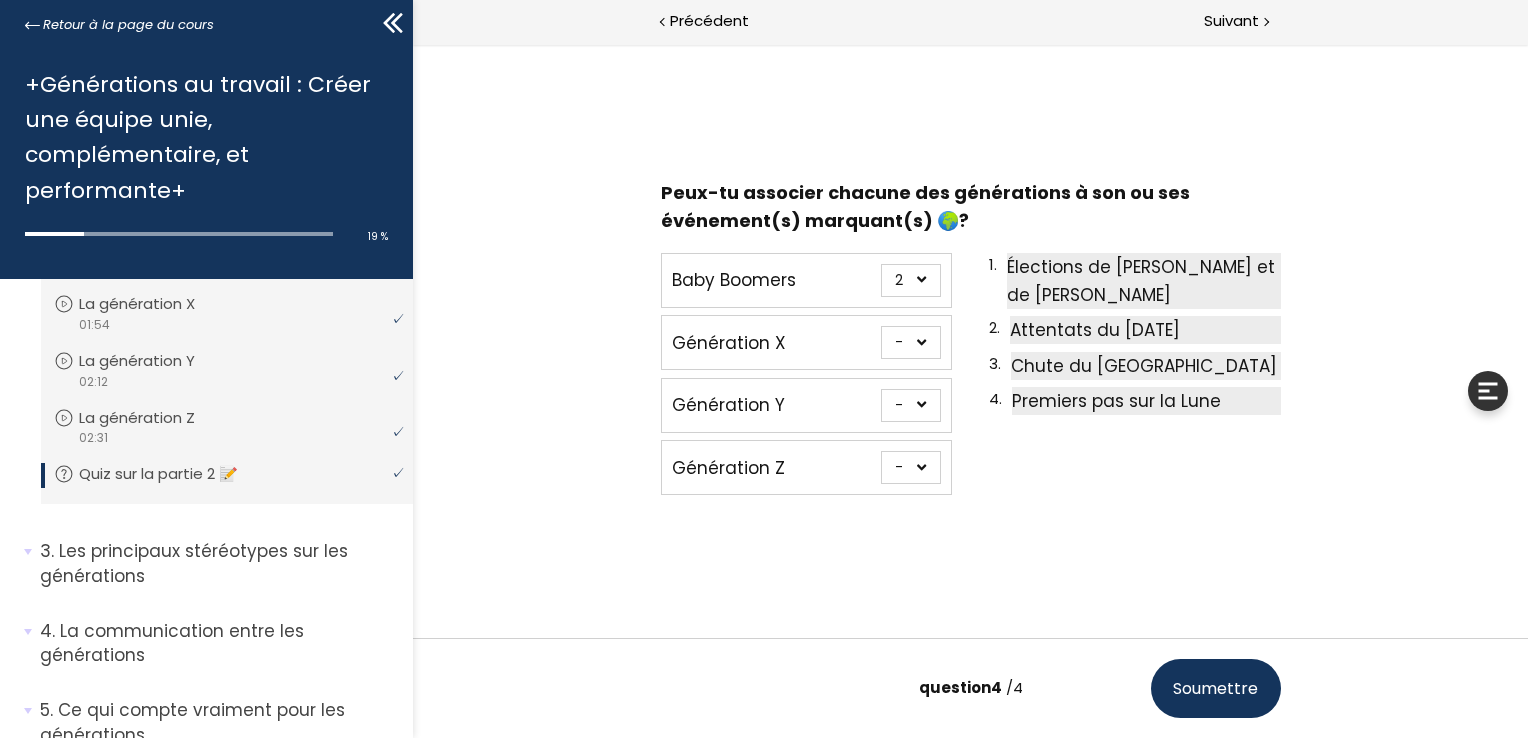 click on "-
1
2
3
4" at bounding box center [910, 280] 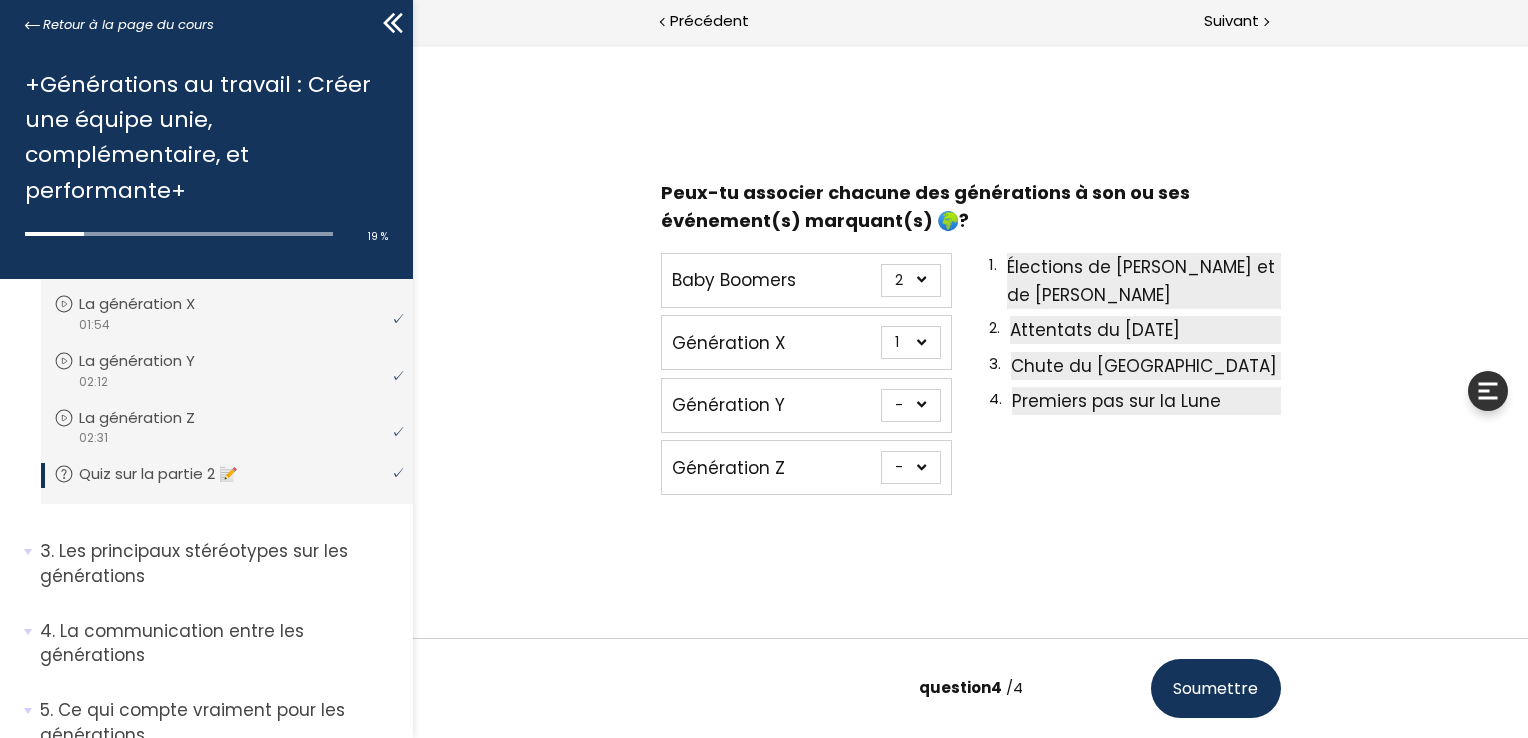 click on "-
1
2
3
4" at bounding box center (910, 342) 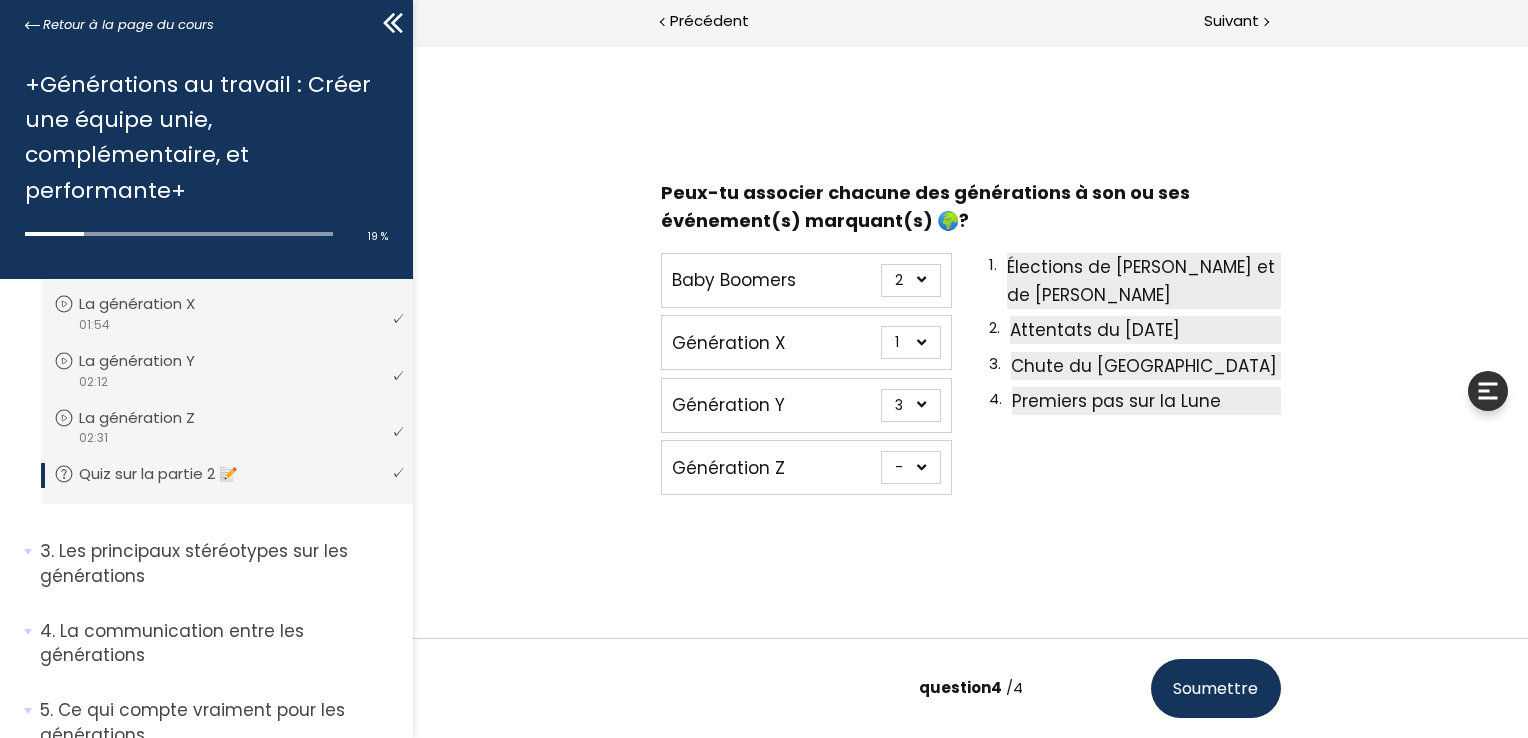 click on "-
1
2
3
4" at bounding box center [910, 405] 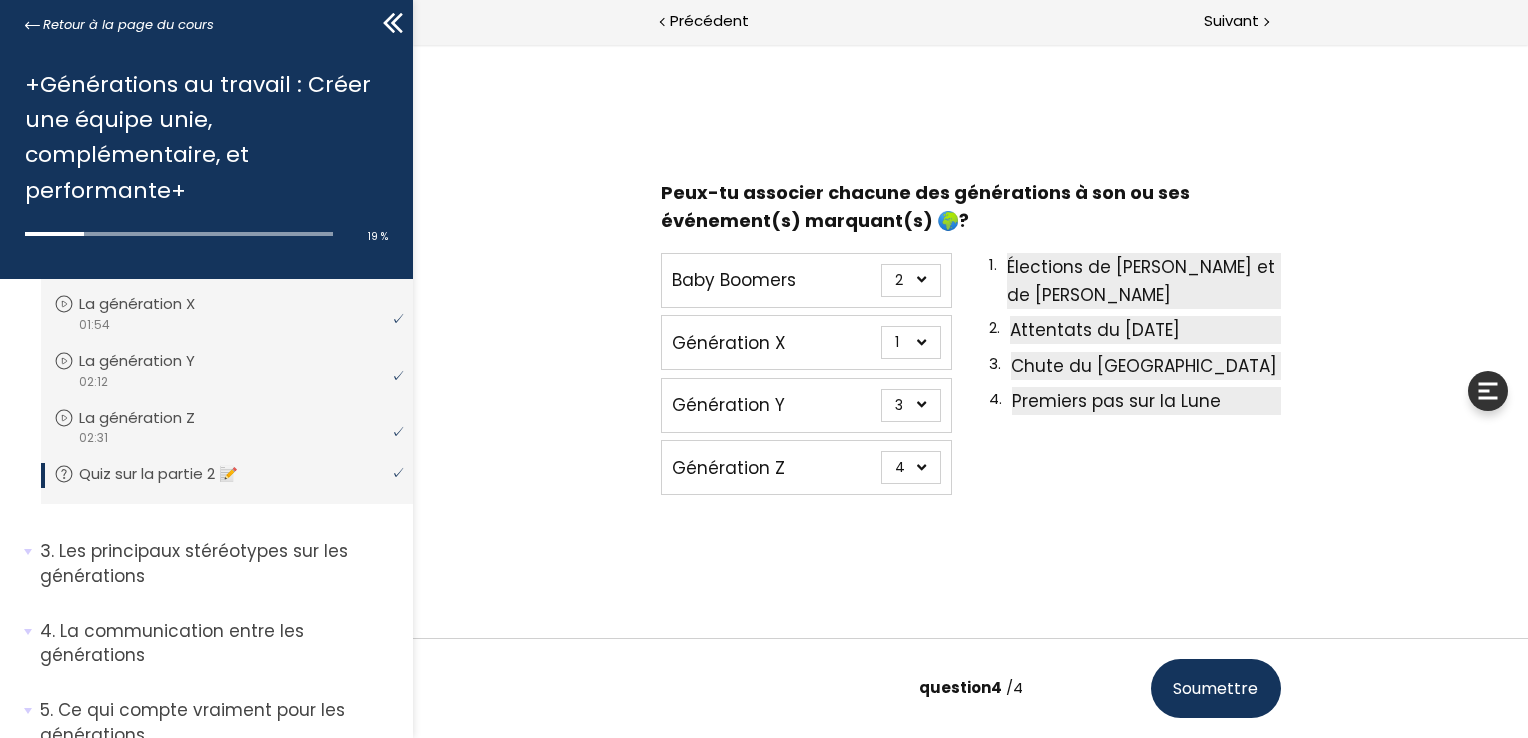 click on "-
1
2
3
4" at bounding box center (910, 467) 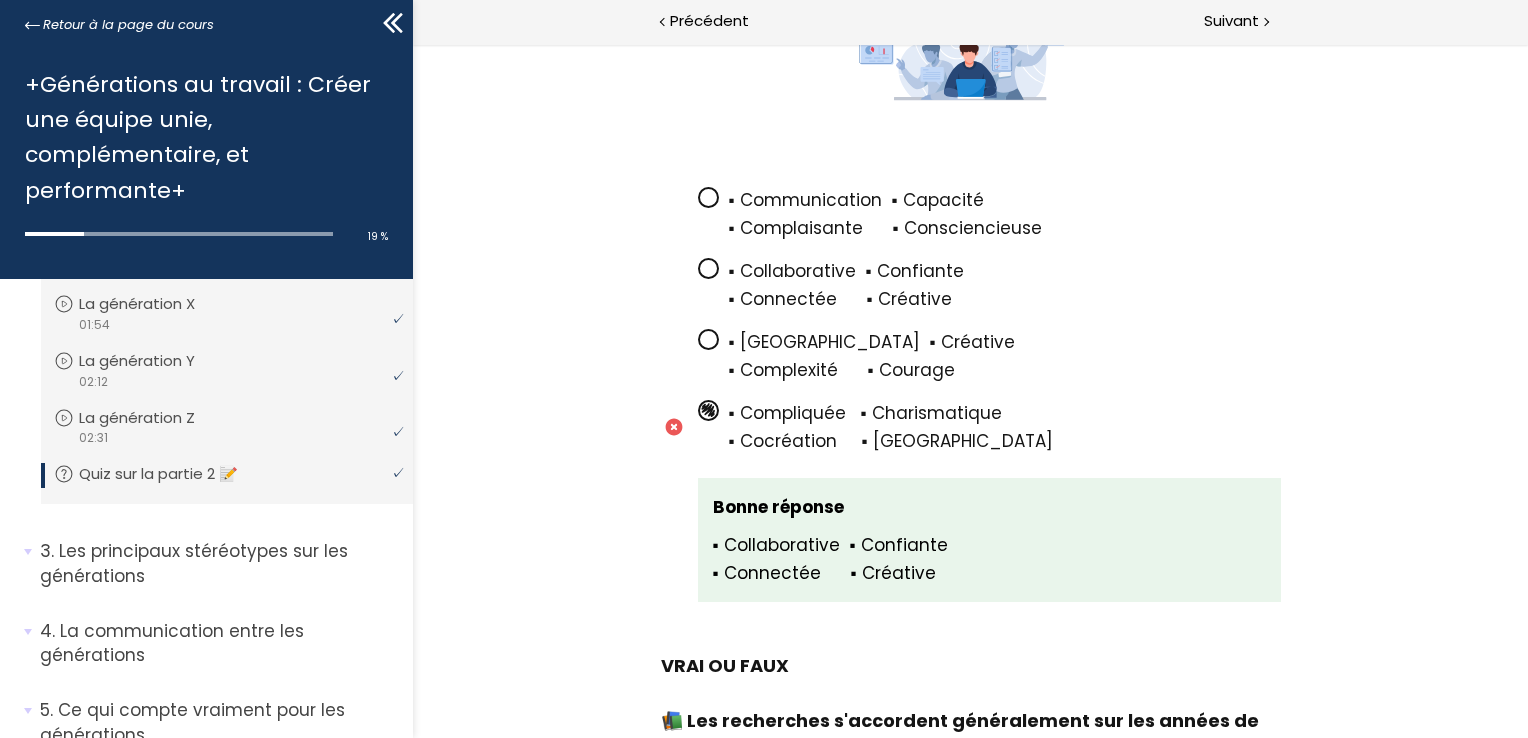 scroll, scrollTop: 1000, scrollLeft: 0, axis: vertical 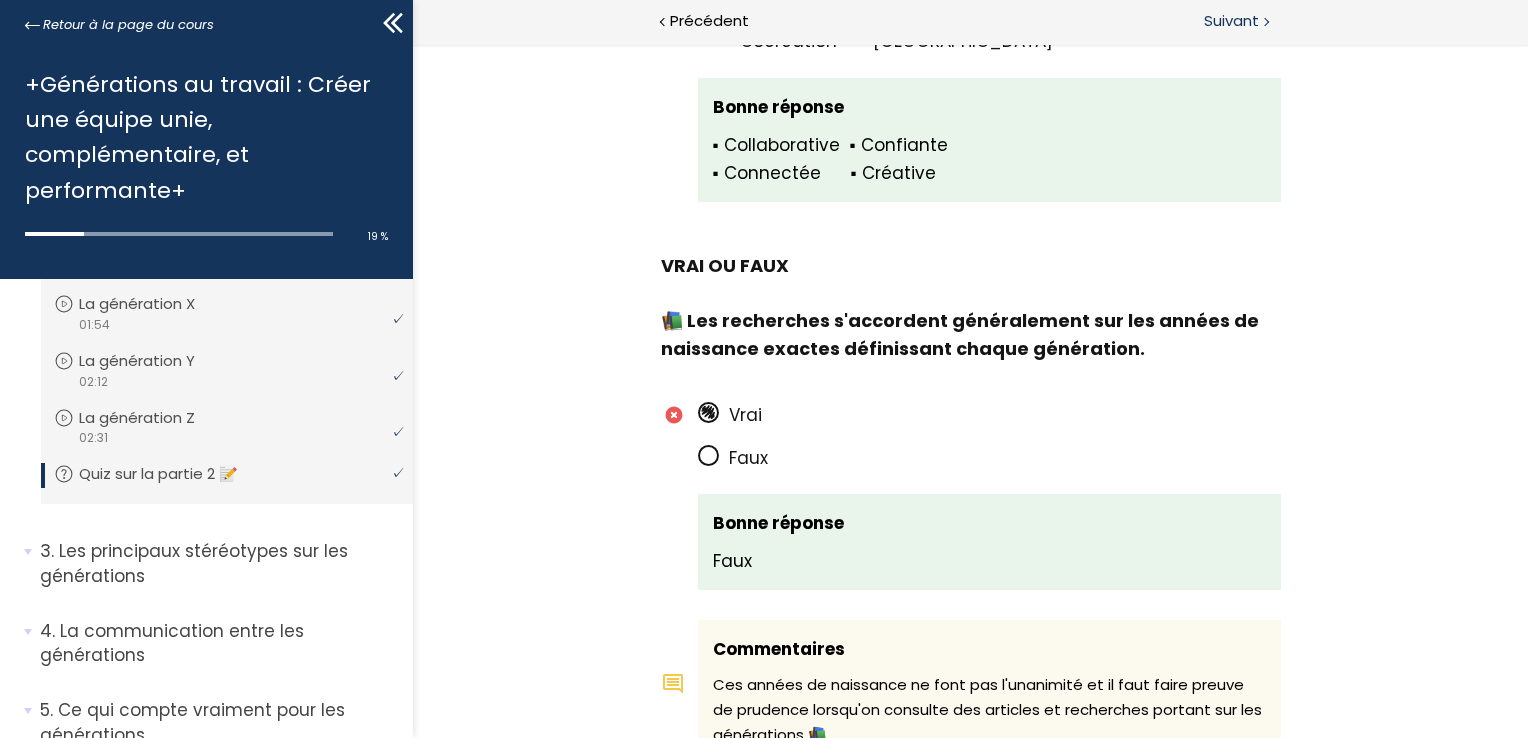 click on "Suivant" at bounding box center [1231, 21] 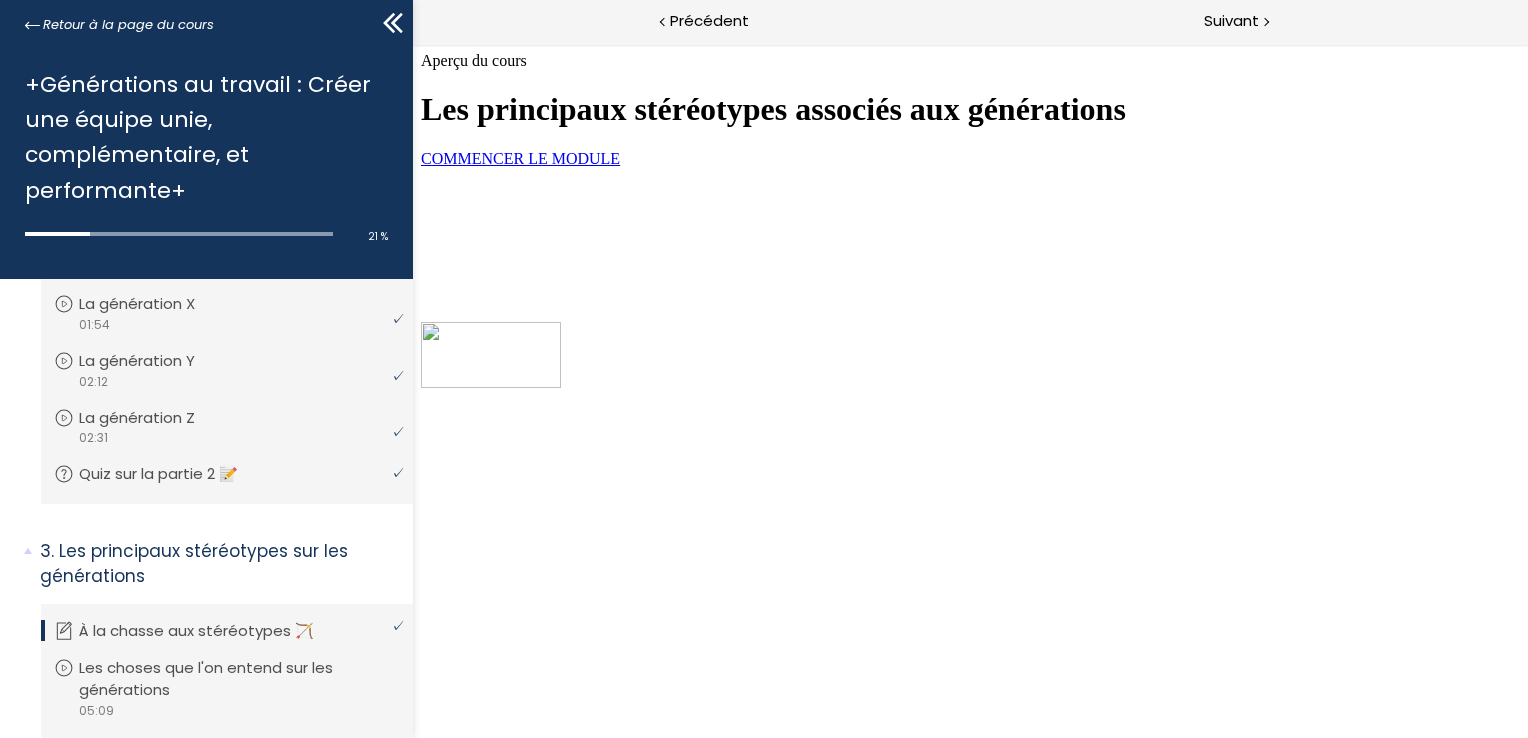 scroll, scrollTop: 0, scrollLeft: 0, axis: both 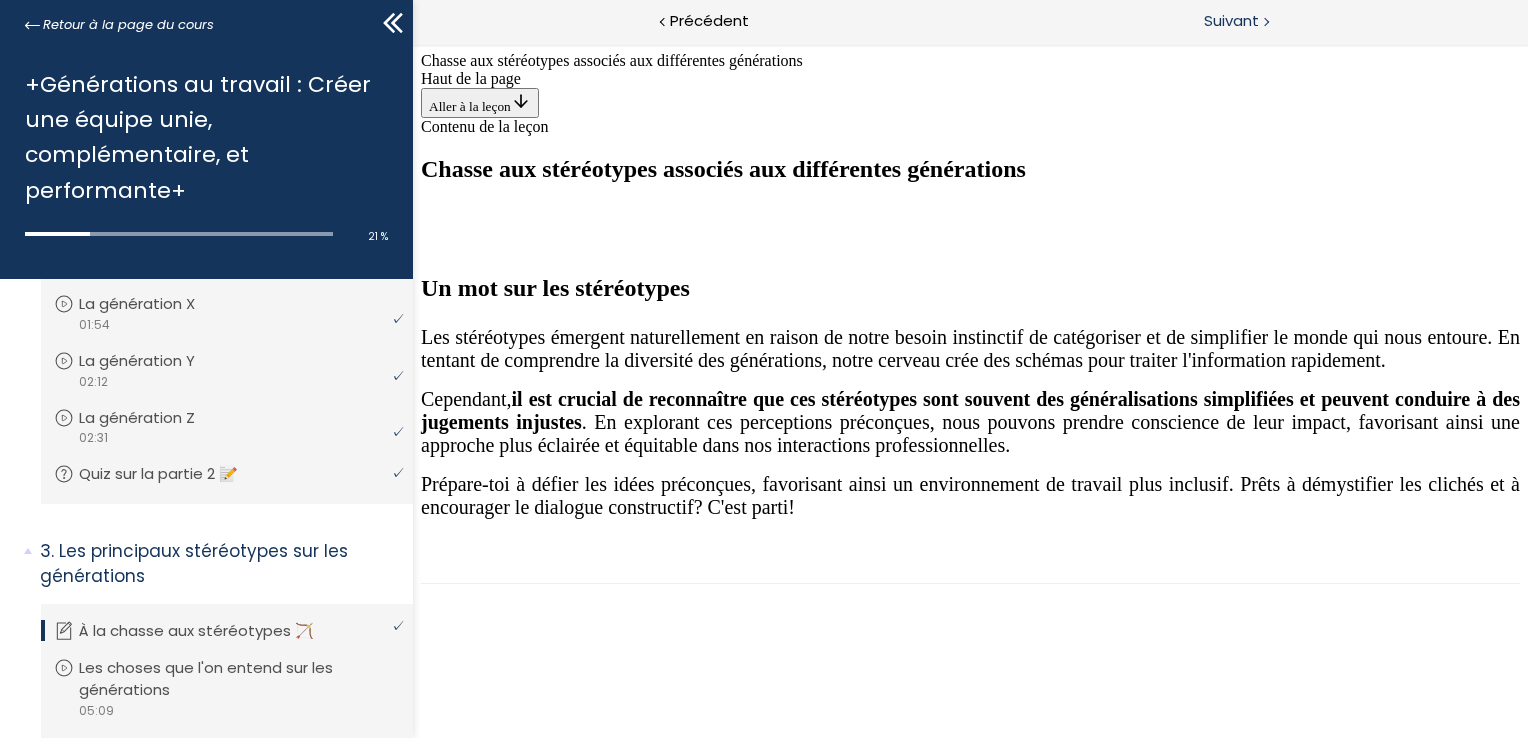 click on "Suivant" at bounding box center [1231, 21] 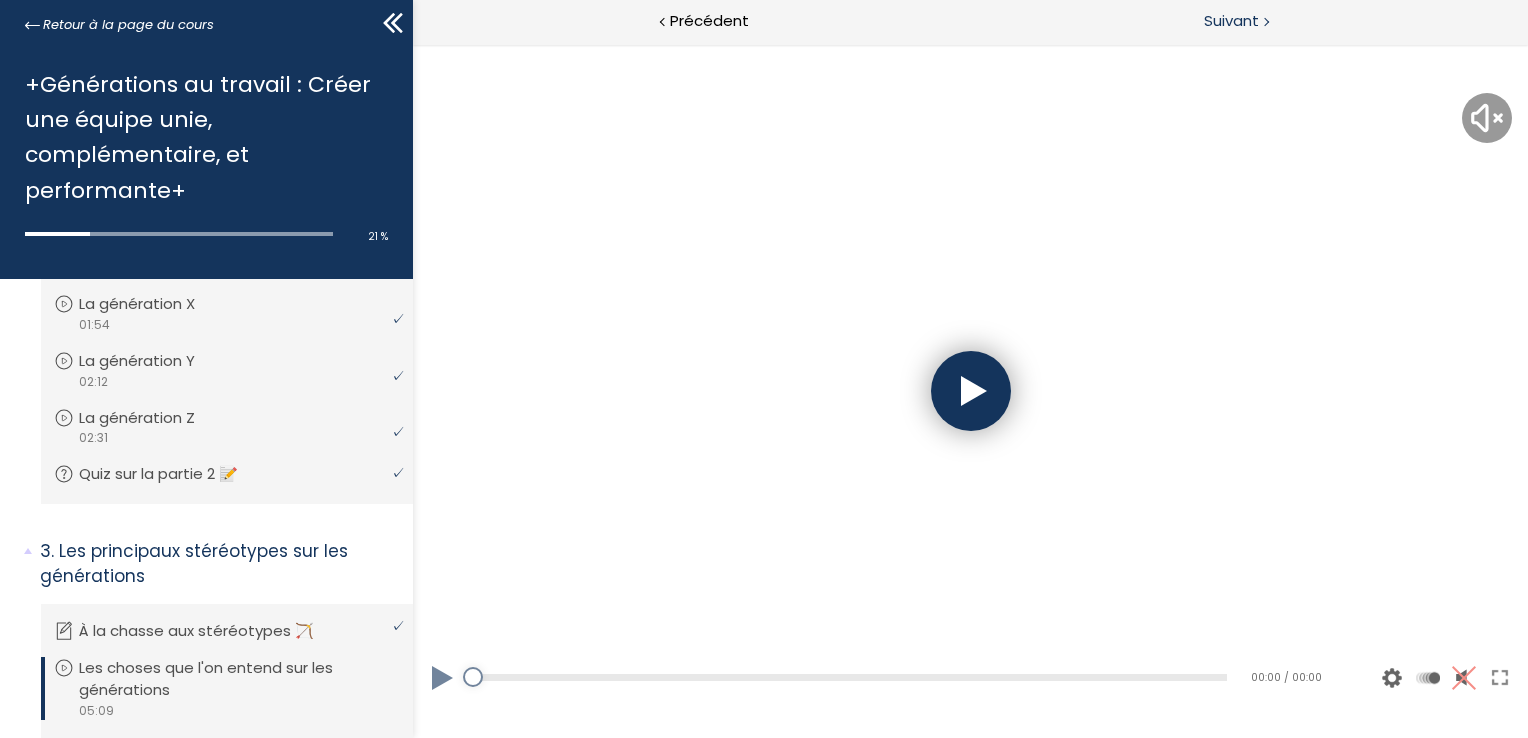 scroll, scrollTop: 0, scrollLeft: 0, axis: both 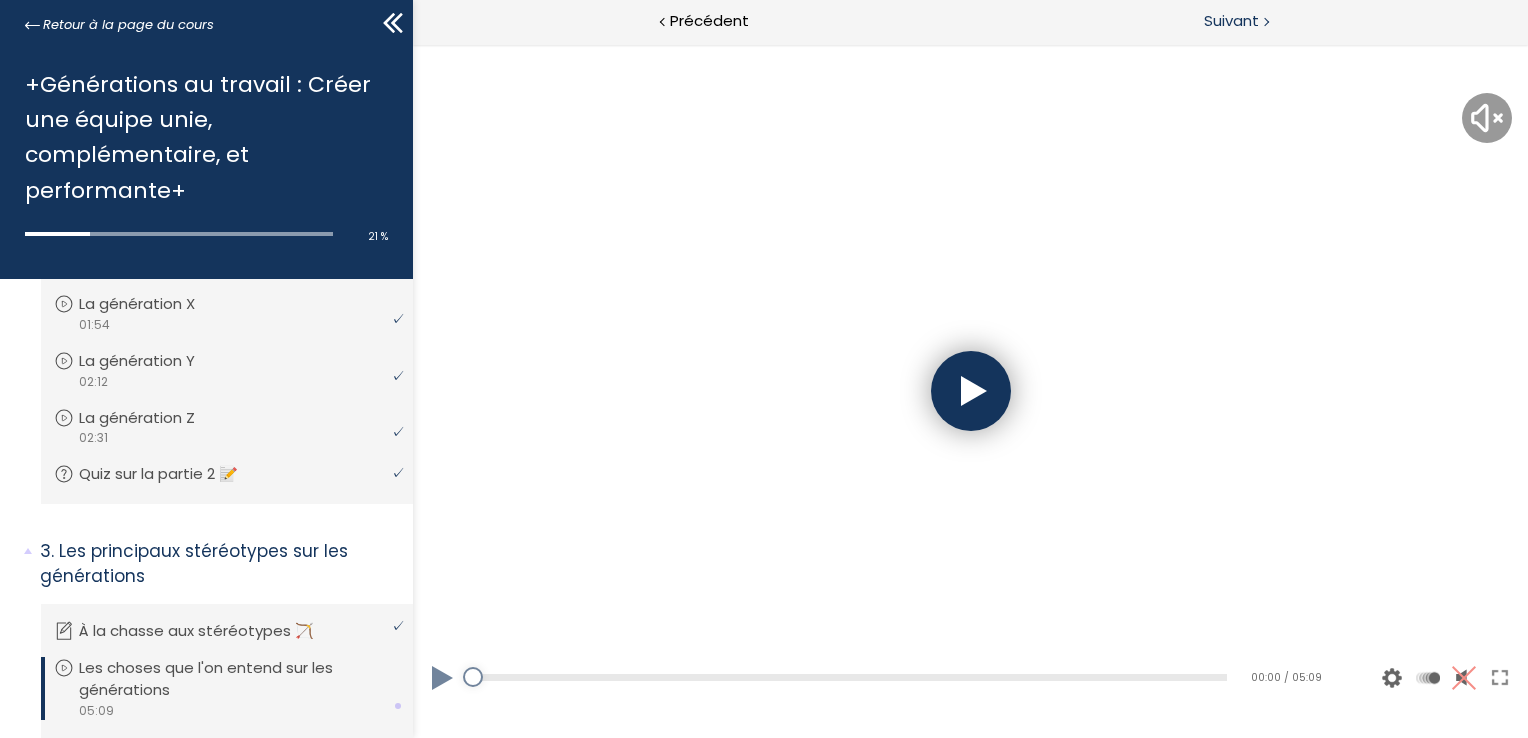click on "Suivant" at bounding box center (1231, 21) 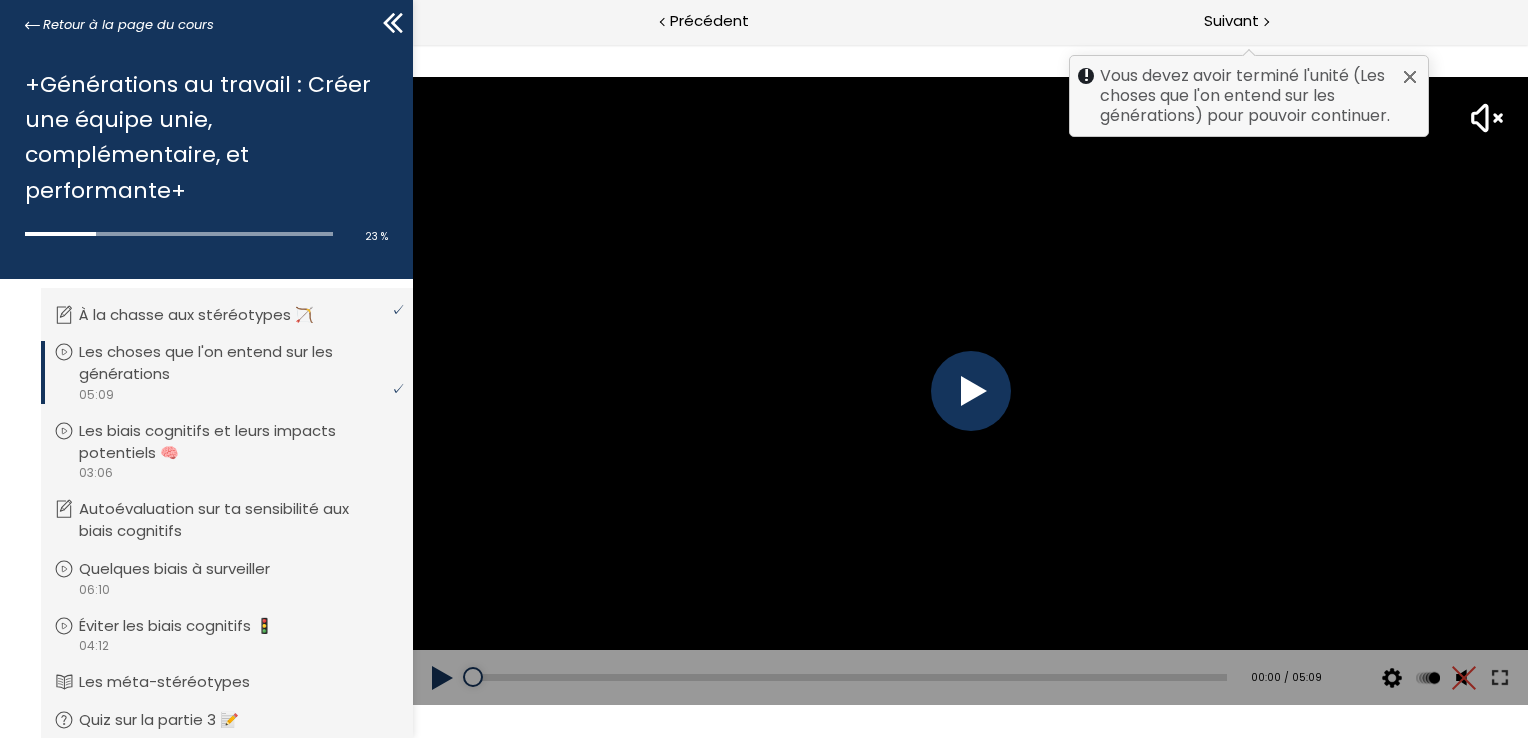 scroll, scrollTop: 800, scrollLeft: 0, axis: vertical 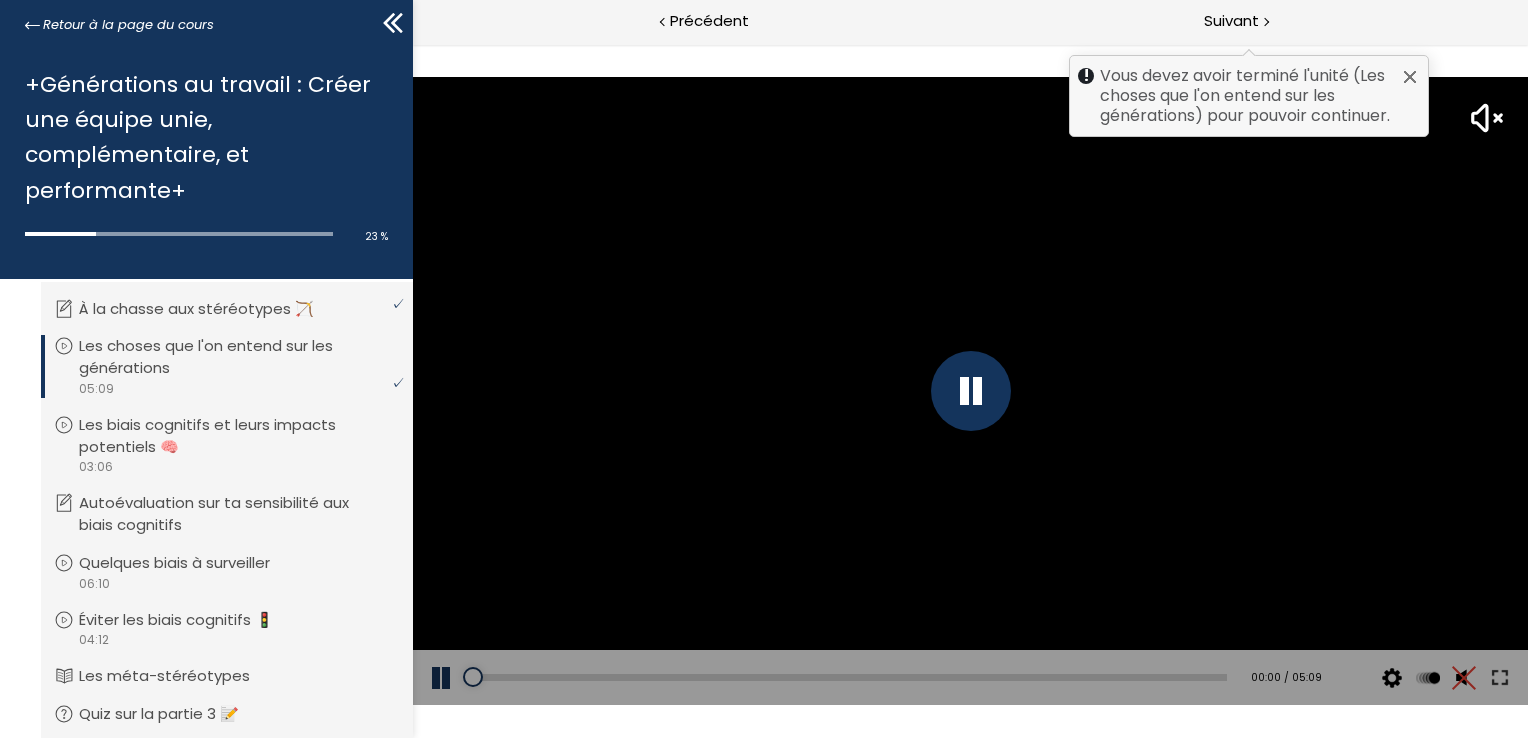 click at bounding box center (970, 391) 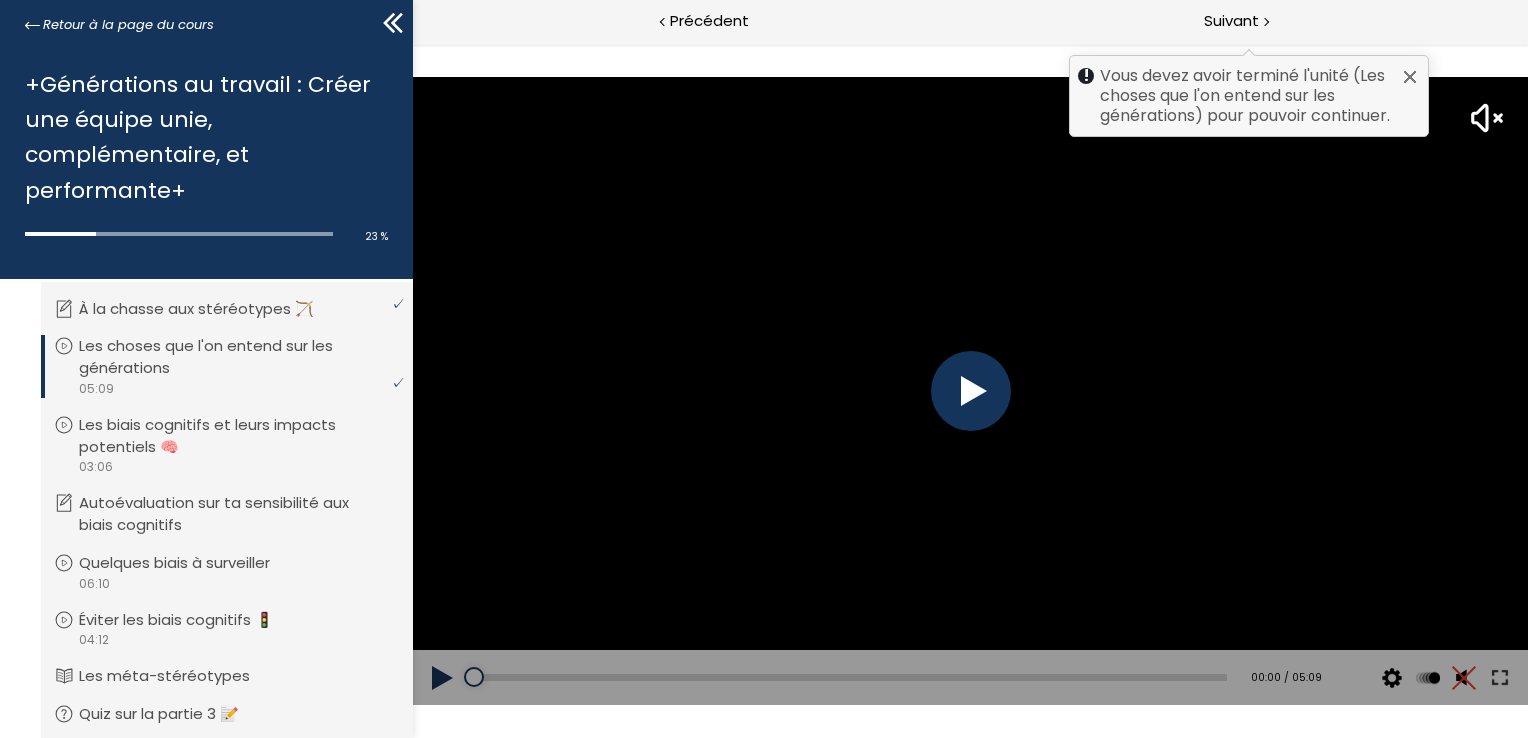 click at bounding box center [970, 391] 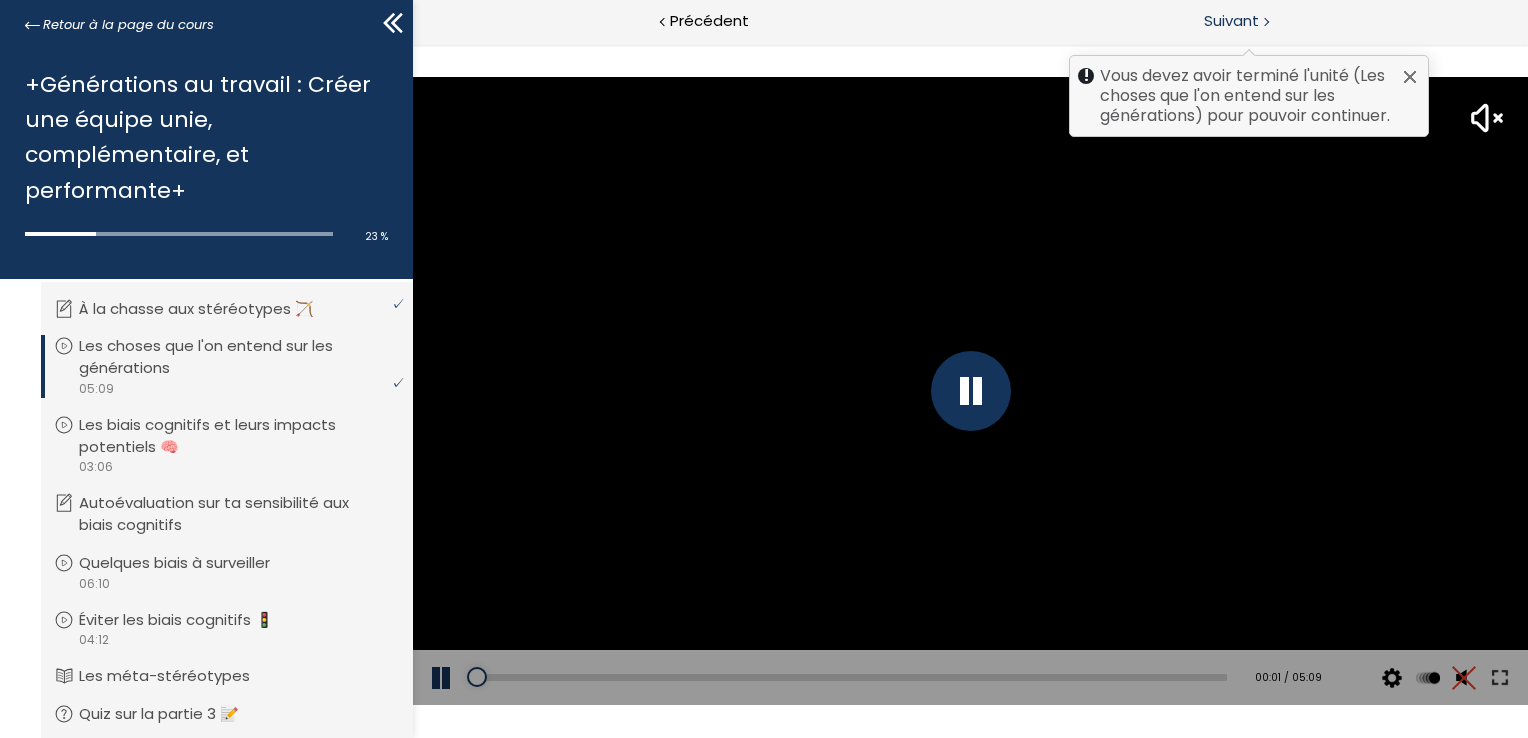 click on "Suivant" at bounding box center [1231, 21] 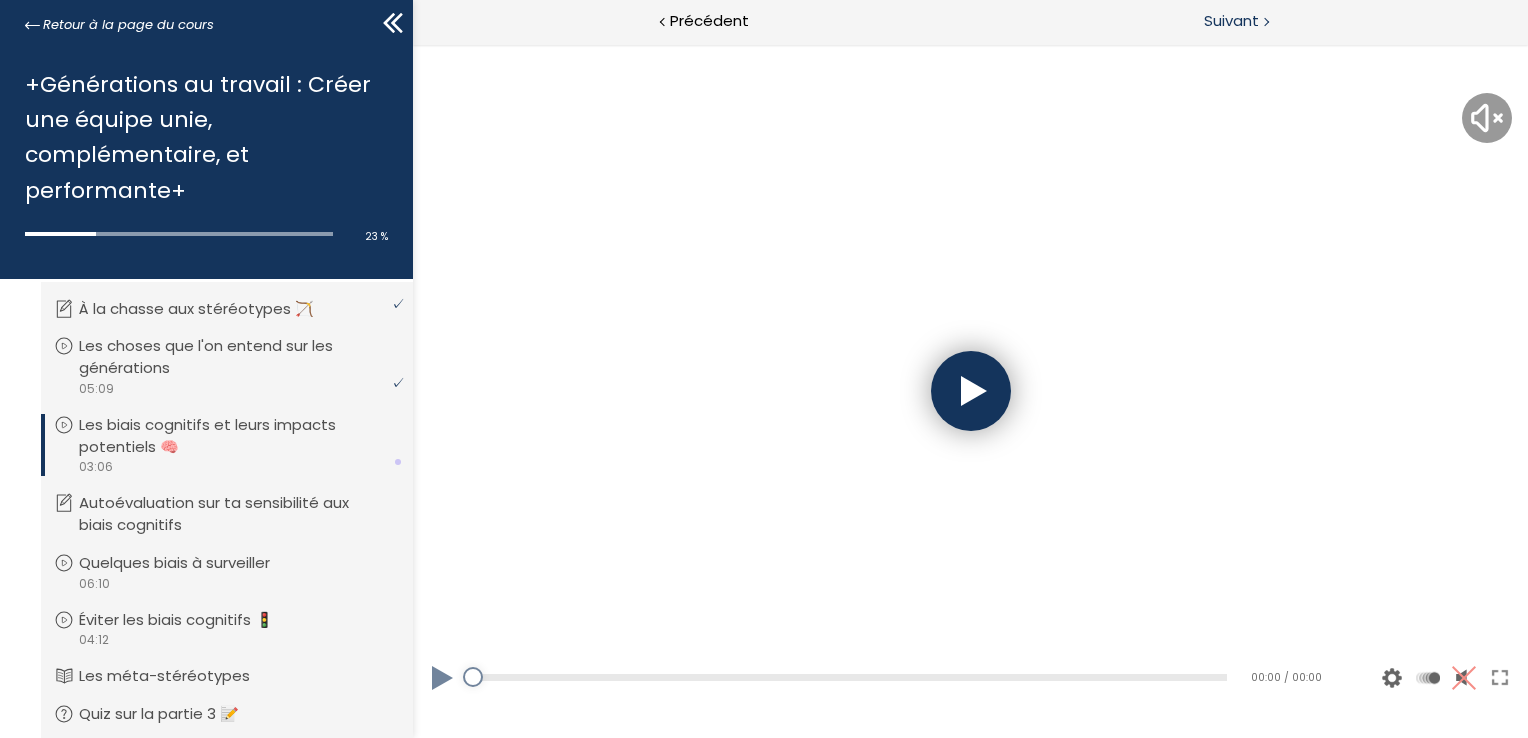scroll, scrollTop: 0, scrollLeft: 0, axis: both 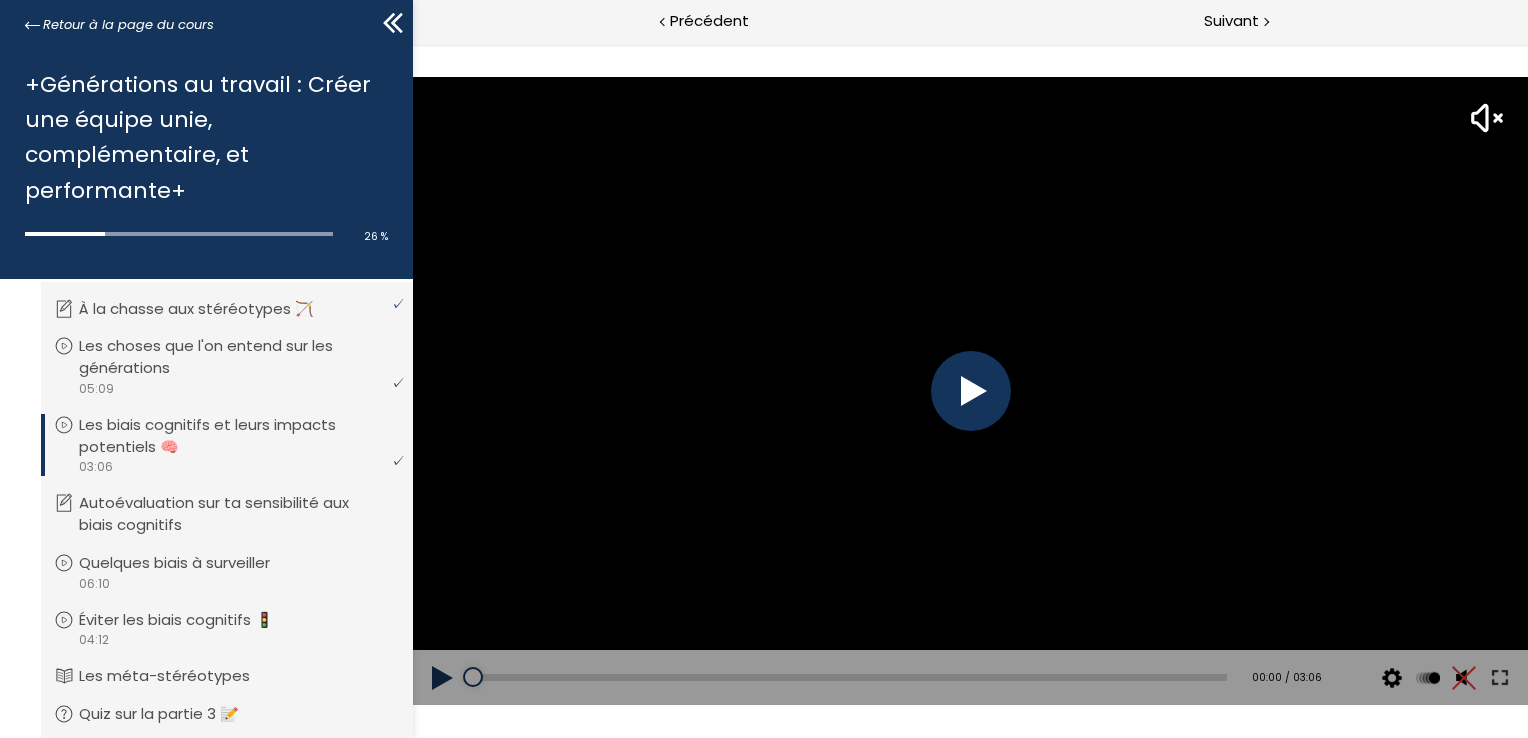 click at bounding box center (970, 391) 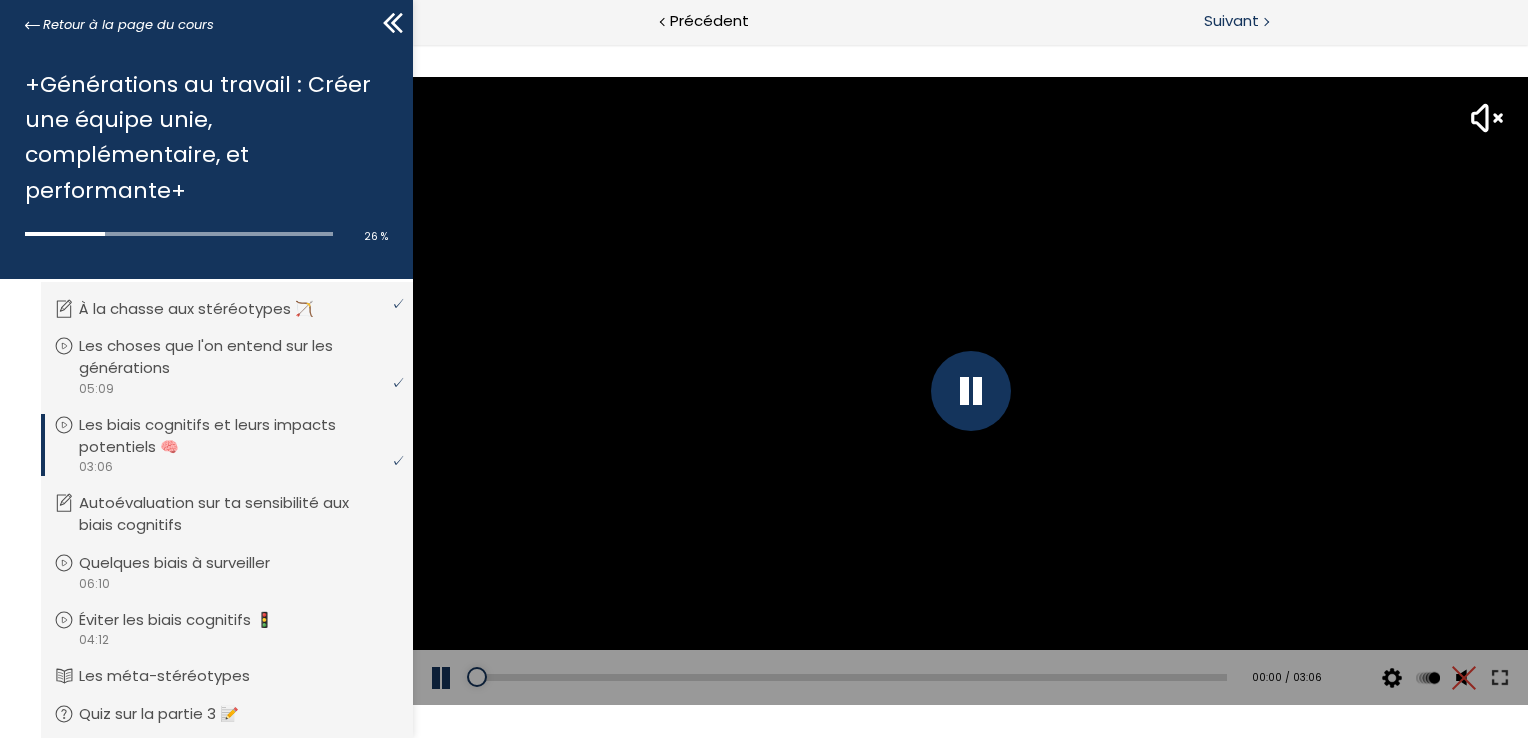 click on "Suivant" at bounding box center (1231, 21) 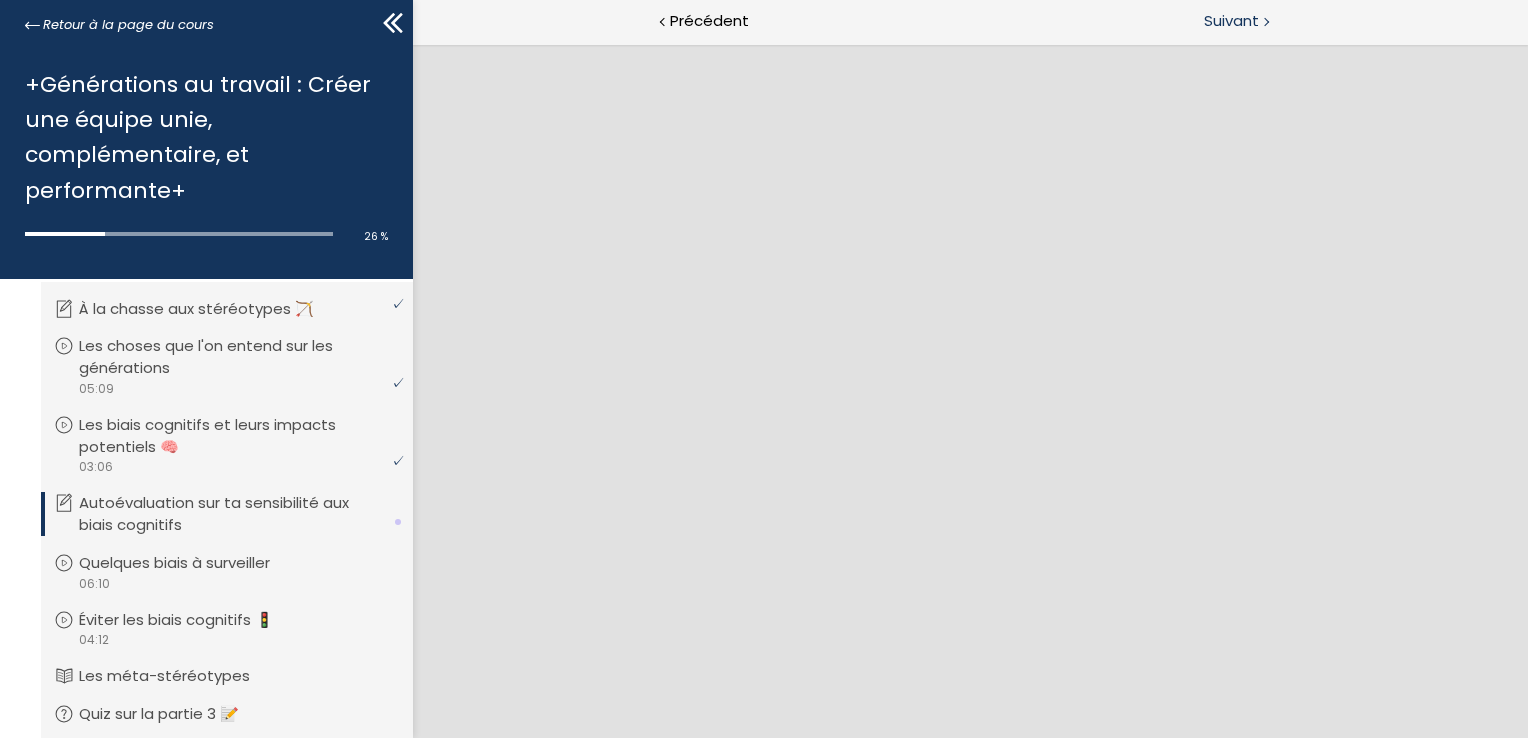 scroll, scrollTop: 0, scrollLeft: 0, axis: both 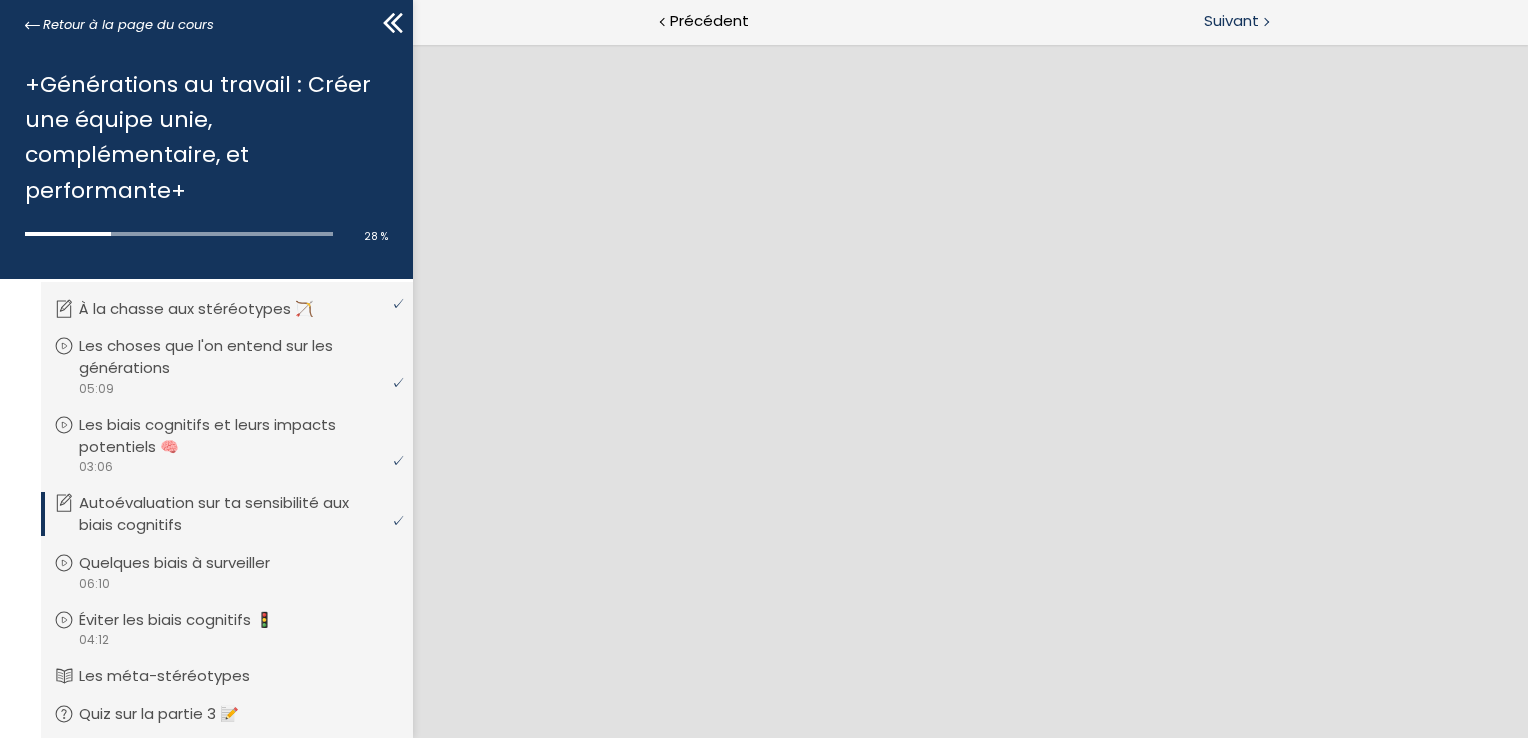 click on "Suivant" at bounding box center (1231, 21) 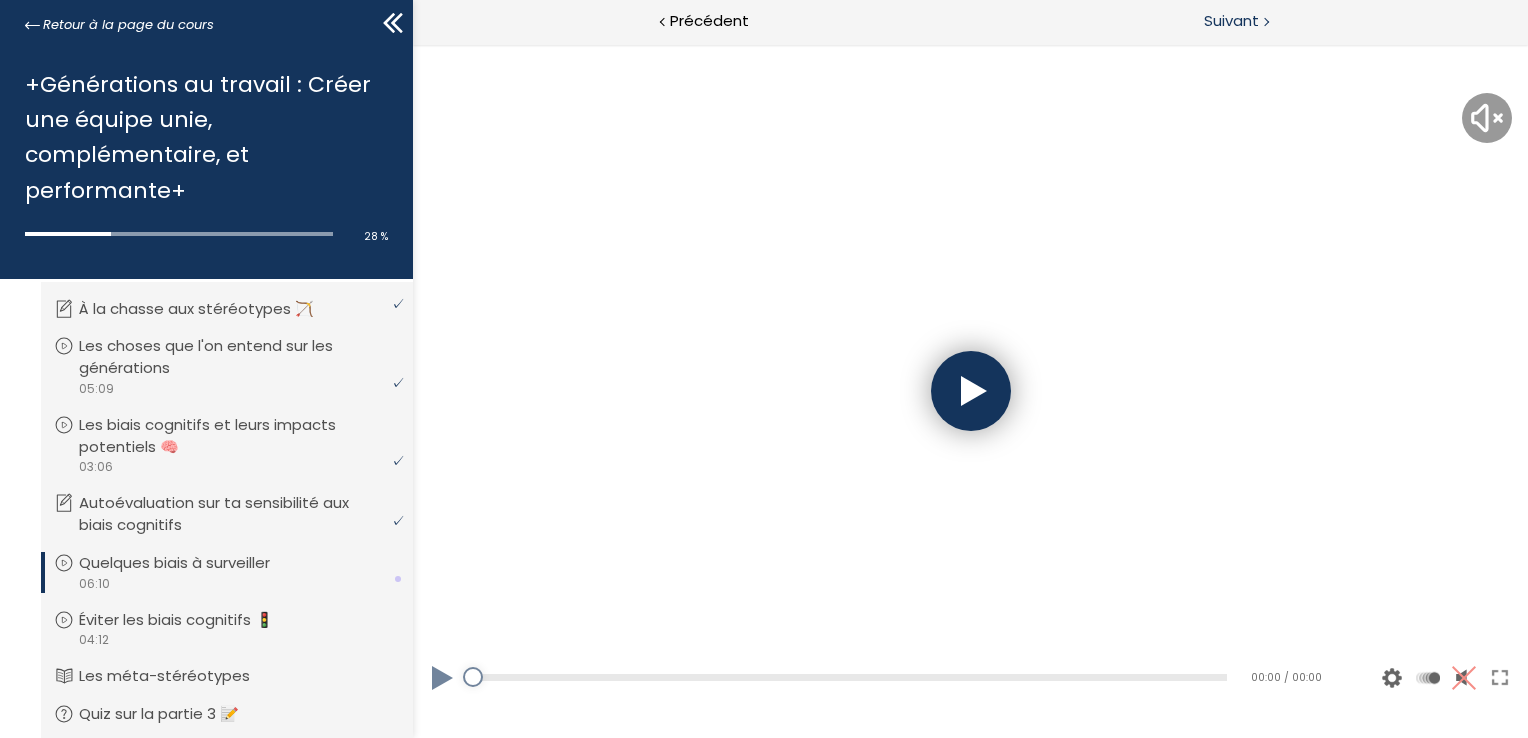 scroll, scrollTop: 0, scrollLeft: 0, axis: both 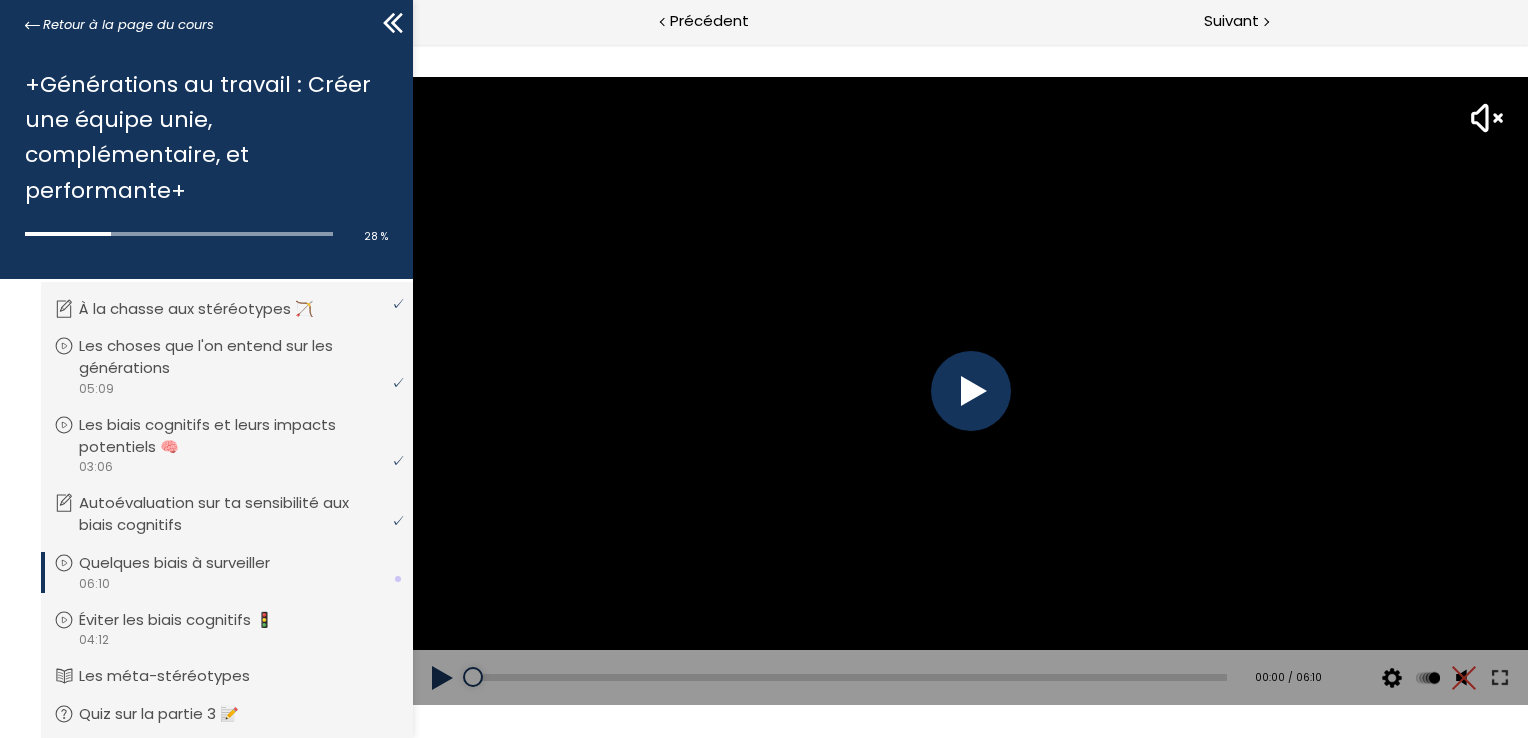 click at bounding box center (970, 391) 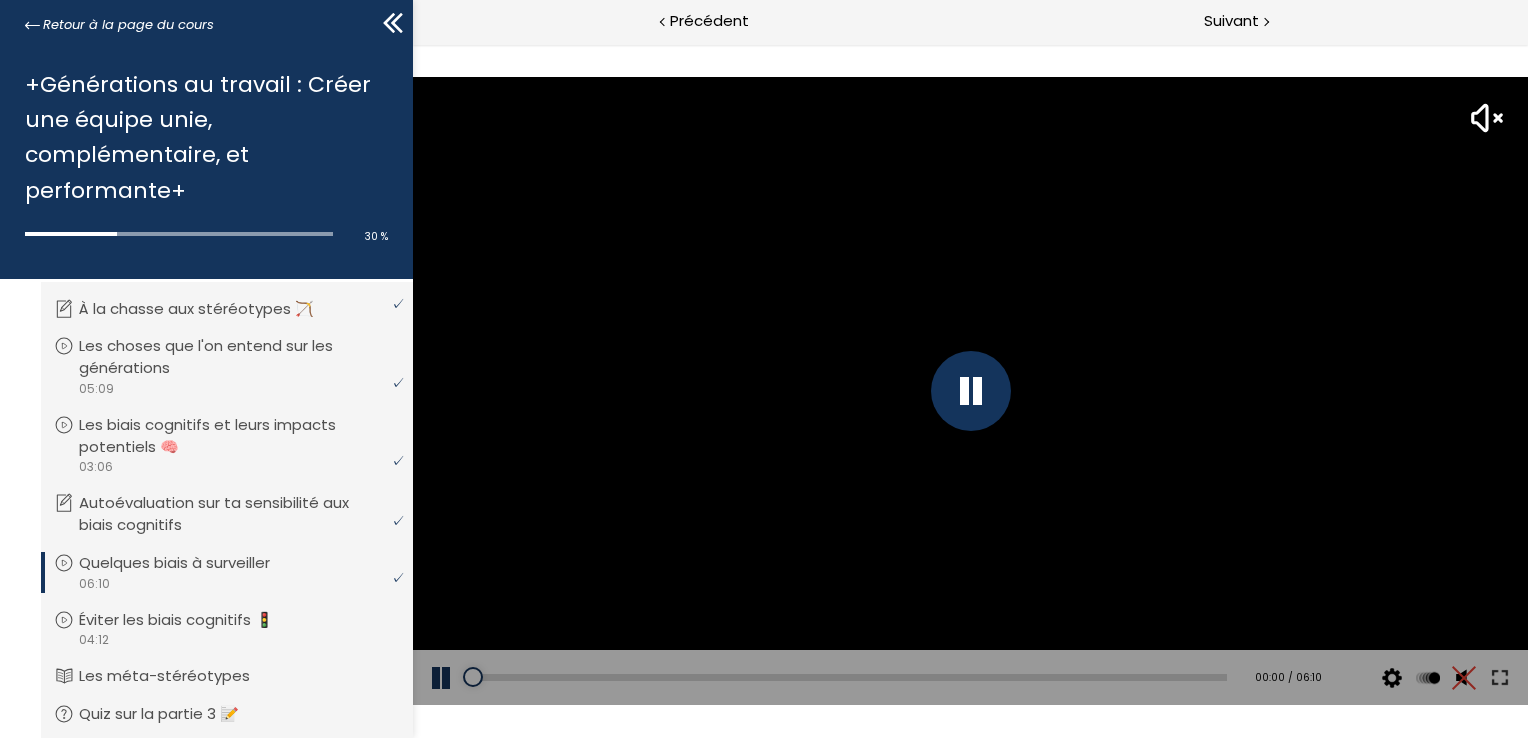 click at bounding box center [970, 391] 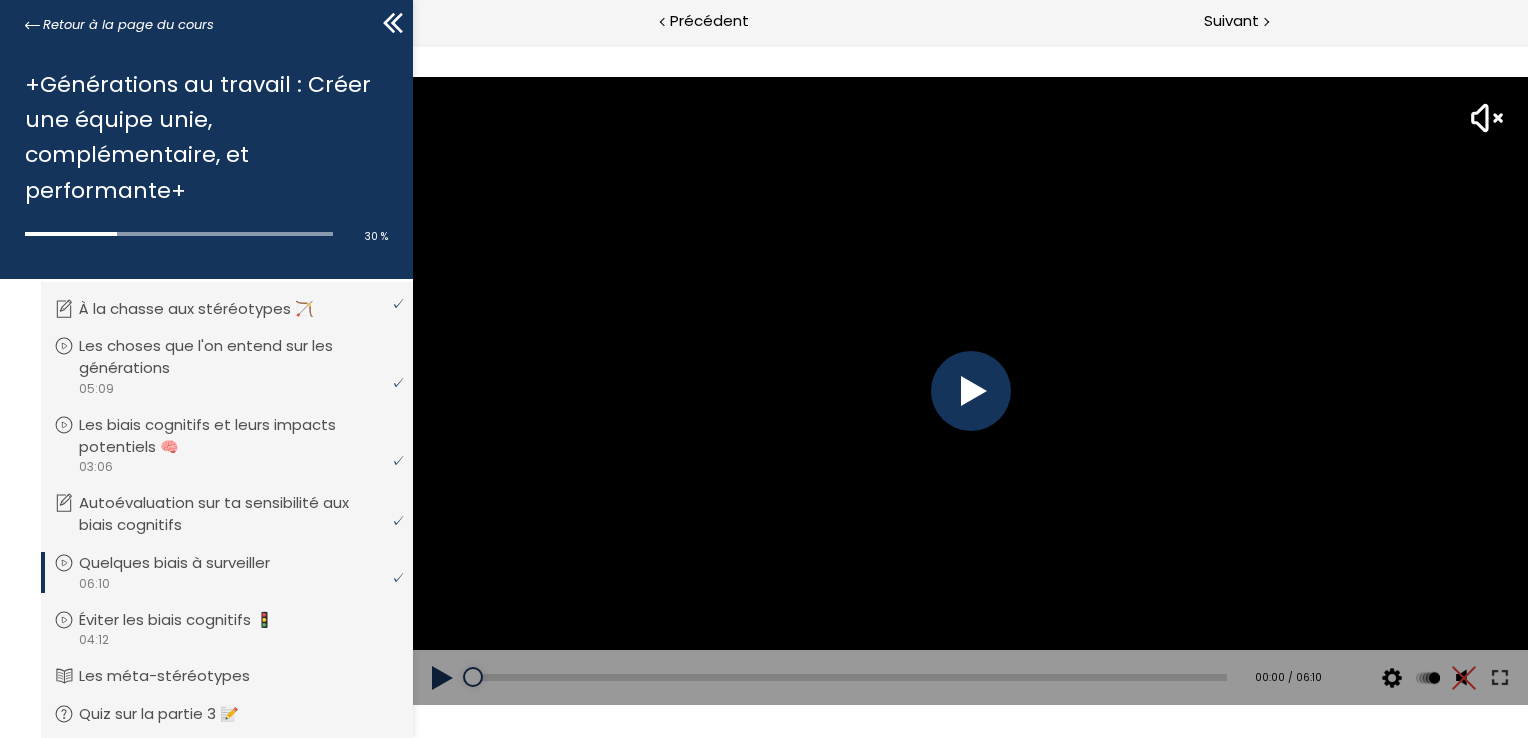 click at bounding box center [970, 391] 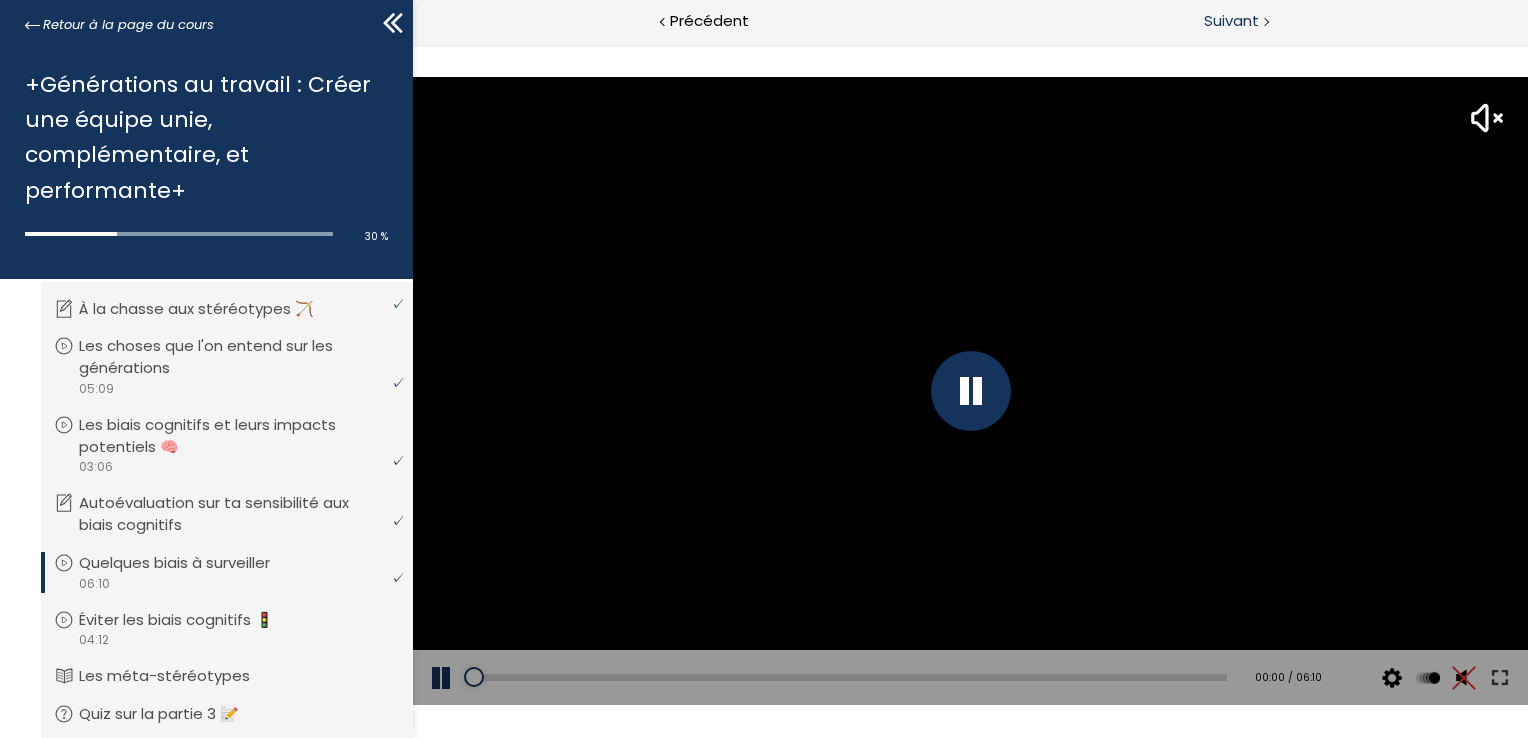click at bounding box center (1265, 20) 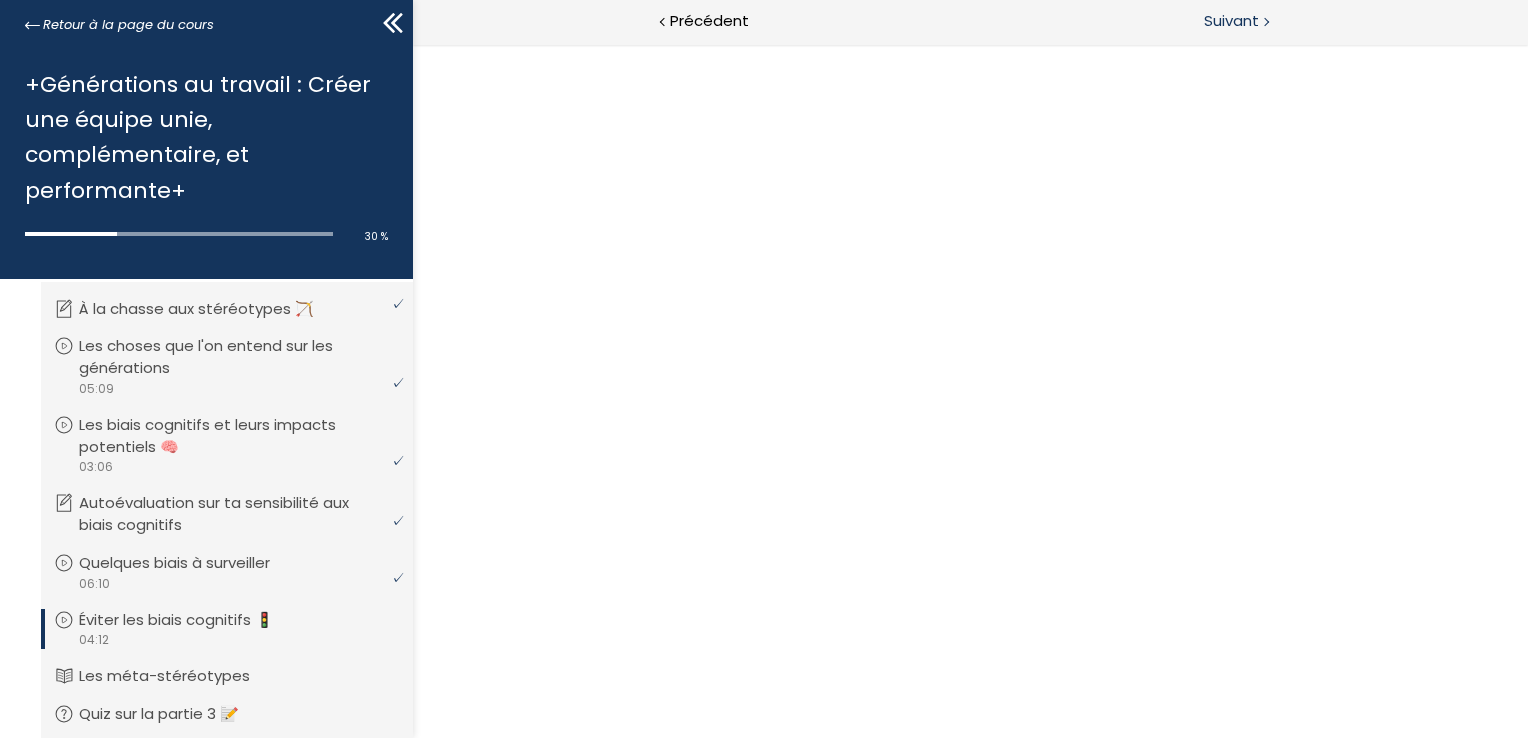 scroll, scrollTop: 0, scrollLeft: 0, axis: both 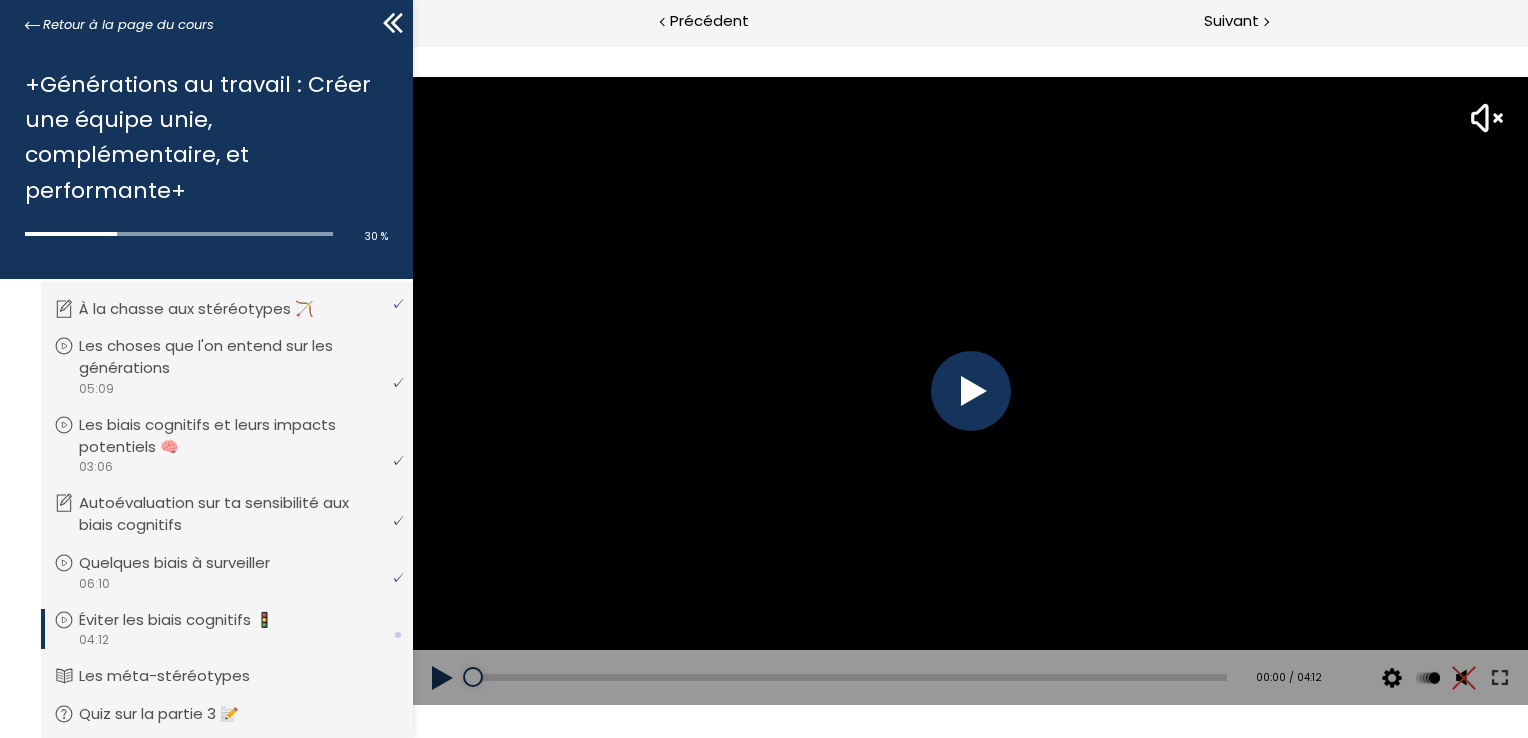 click at bounding box center (970, 391) 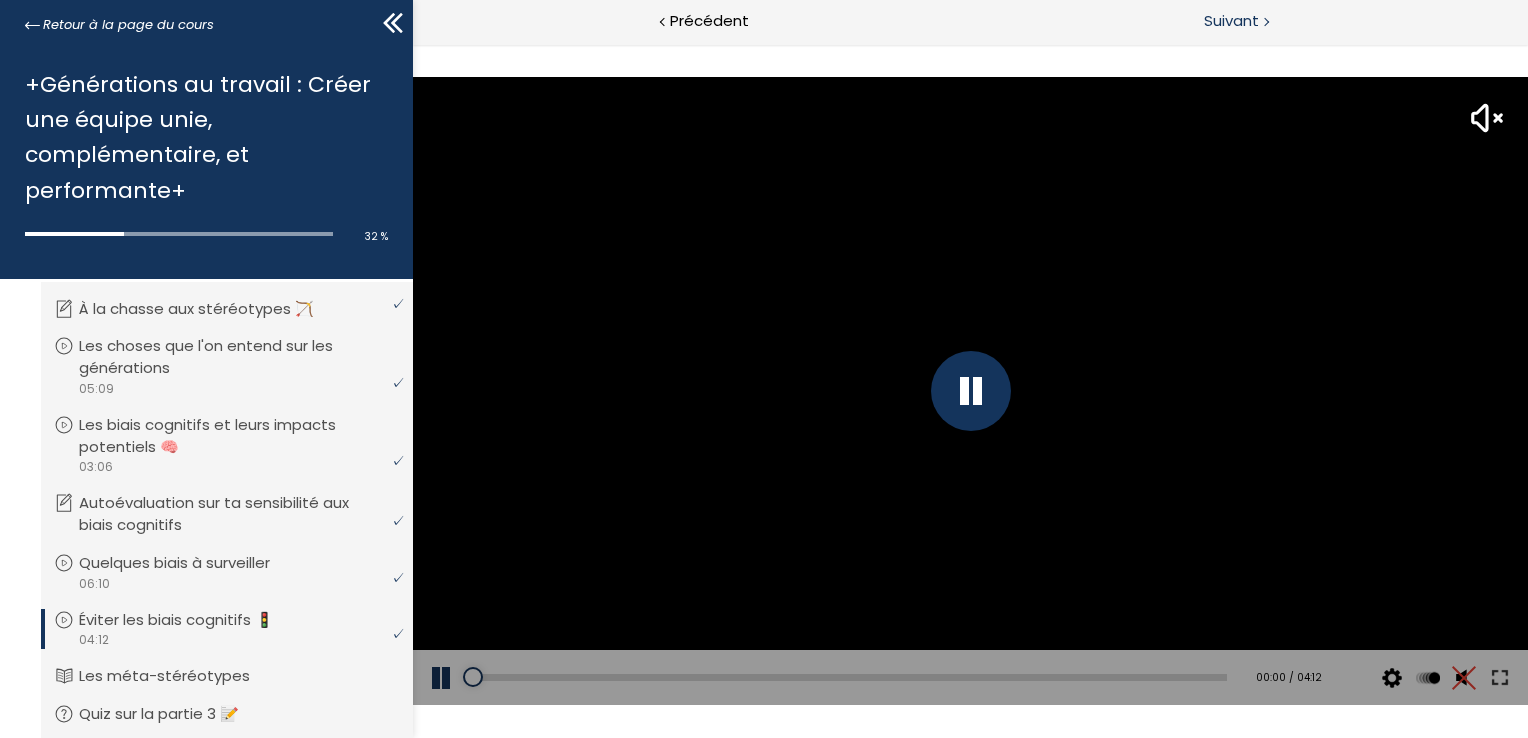 click at bounding box center (1265, 20) 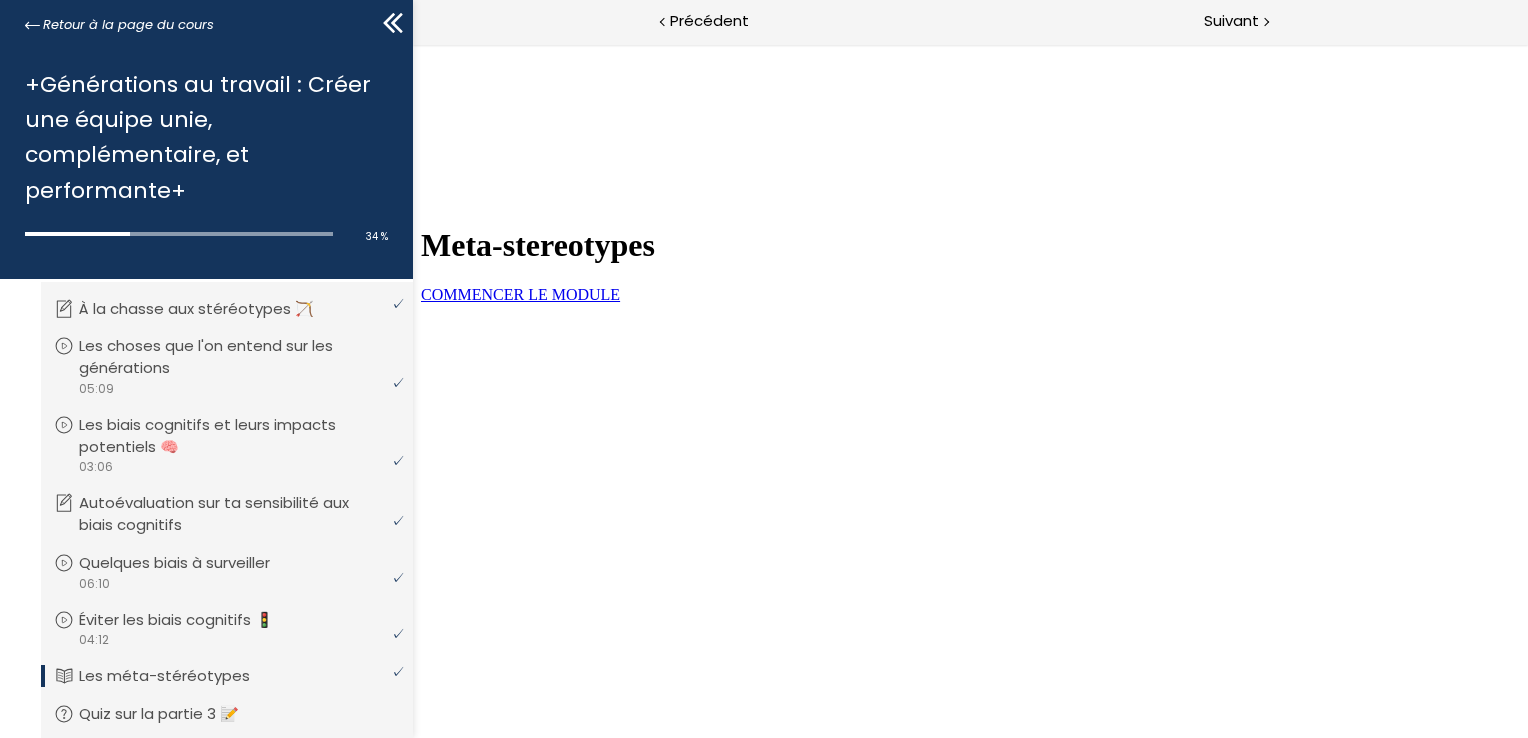 scroll, scrollTop: 0, scrollLeft: 0, axis: both 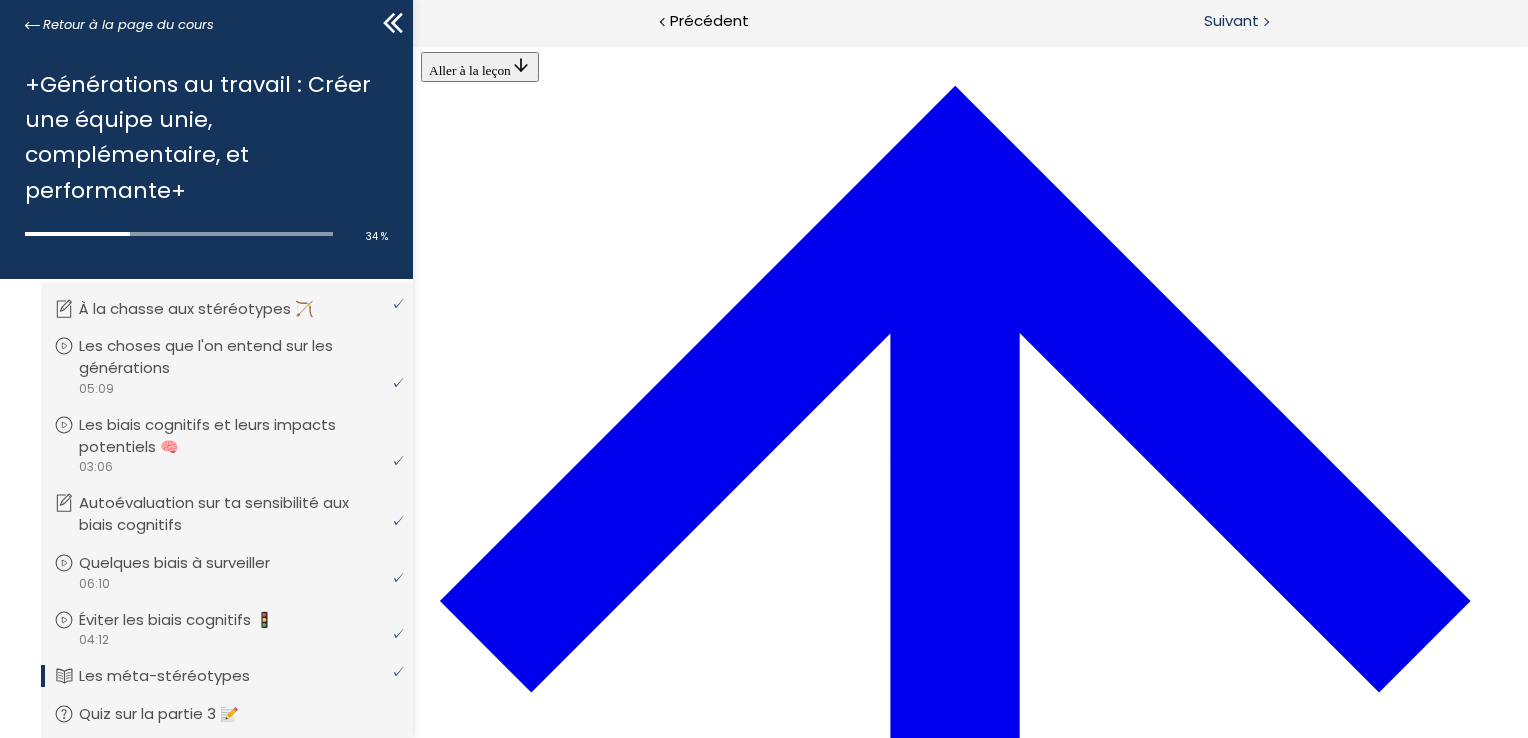 click on "Suivant" at bounding box center [1231, 21] 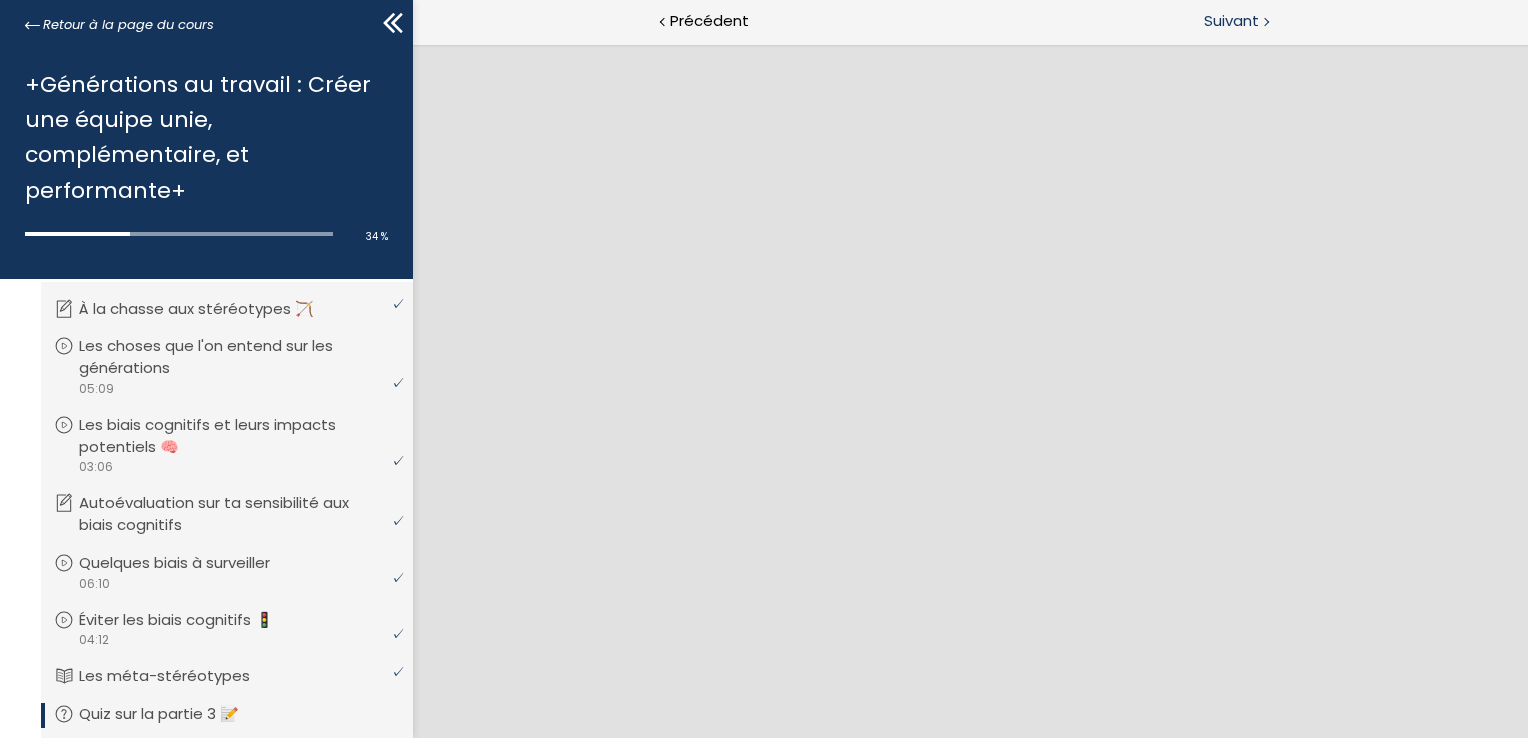 scroll, scrollTop: 0, scrollLeft: 0, axis: both 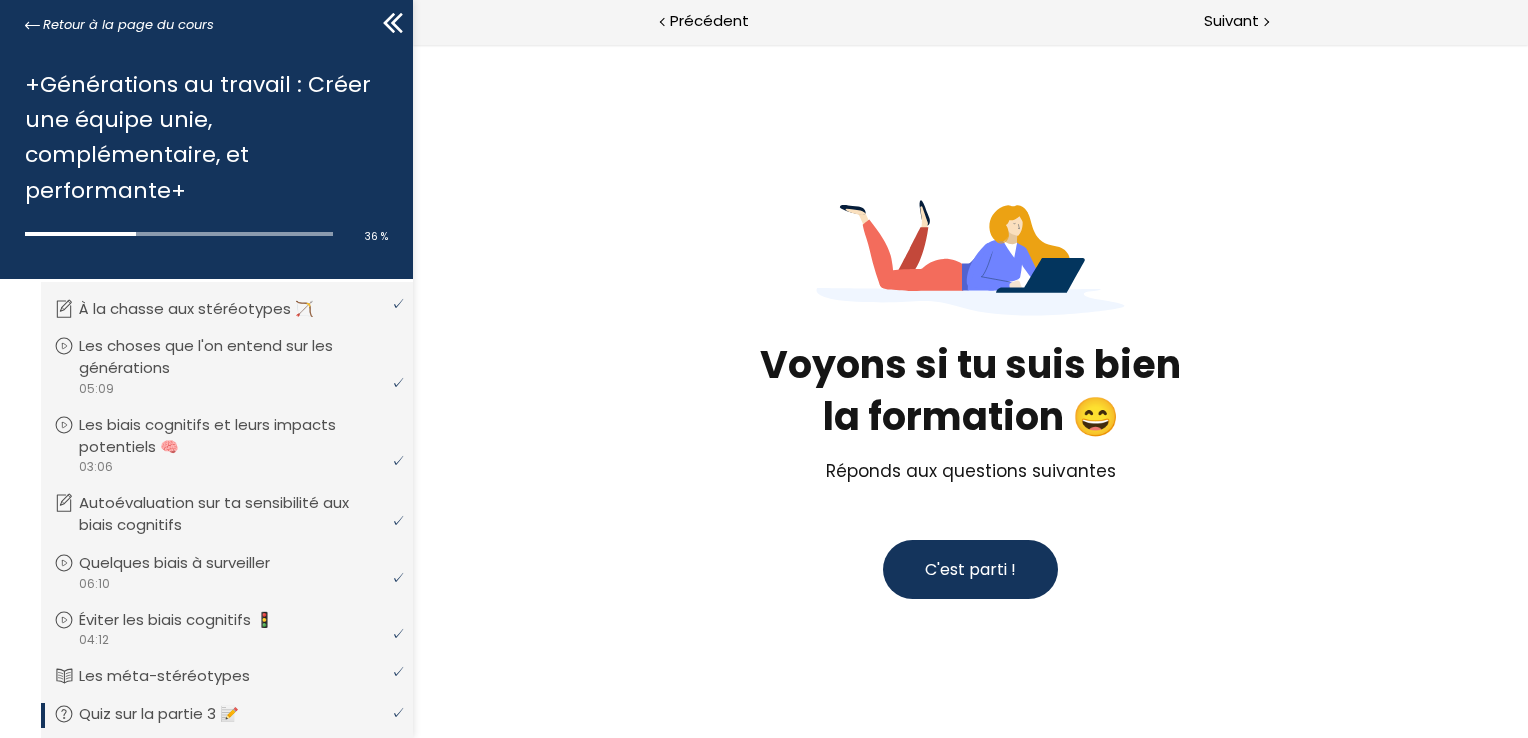 click on "C'est parti !" at bounding box center [969, 569] 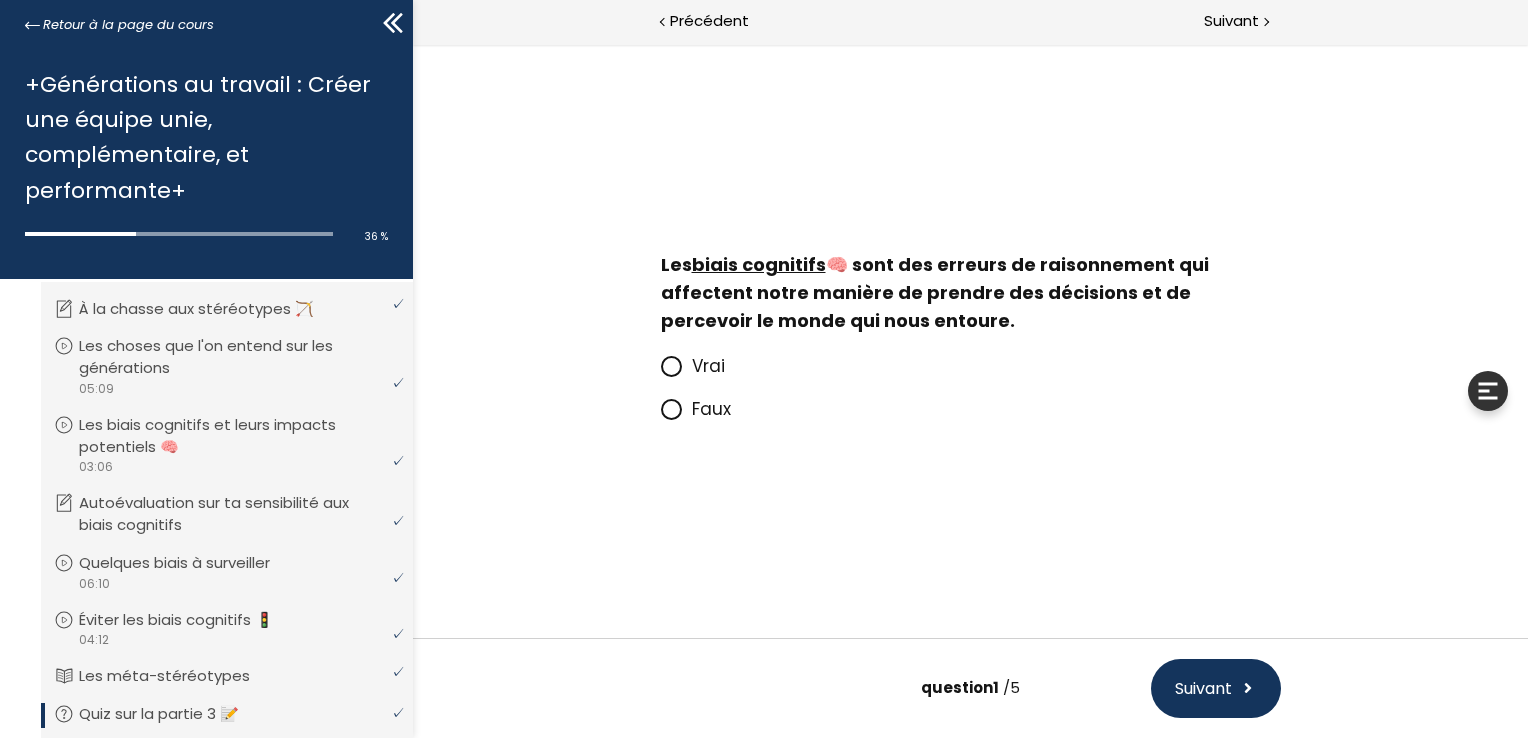 click on "Les  biais cognitifs  🧠 sont des erreurs de raisonnement qui affectent notre manière de prendre des décisions et de percevoir le monde qui nous entoure." at bounding box center [934, 292] 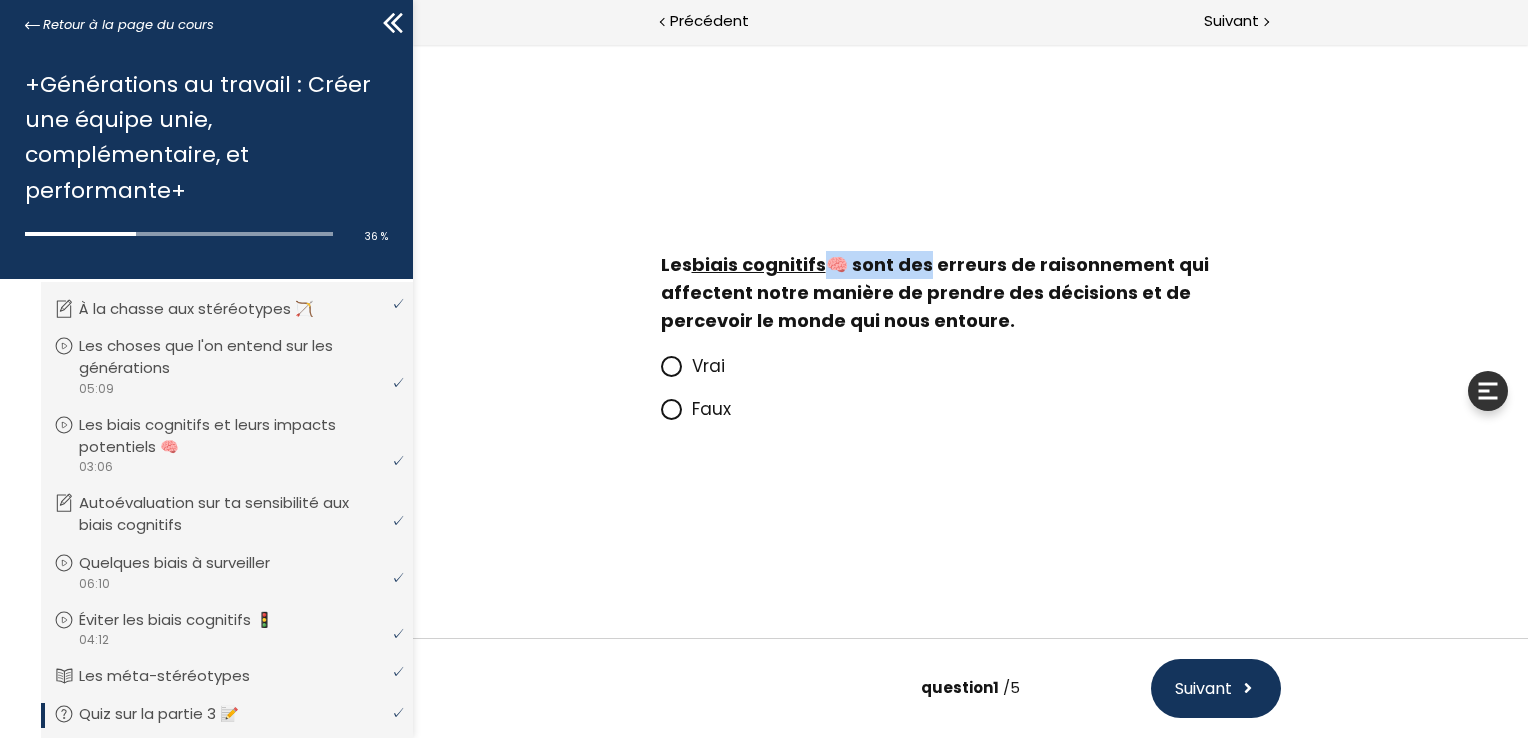 drag, startPoint x: 913, startPoint y: 270, endPoint x: 939, endPoint y: 270, distance: 26 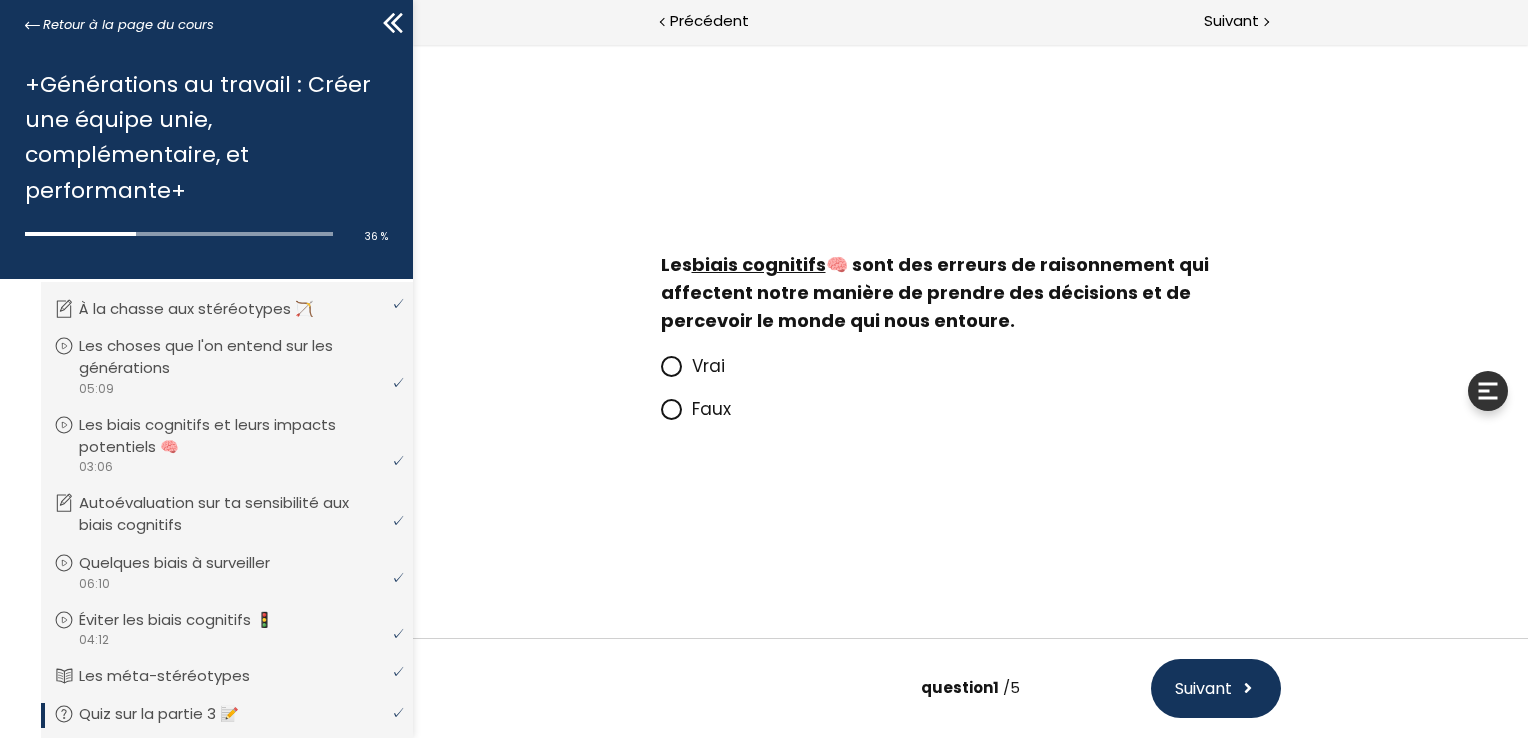 drag, startPoint x: 939, startPoint y: 270, endPoint x: 983, endPoint y: 286, distance: 46.818798 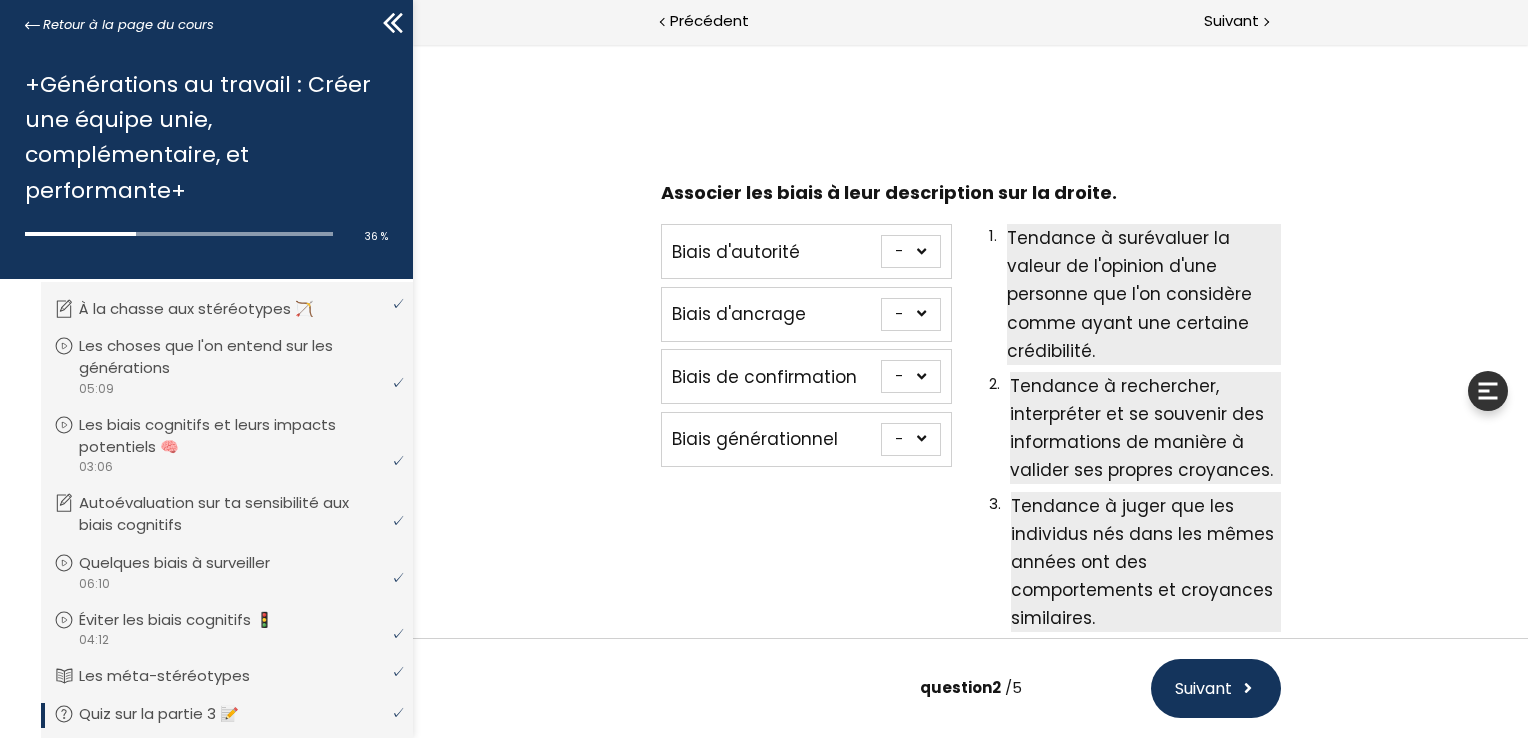 scroll, scrollTop: 125, scrollLeft: 0, axis: vertical 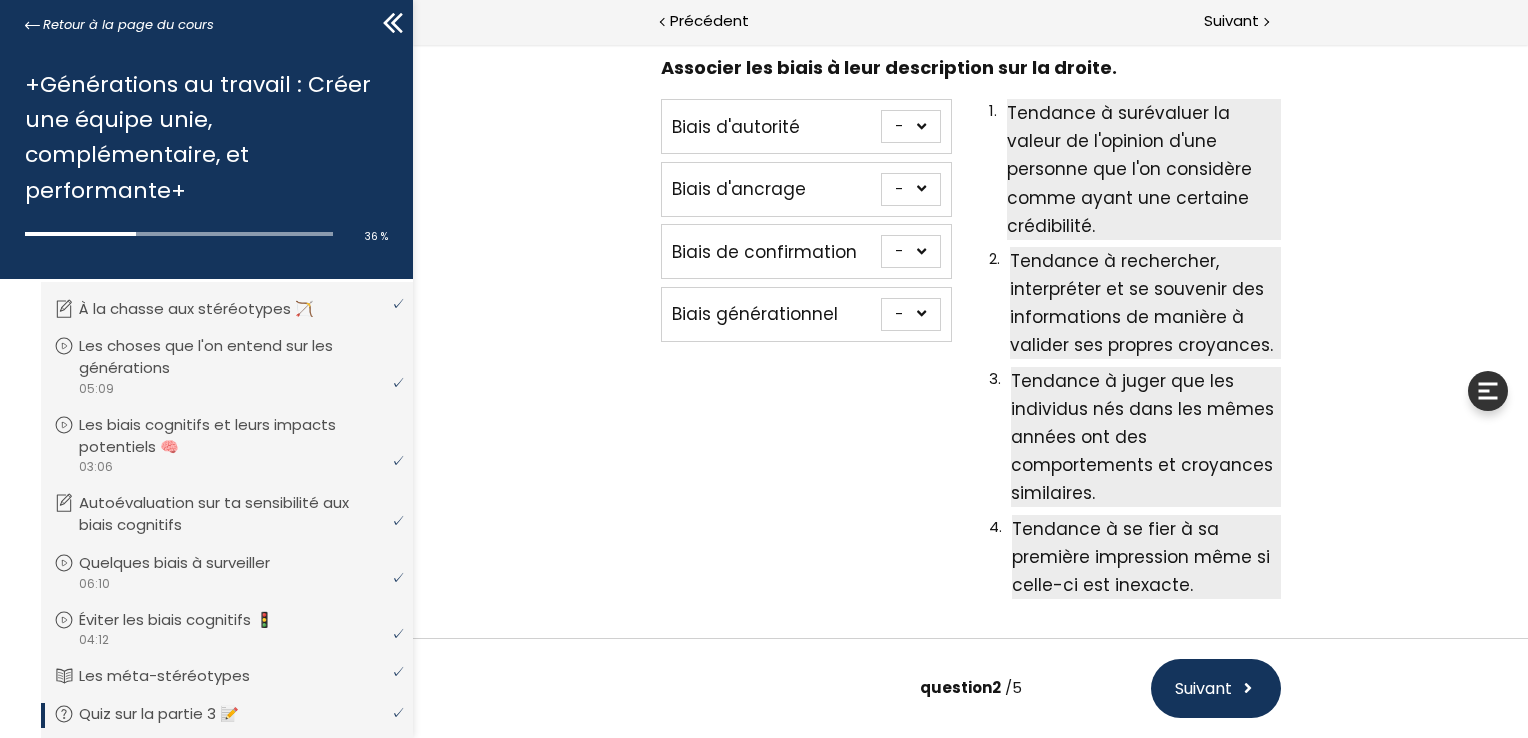click on "-
1
2
3
4" at bounding box center (910, 314) 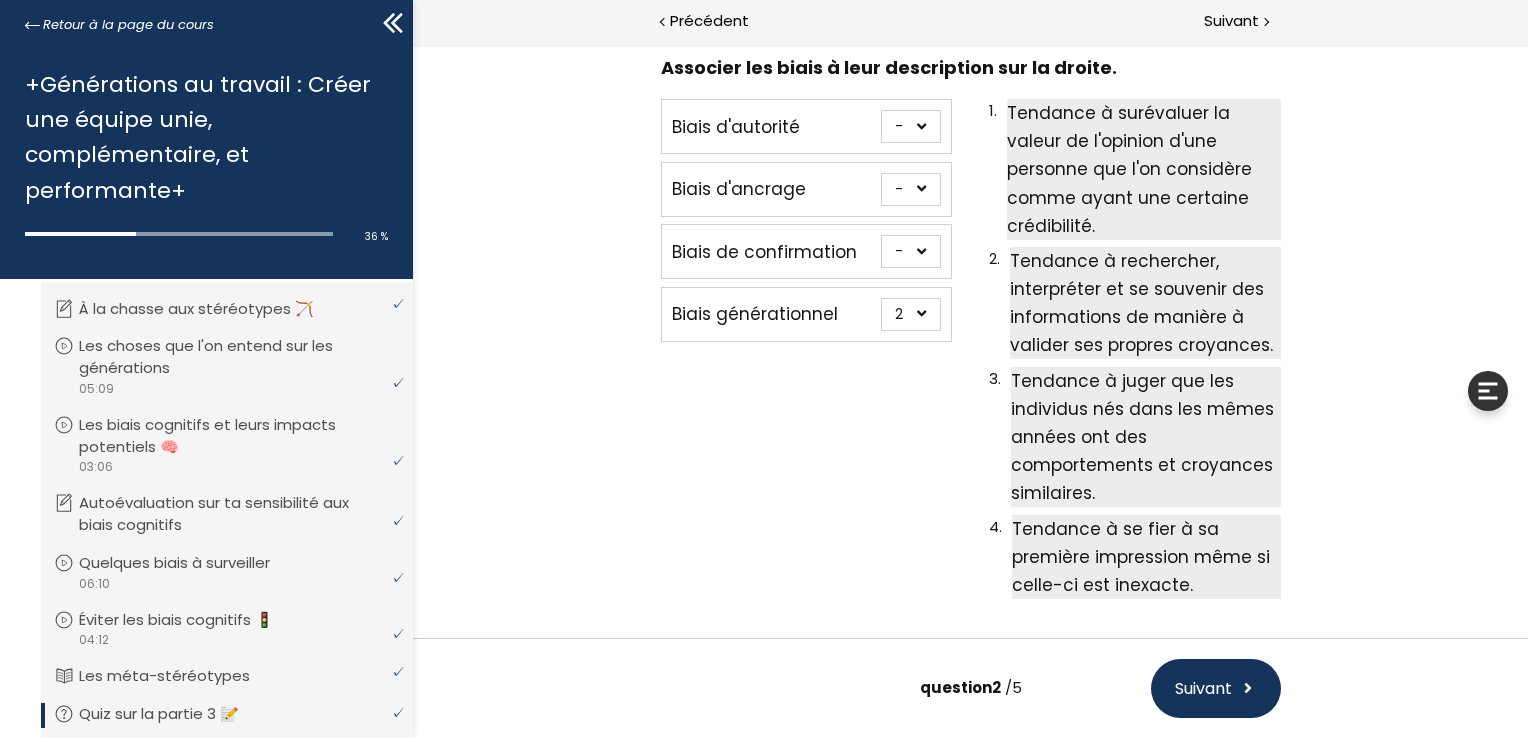 click on "-
1
2
3
4" at bounding box center [910, 314] 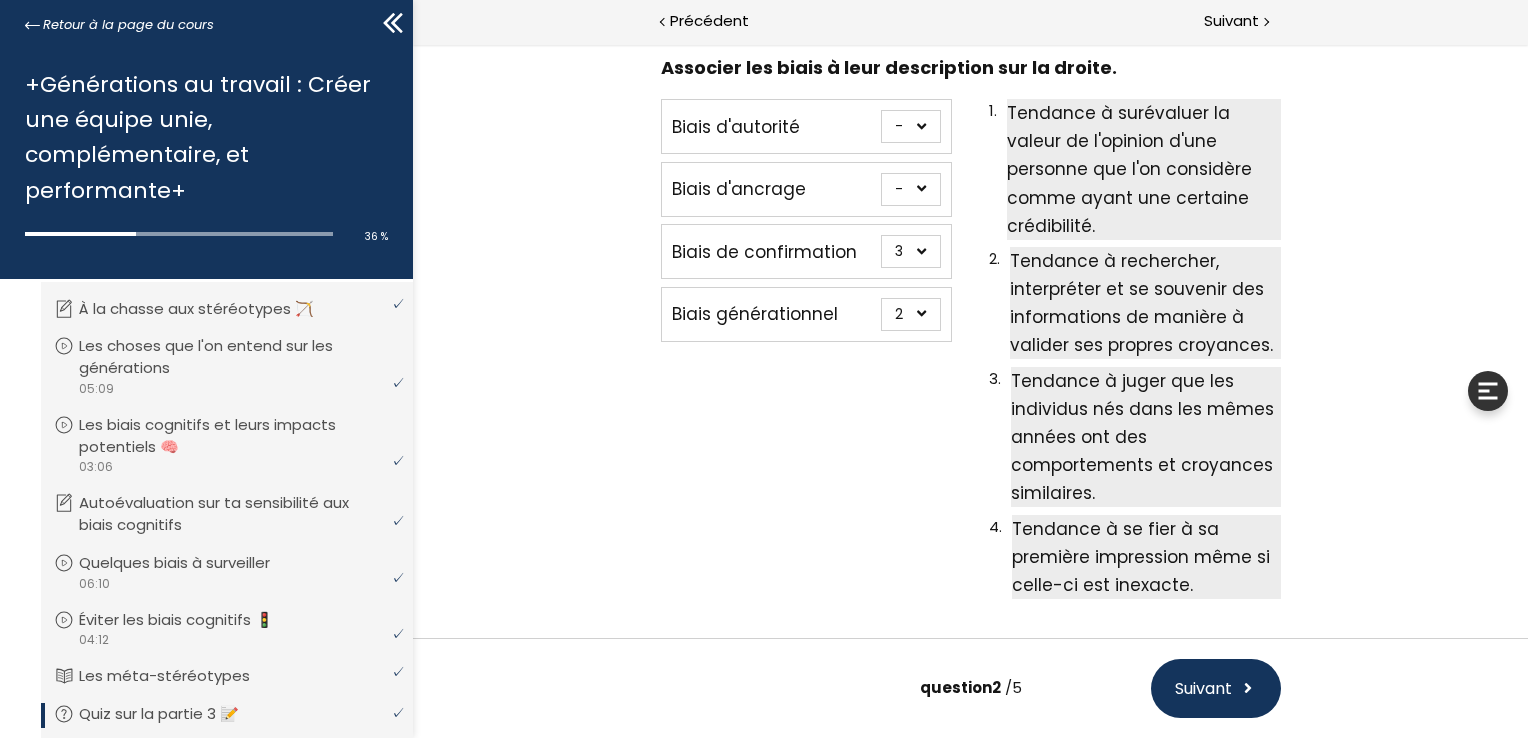 click on "-
1
2
3
4" at bounding box center (910, 251) 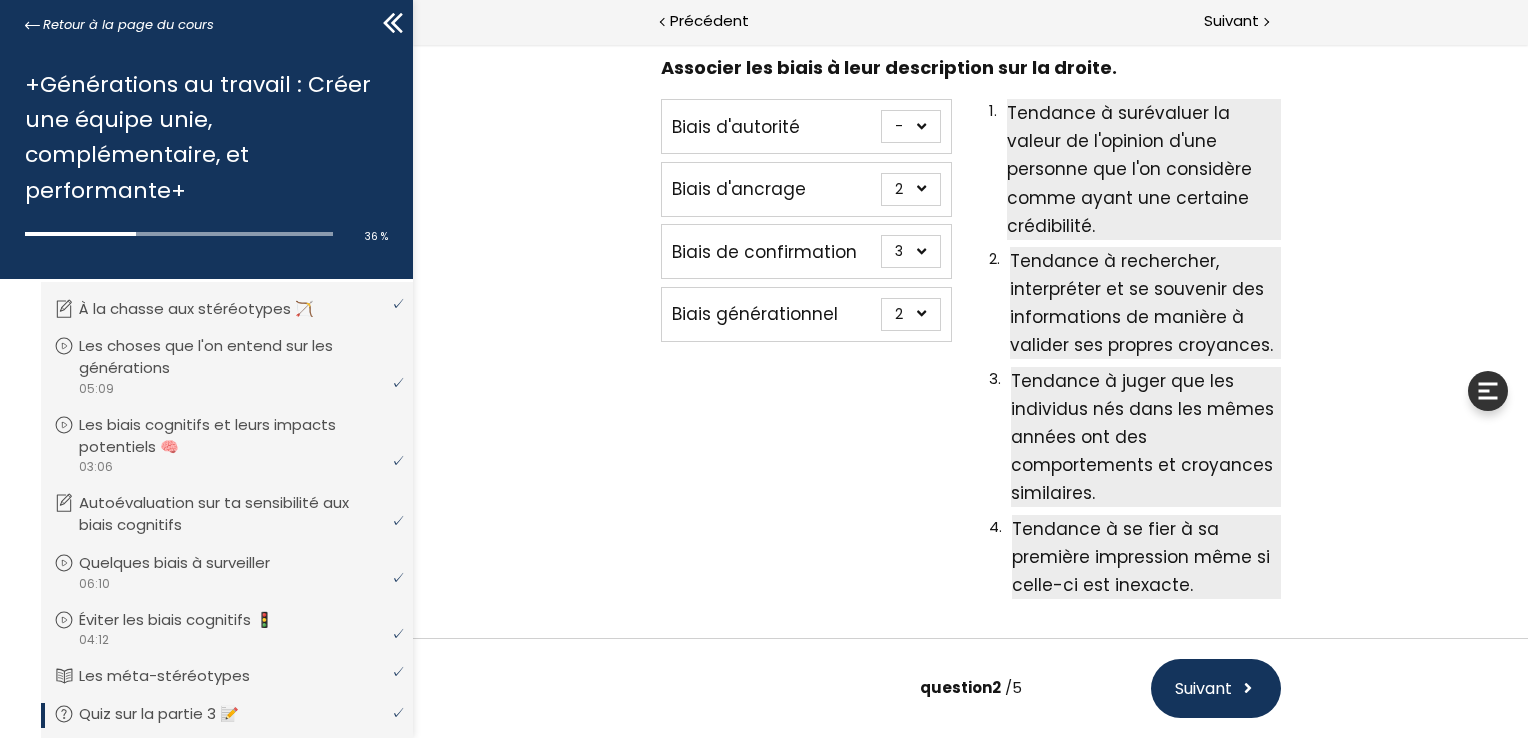 click on "-
1
2
3
4" at bounding box center [910, 189] 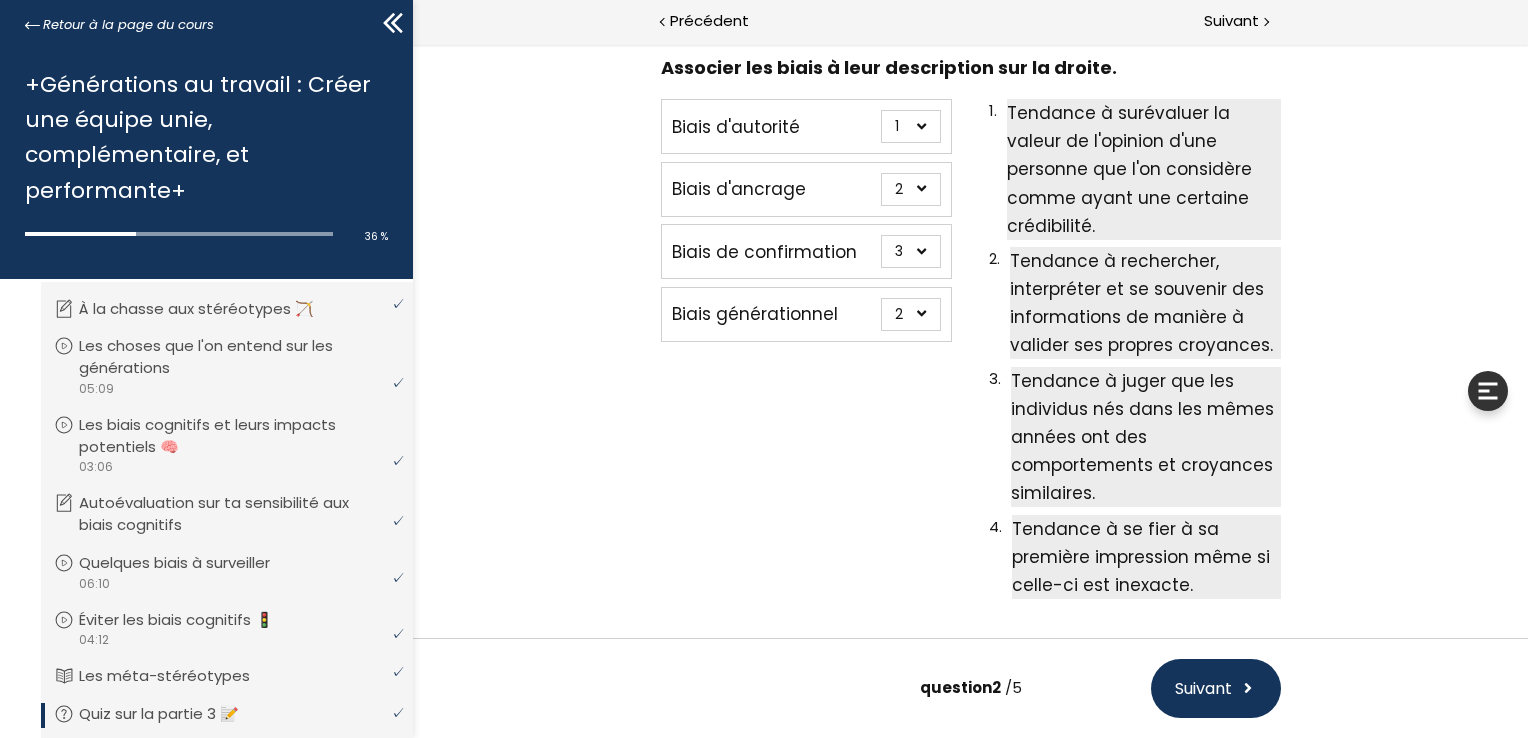 click on "-
1
2
3
4" at bounding box center [910, 126] 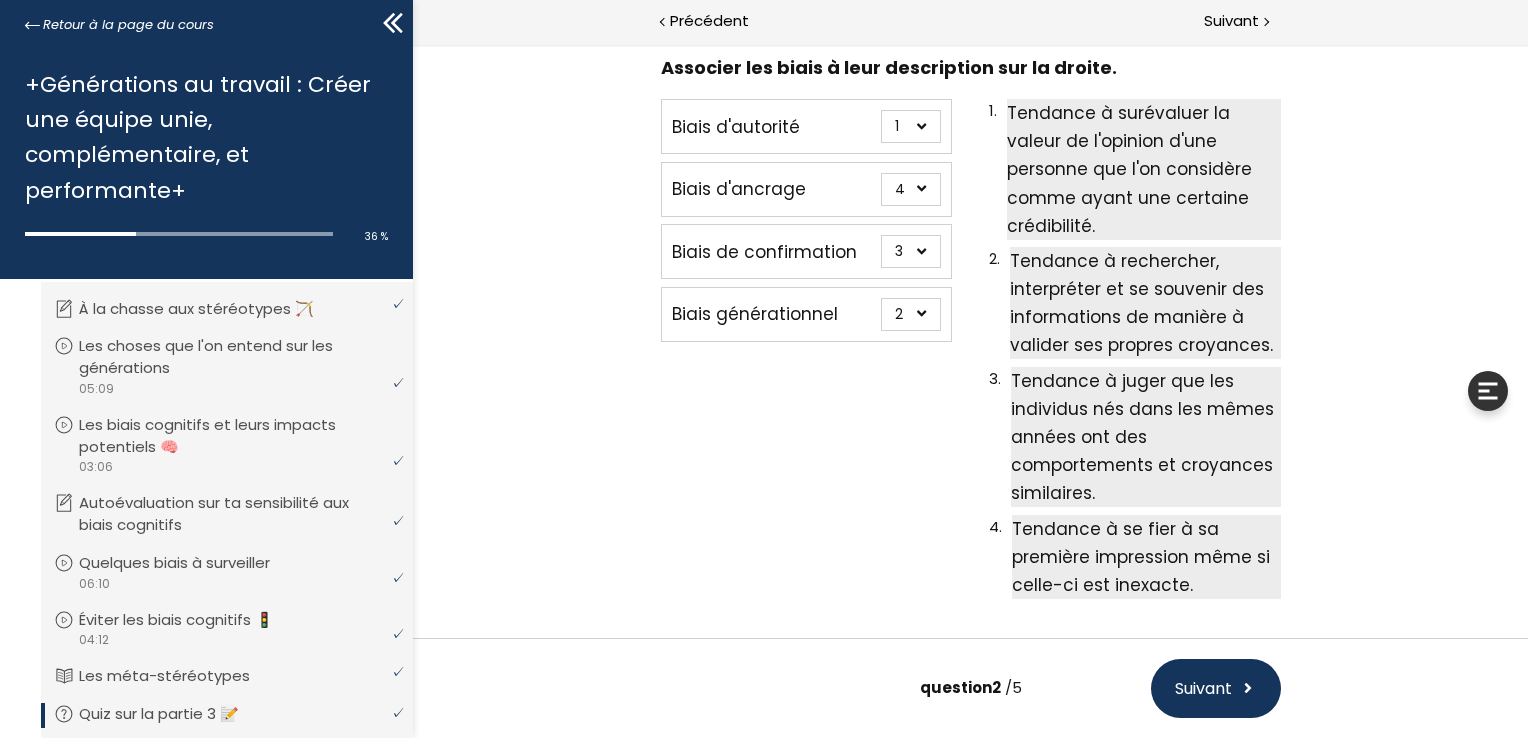 click on "-
1
2
3
4" at bounding box center (910, 189) 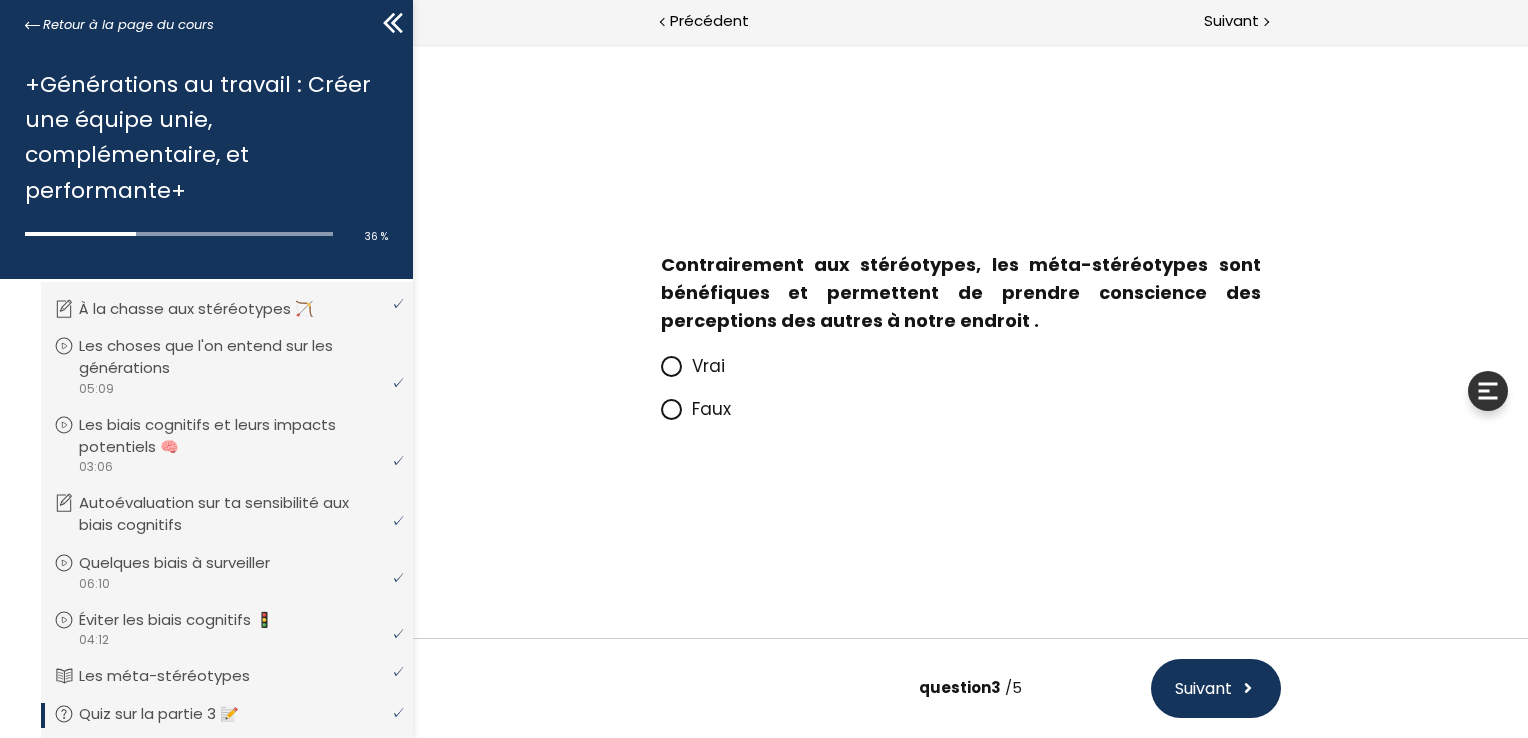 scroll, scrollTop: 0, scrollLeft: 0, axis: both 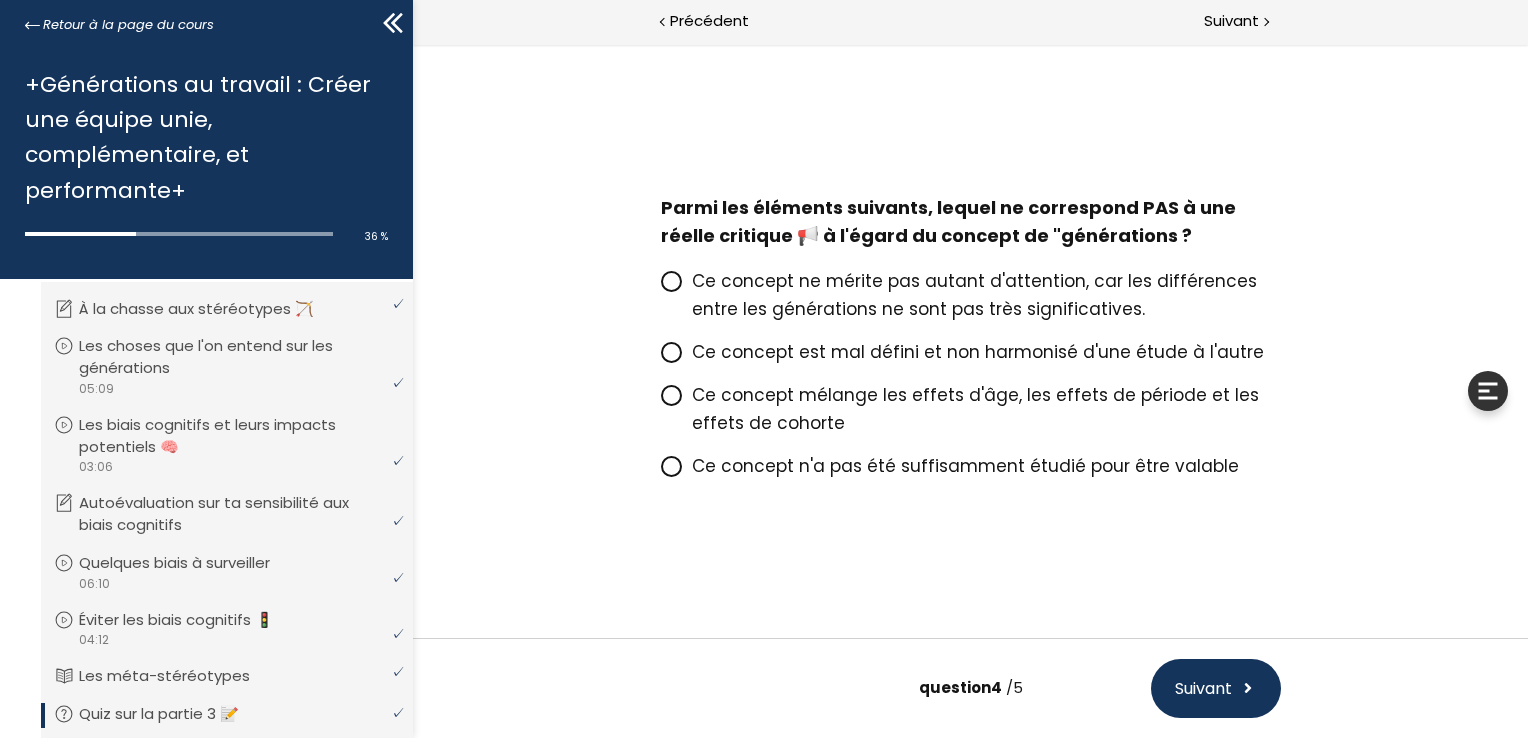 click on "Ce concept est mal défini et non harmonisé d'une étude à l'autre" at bounding box center [977, 352] 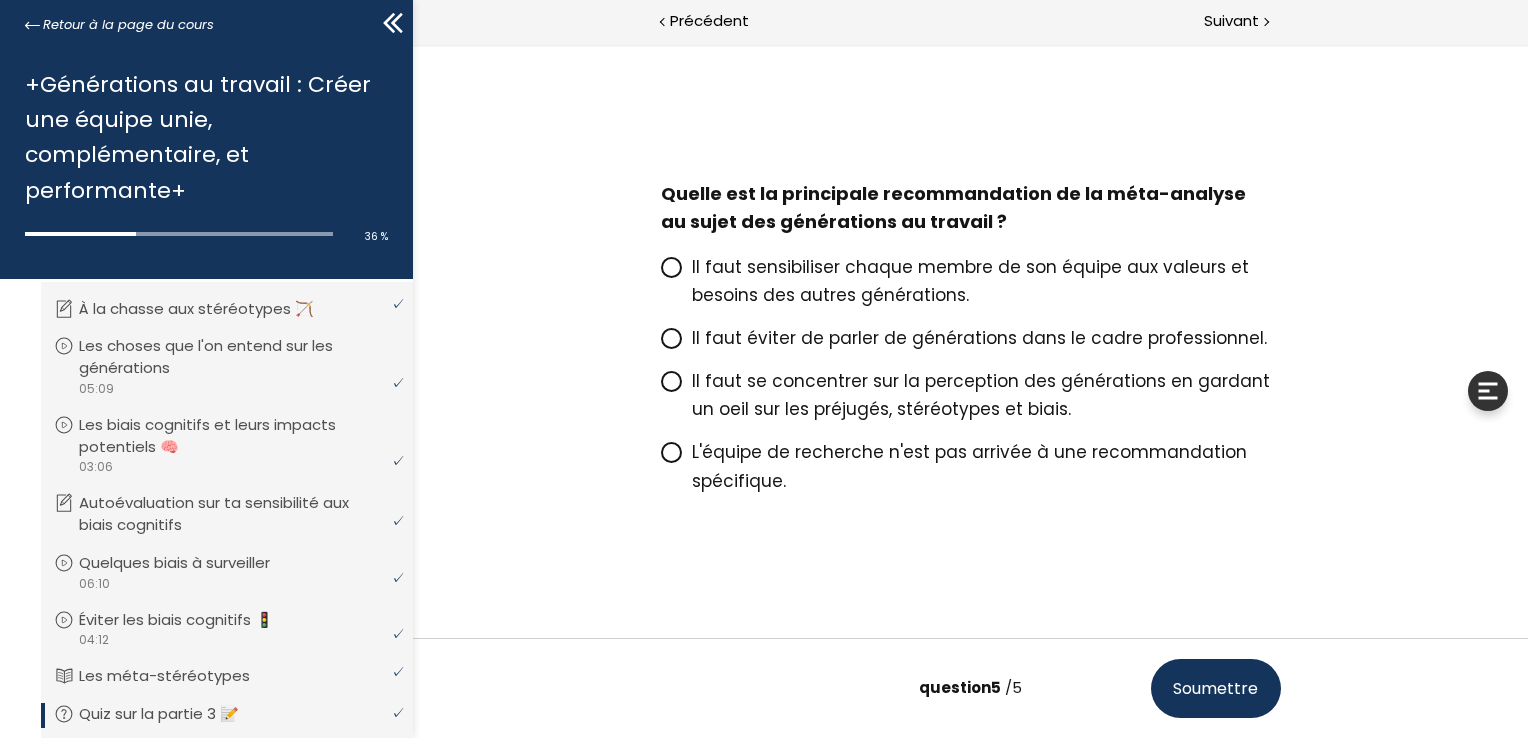 click on "Il faut se concentrer sur la perception des générations en gardant un oeil sur les préjugés, stéréotypes et biais." at bounding box center [980, 395] 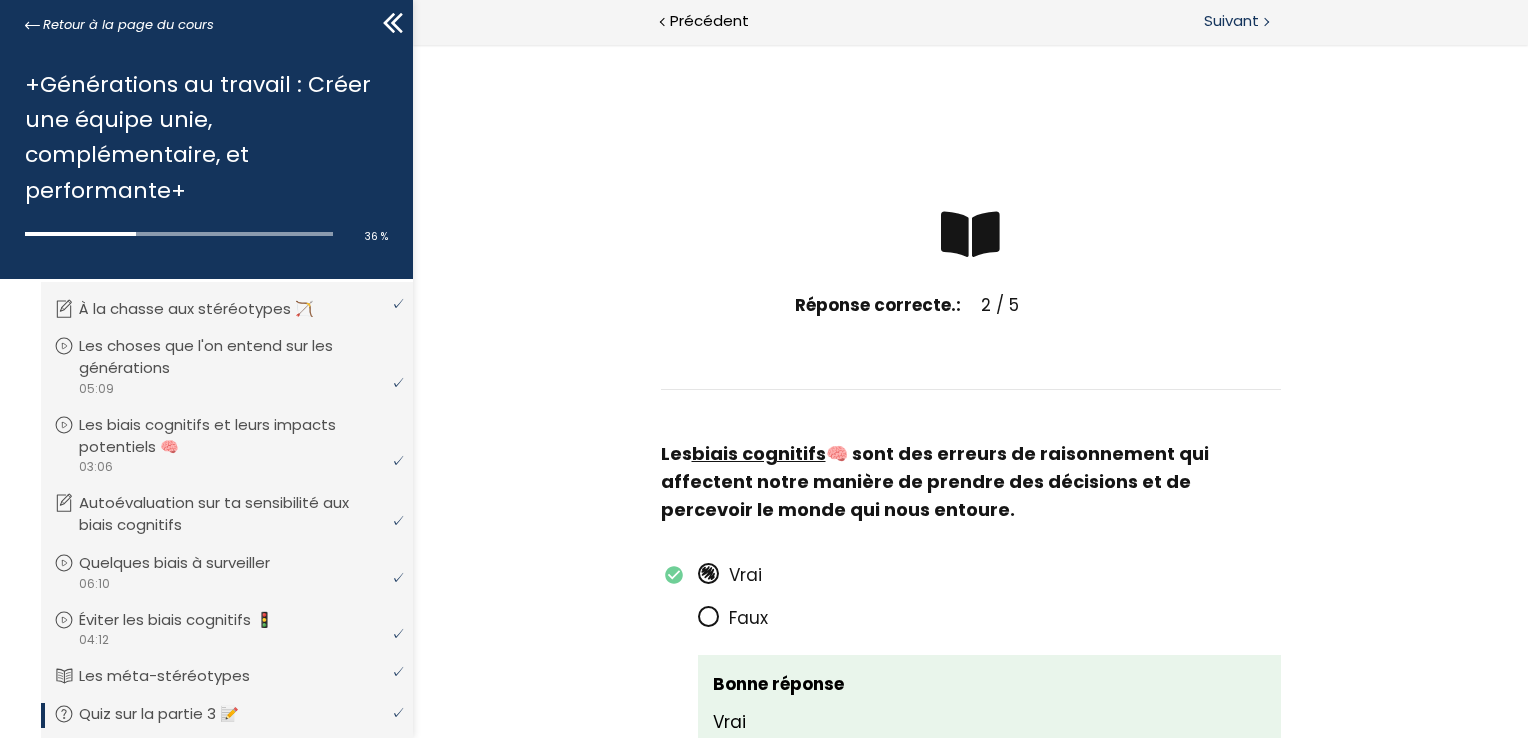 click on "Suivant" at bounding box center (1231, 21) 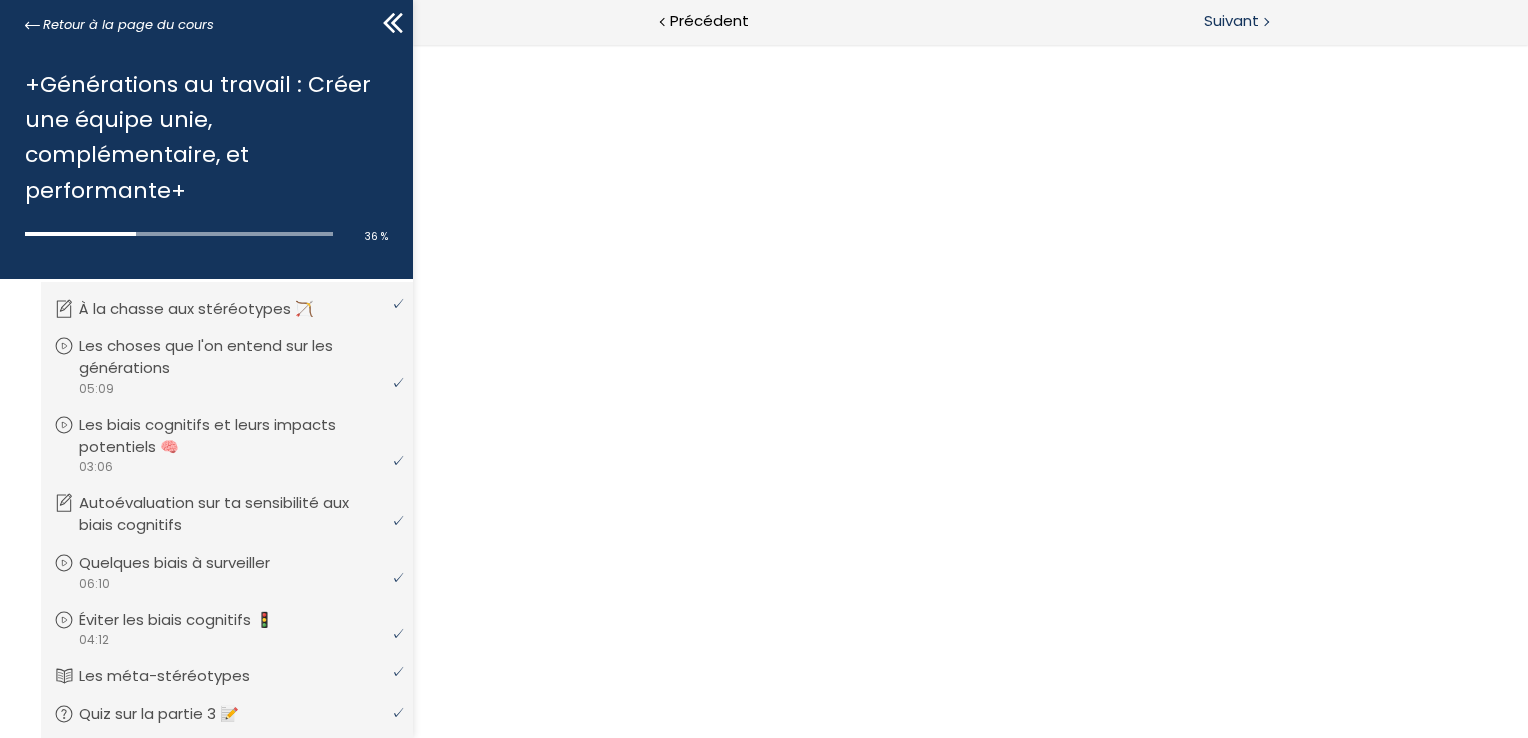 scroll, scrollTop: 0, scrollLeft: 0, axis: both 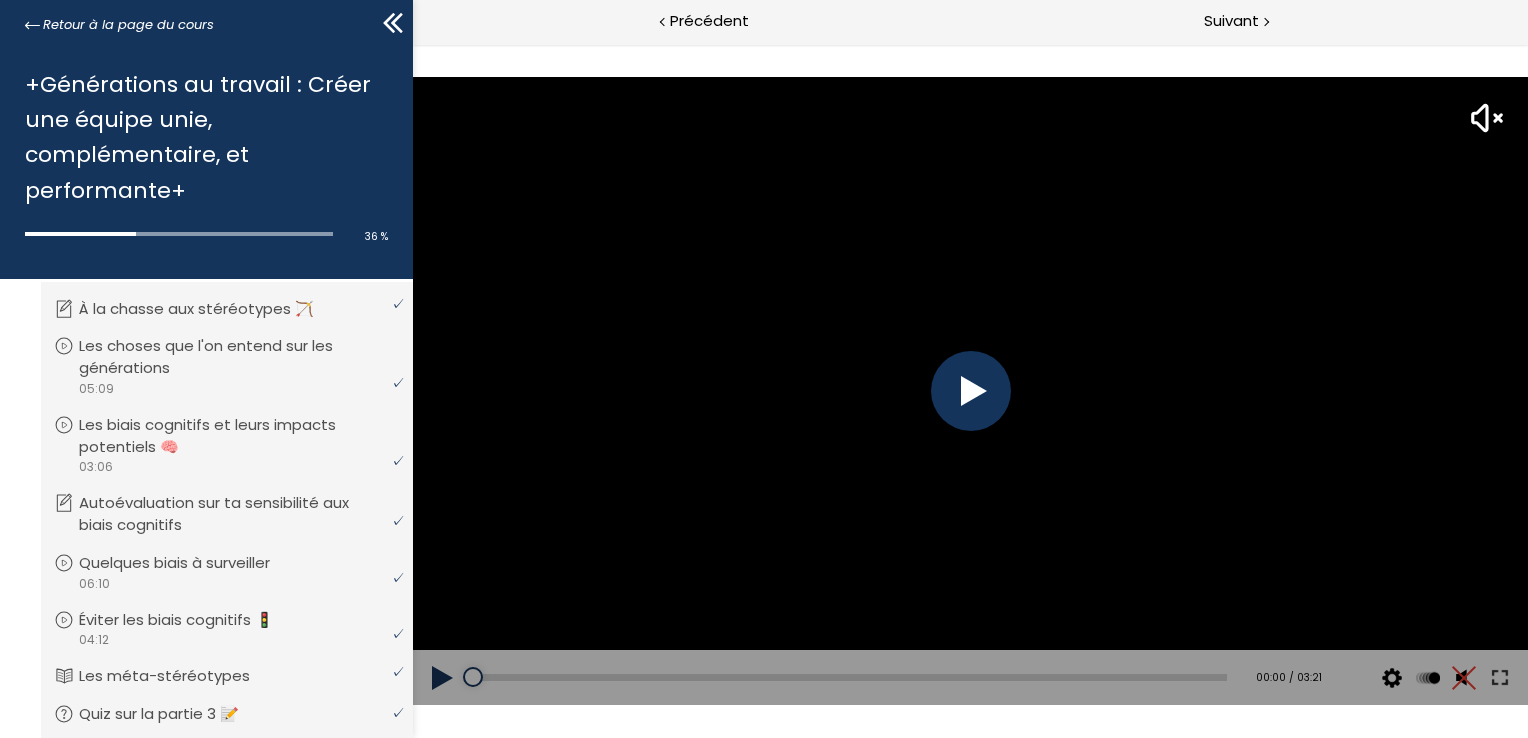 click at bounding box center (970, 391) 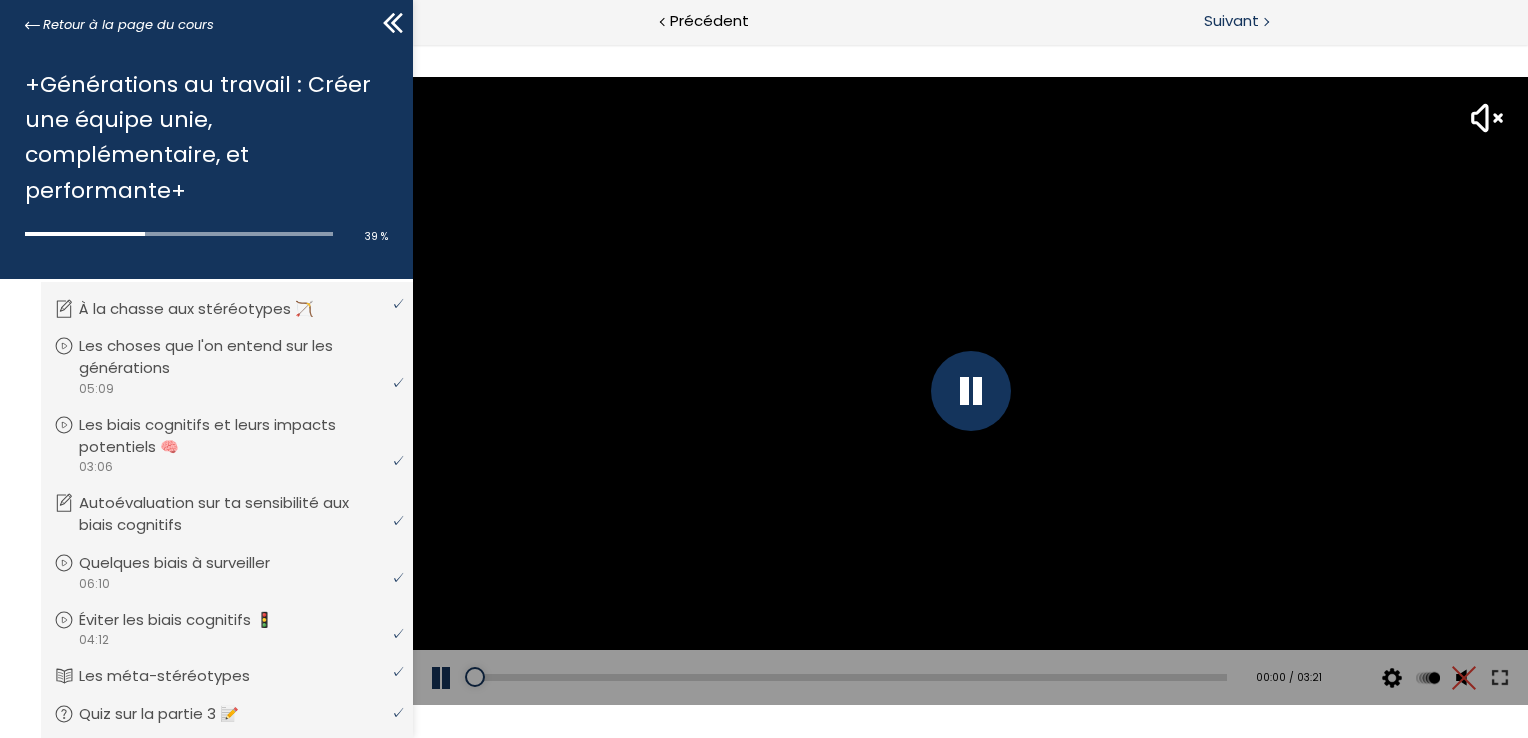 click on "Suivant" at bounding box center (1231, 21) 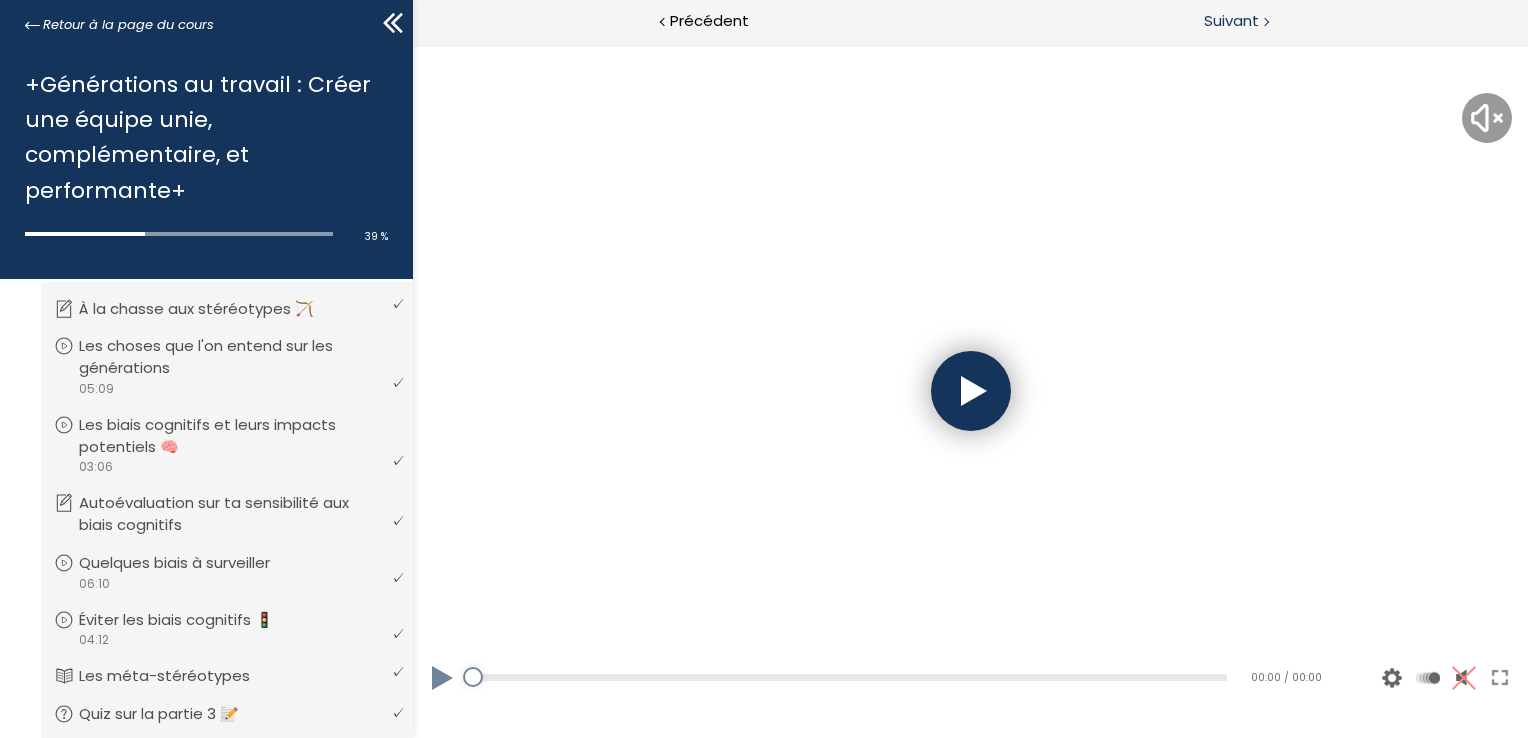 scroll, scrollTop: 0, scrollLeft: 0, axis: both 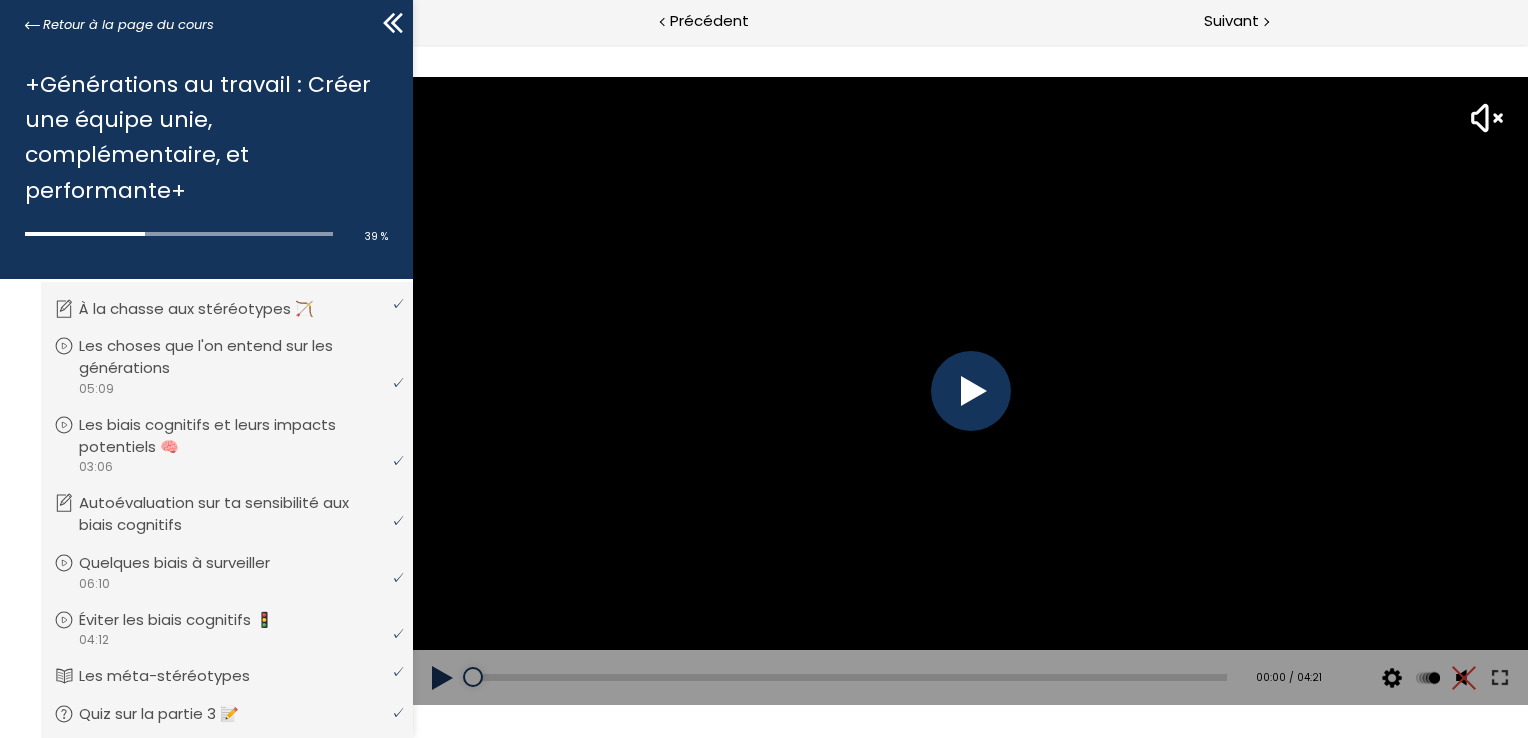 click at bounding box center [970, 391] 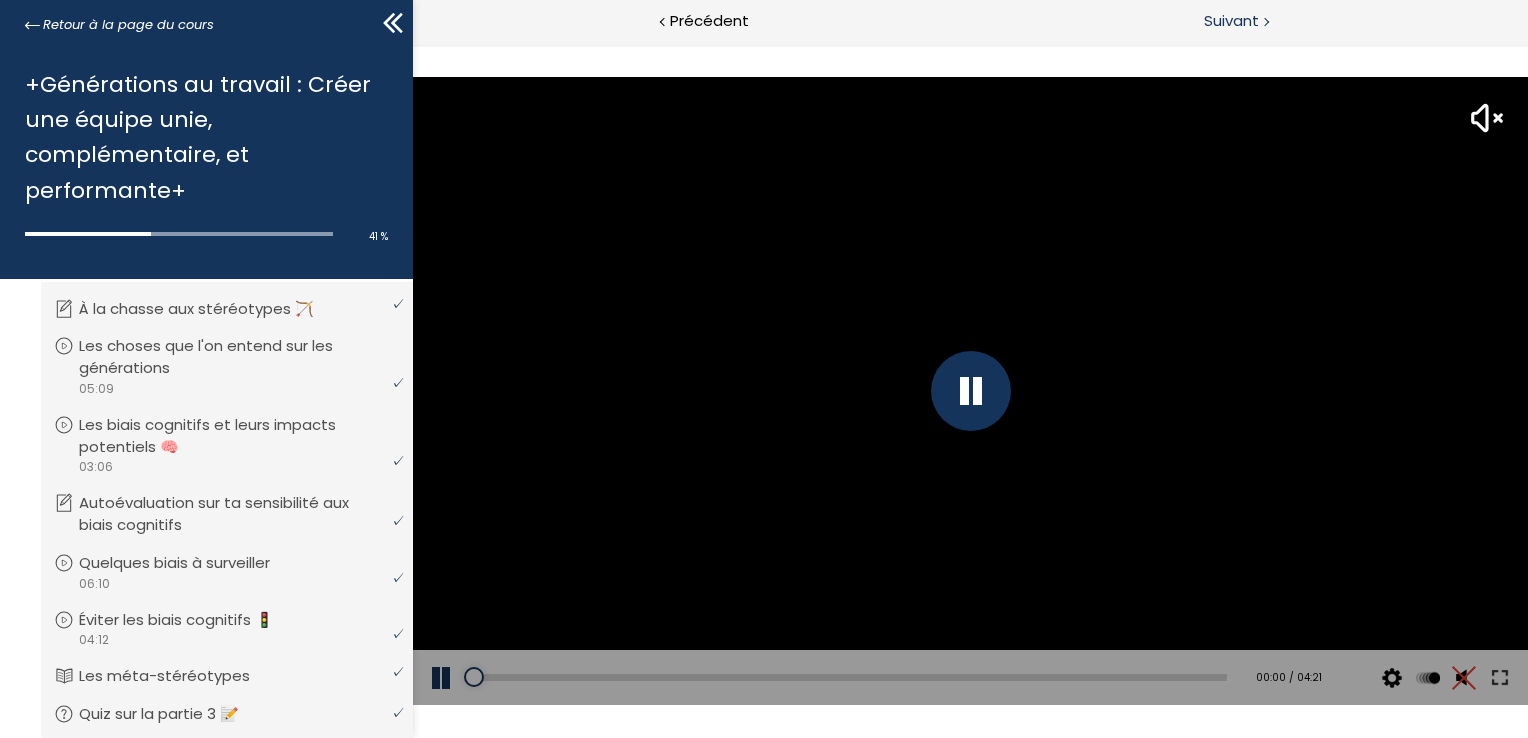click on "Suivant" at bounding box center (1231, 21) 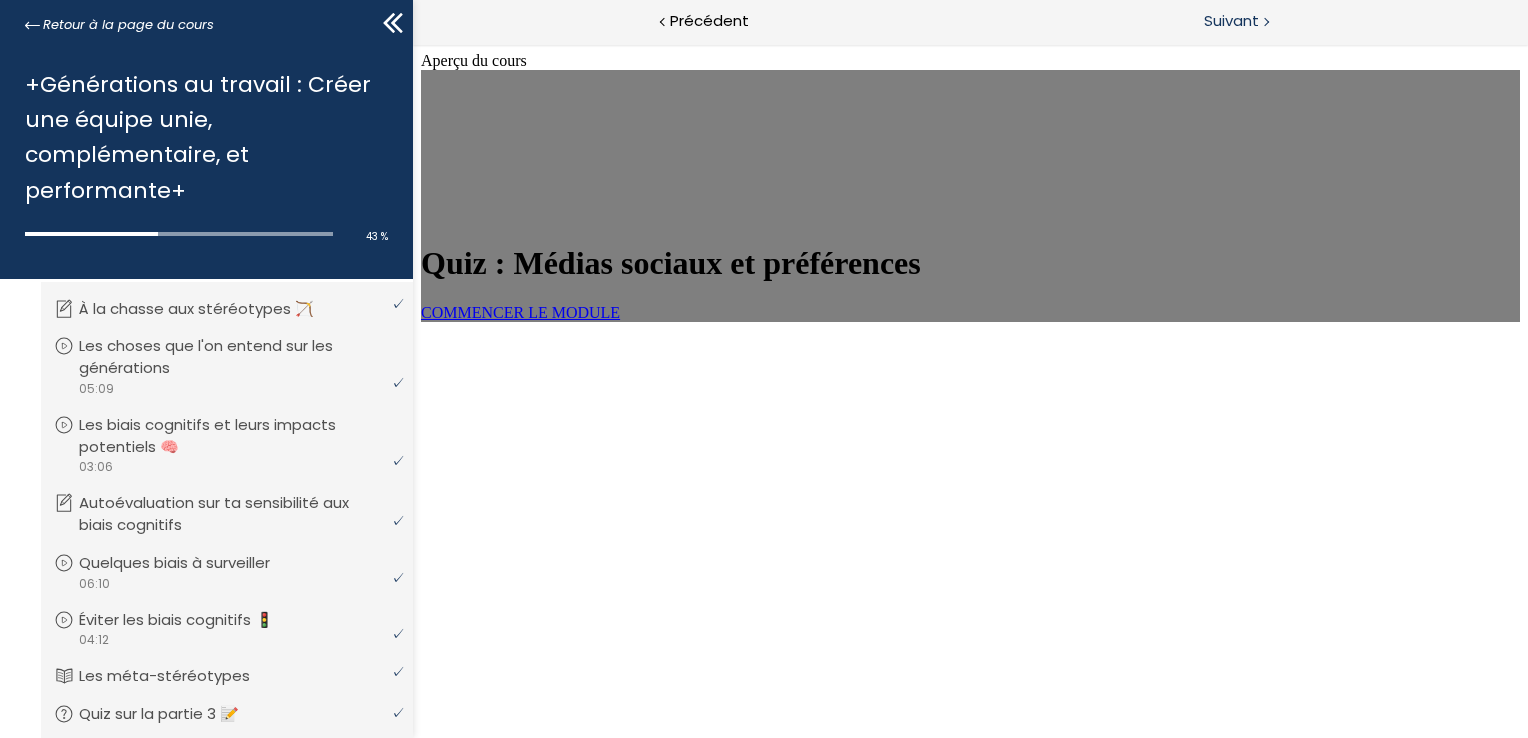 scroll, scrollTop: 0, scrollLeft: 0, axis: both 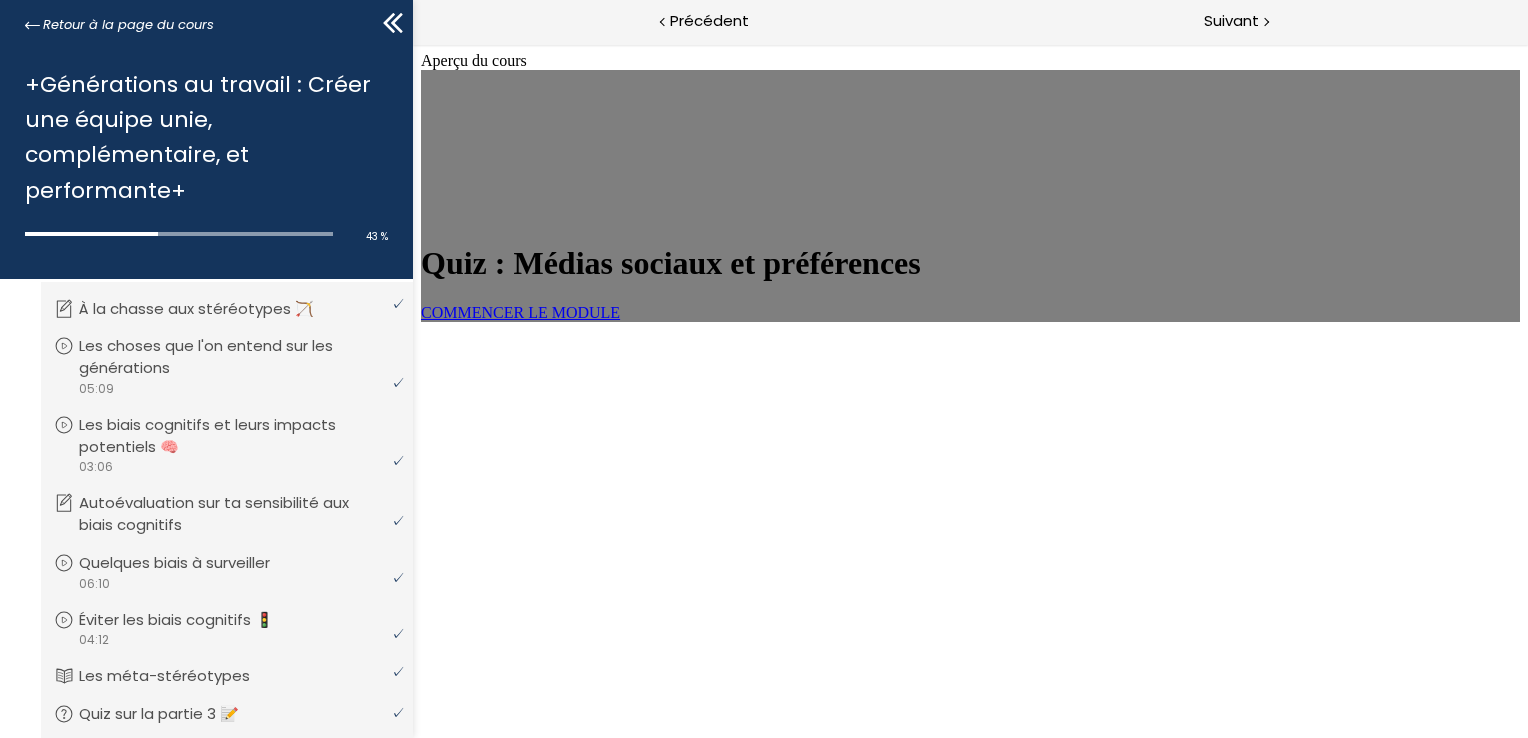 click on "COMMENCER LE MODULE" at bounding box center [519, 312] 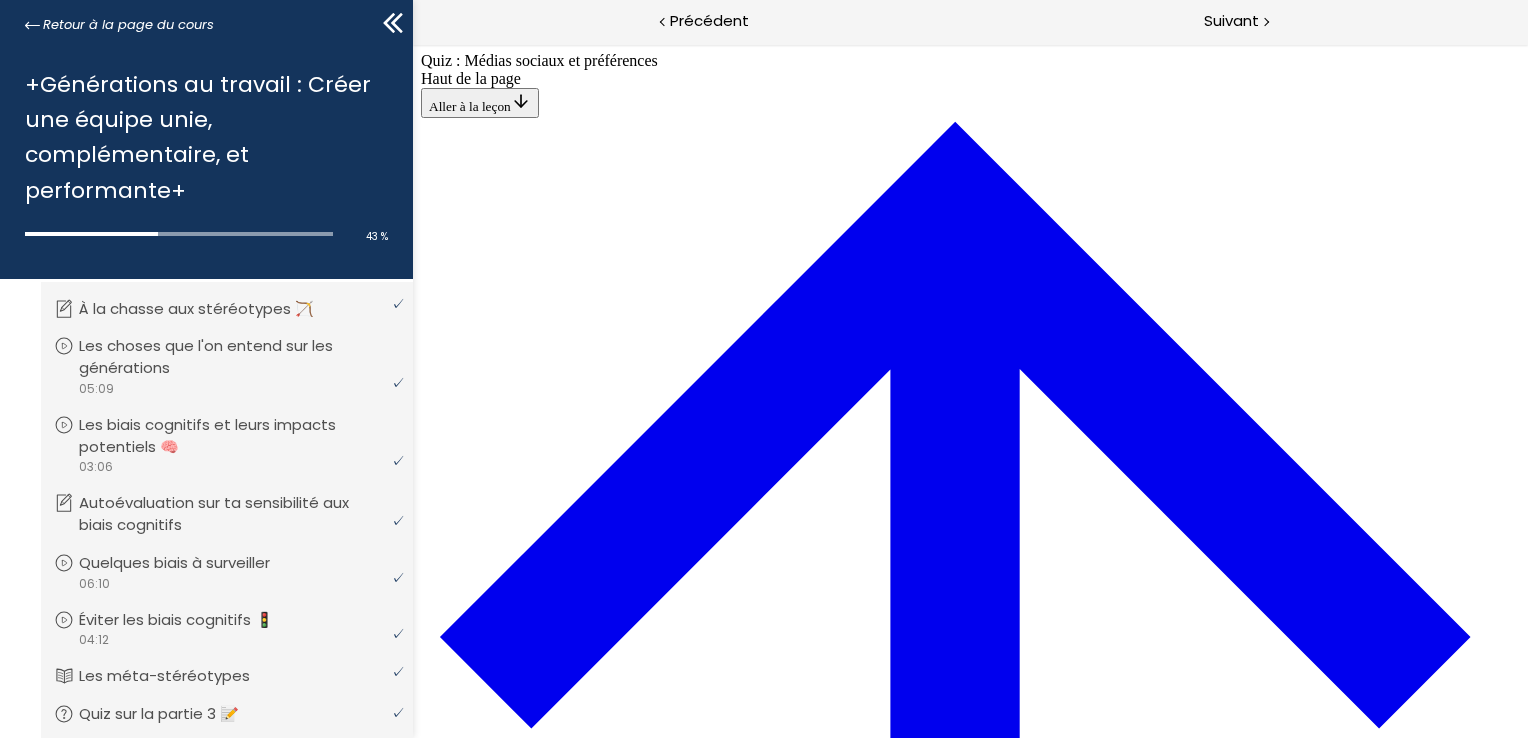 scroll, scrollTop: 70, scrollLeft: 0, axis: vertical 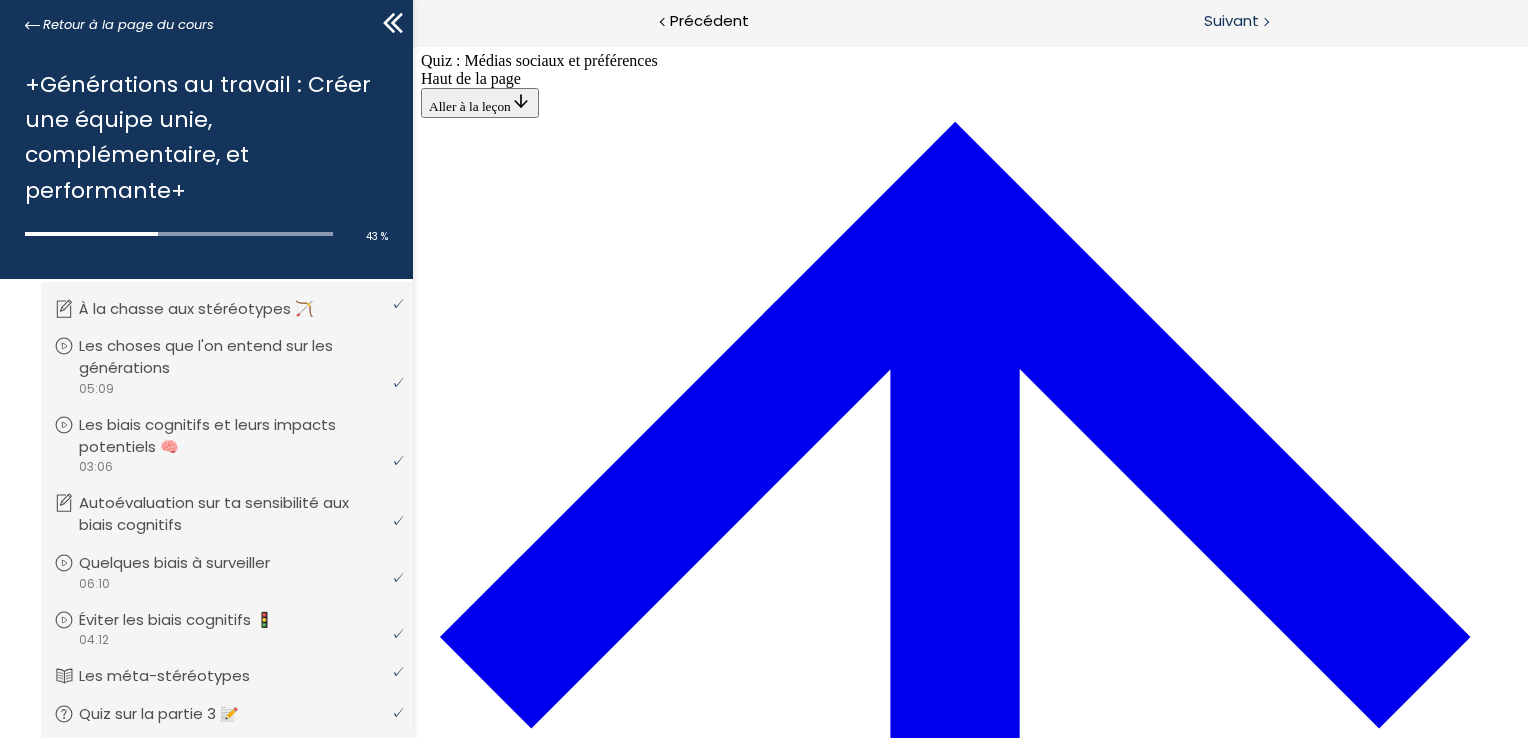 click on "Suivant" at bounding box center (1231, 21) 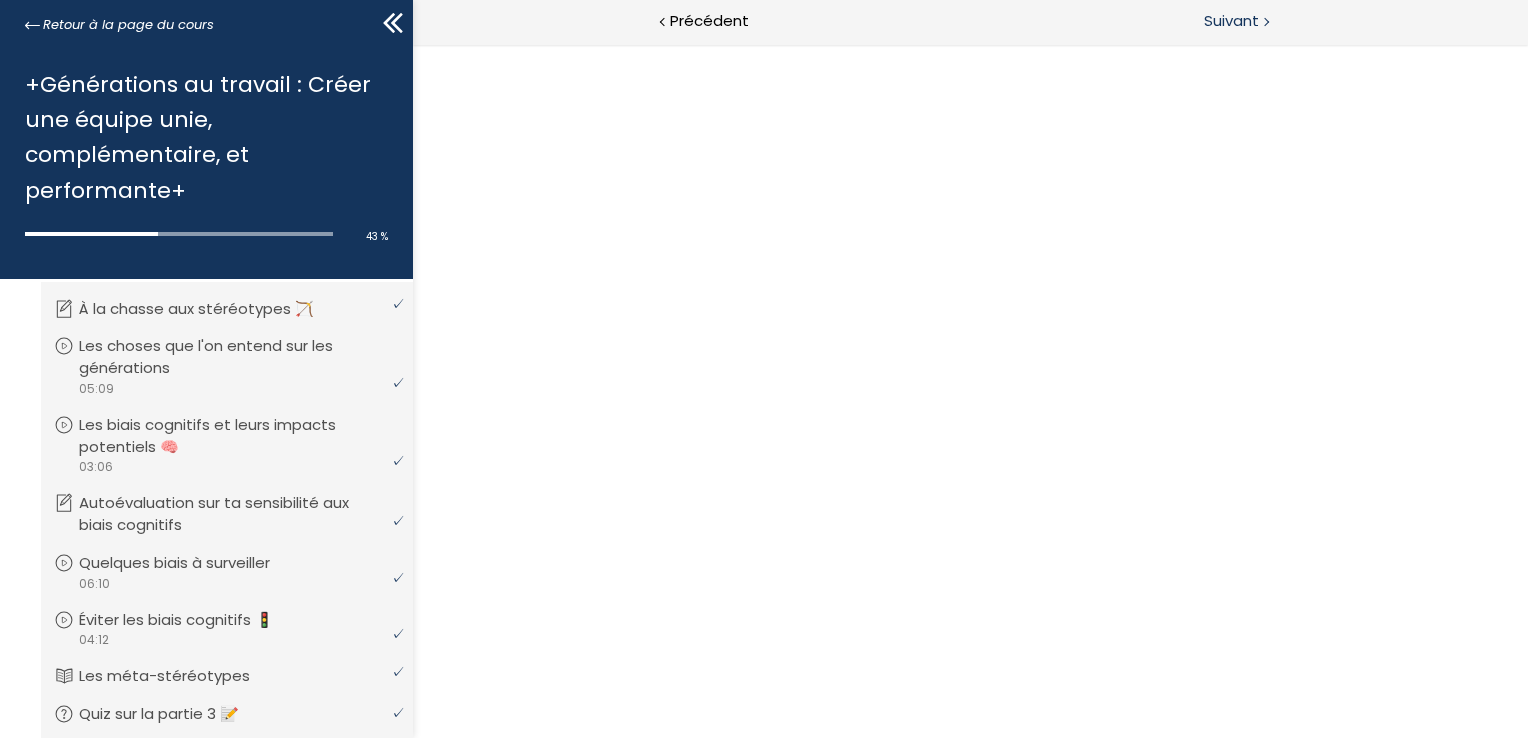 scroll, scrollTop: 0, scrollLeft: 0, axis: both 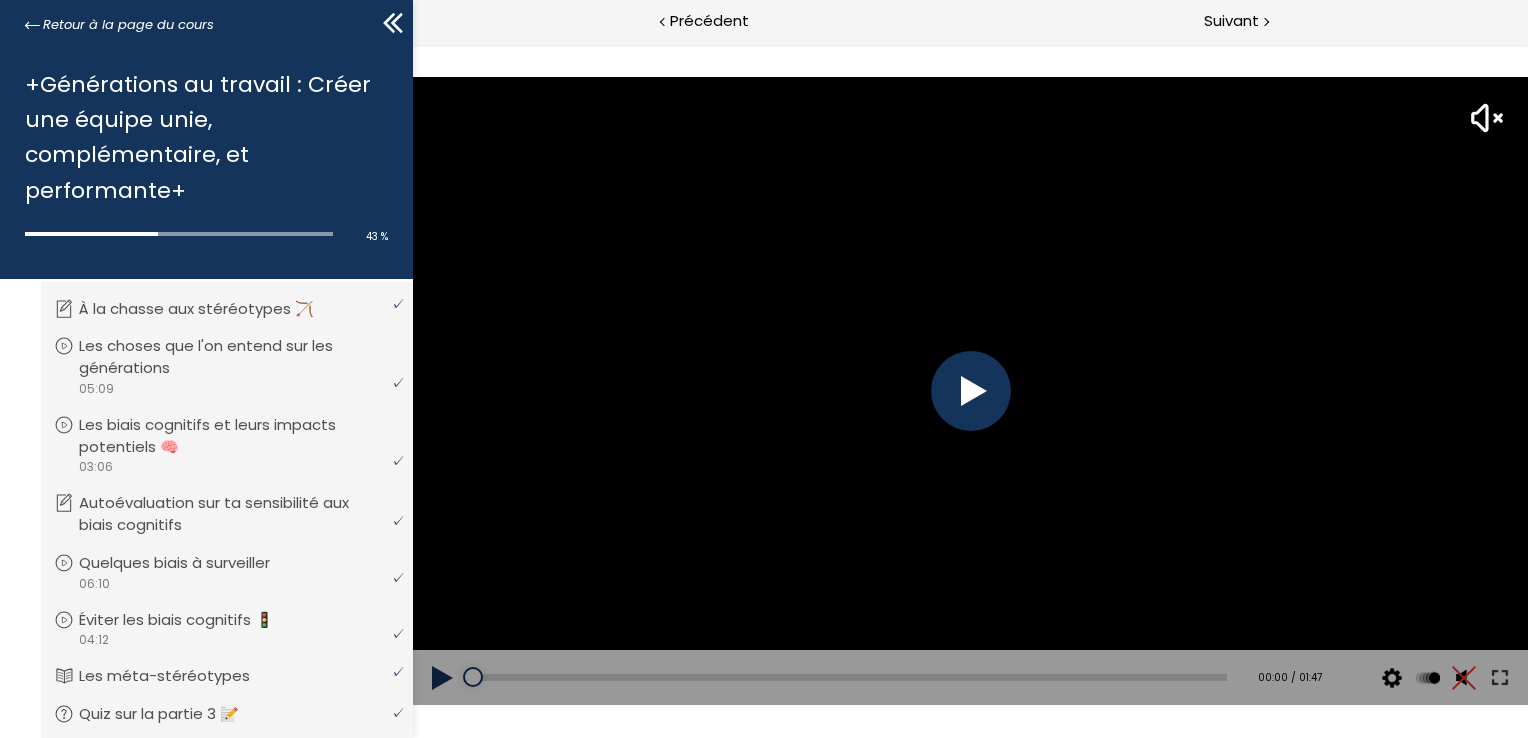 click at bounding box center (970, 391) 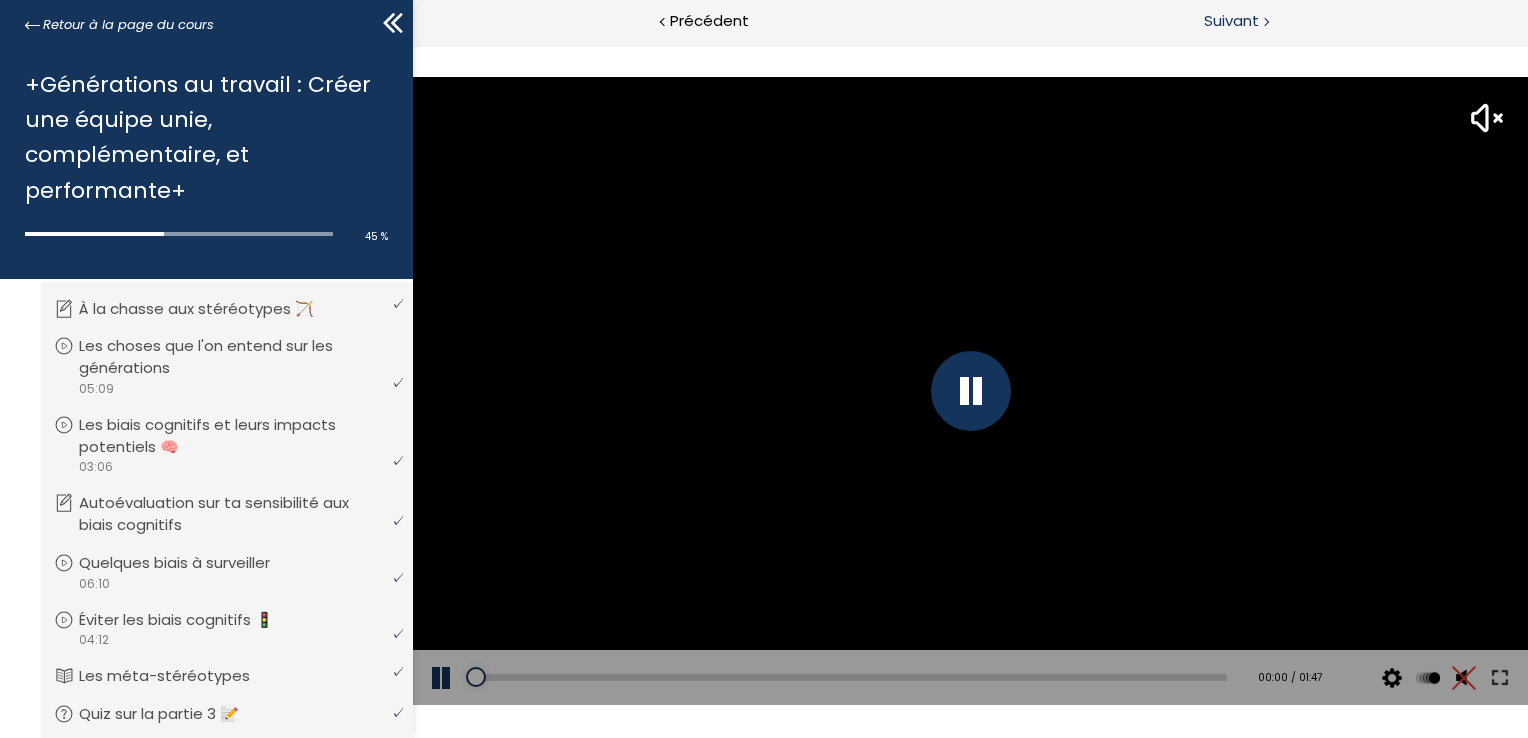 click on "Suivant" at bounding box center [1231, 21] 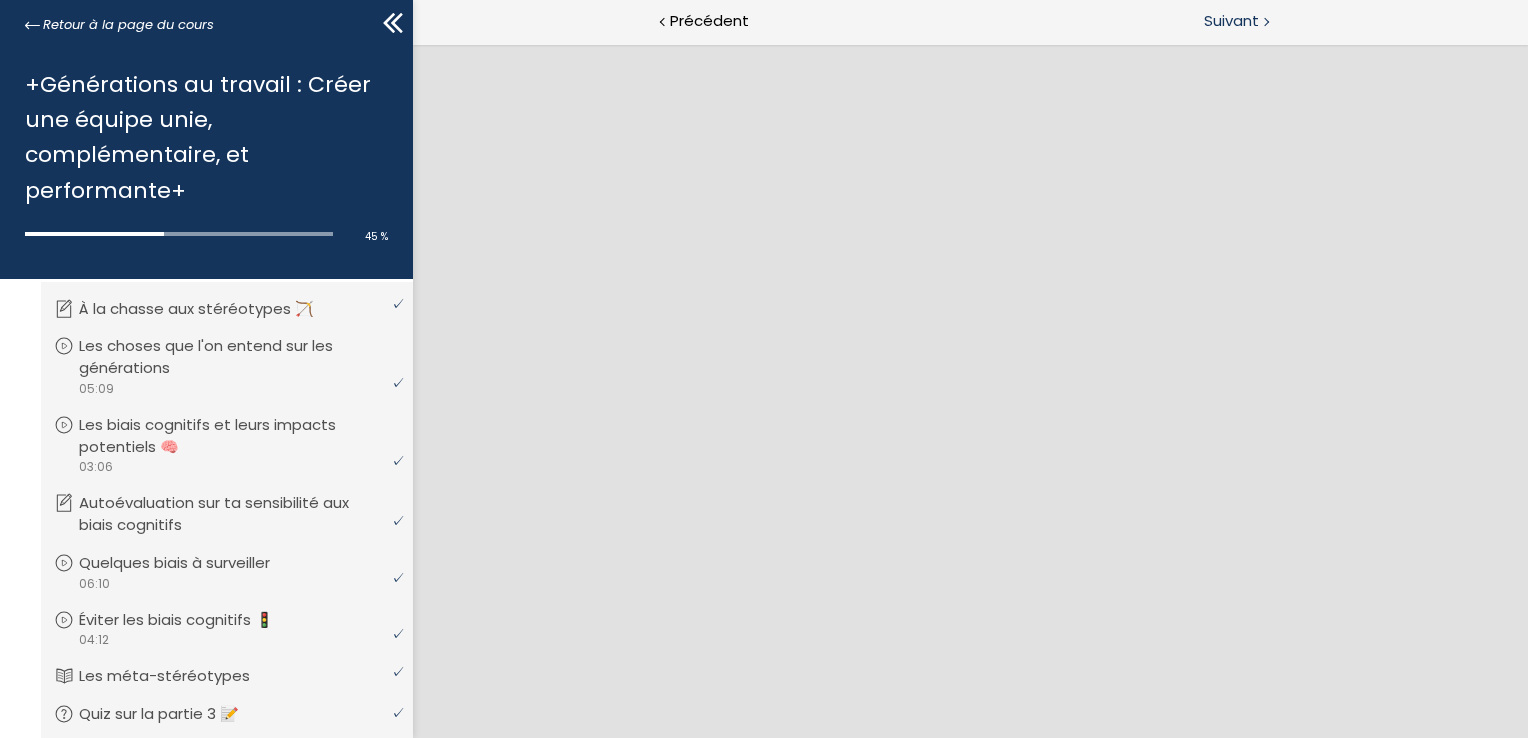scroll, scrollTop: 0, scrollLeft: 0, axis: both 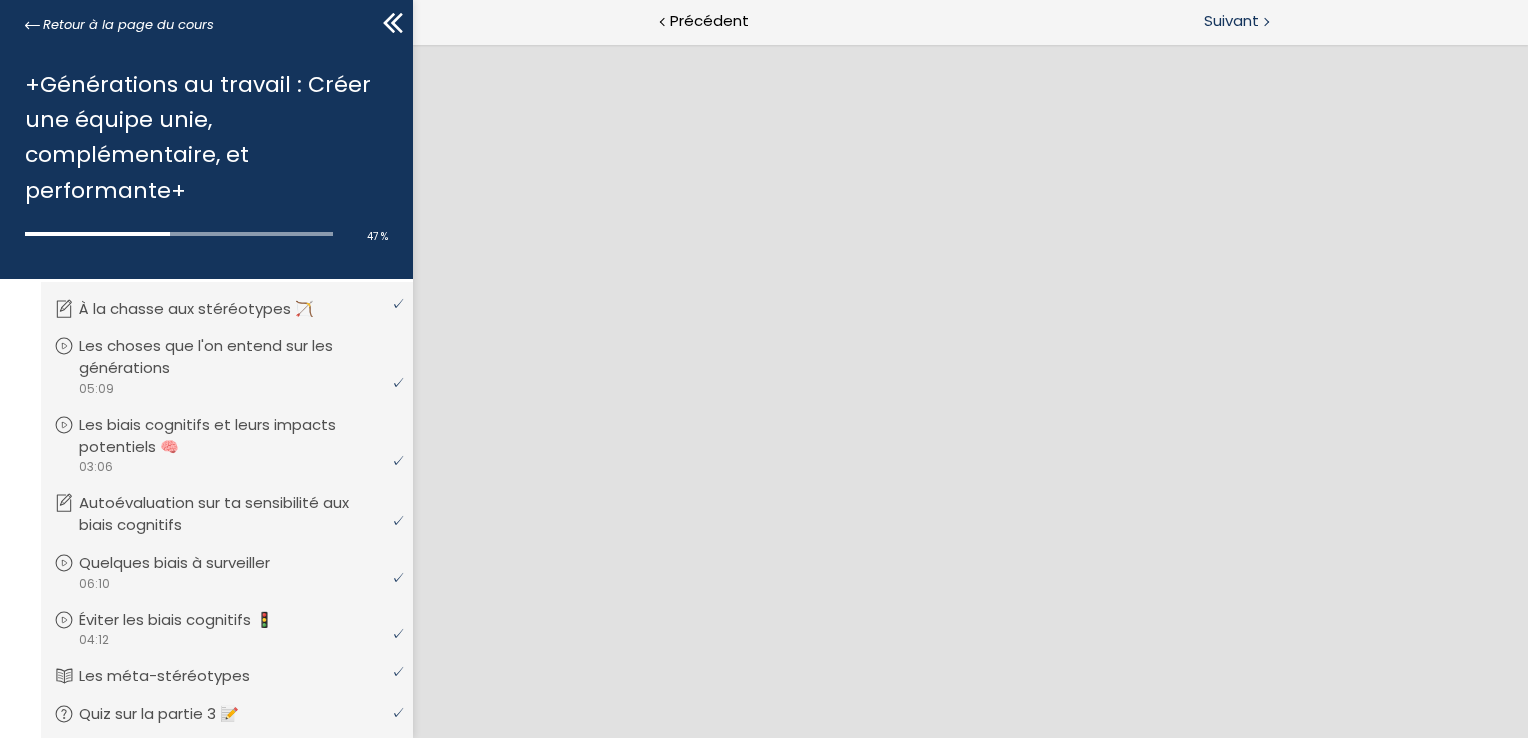 click on "Suivant" at bounding box center (1231, 21) 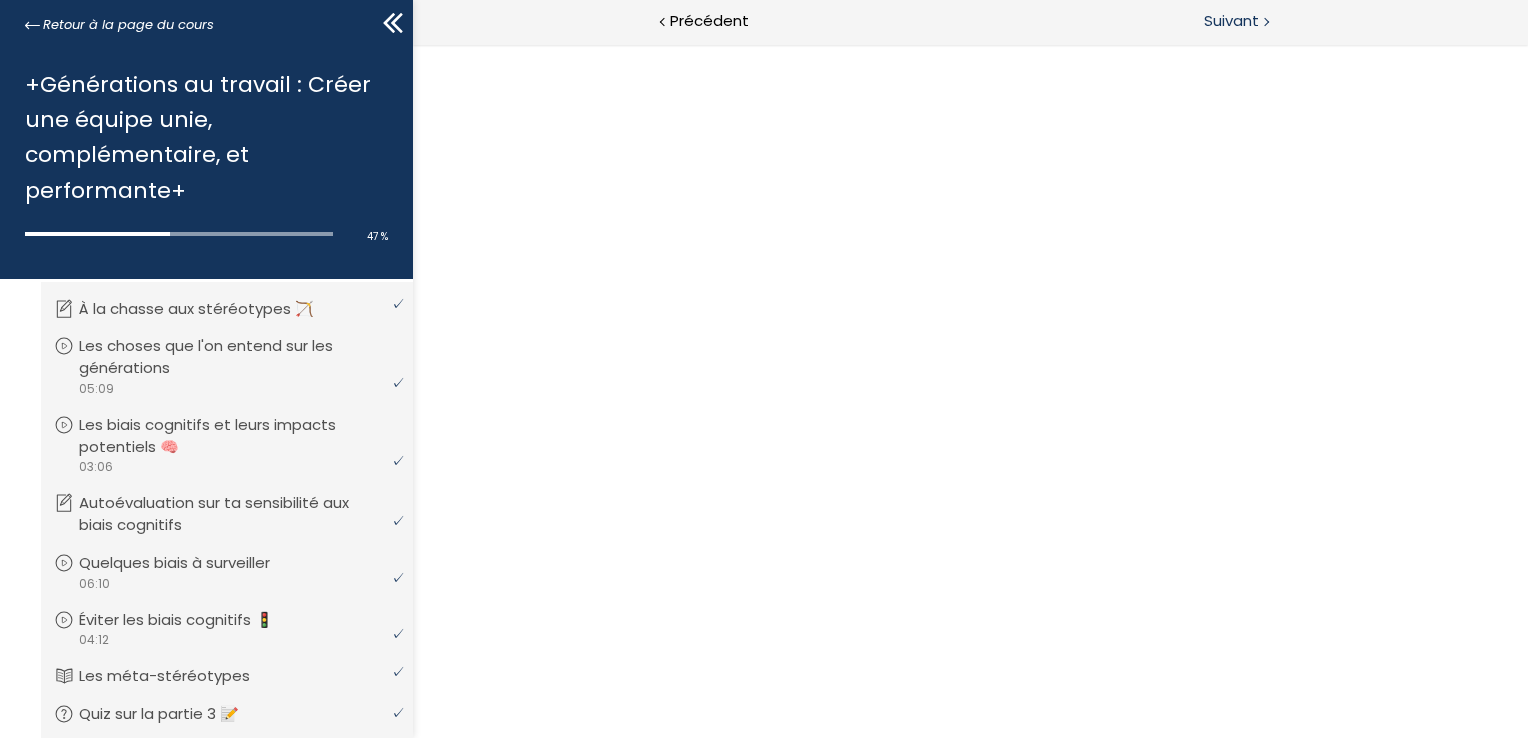 scroll, scrollTop: 0, scrollLeft: 0, axis: both 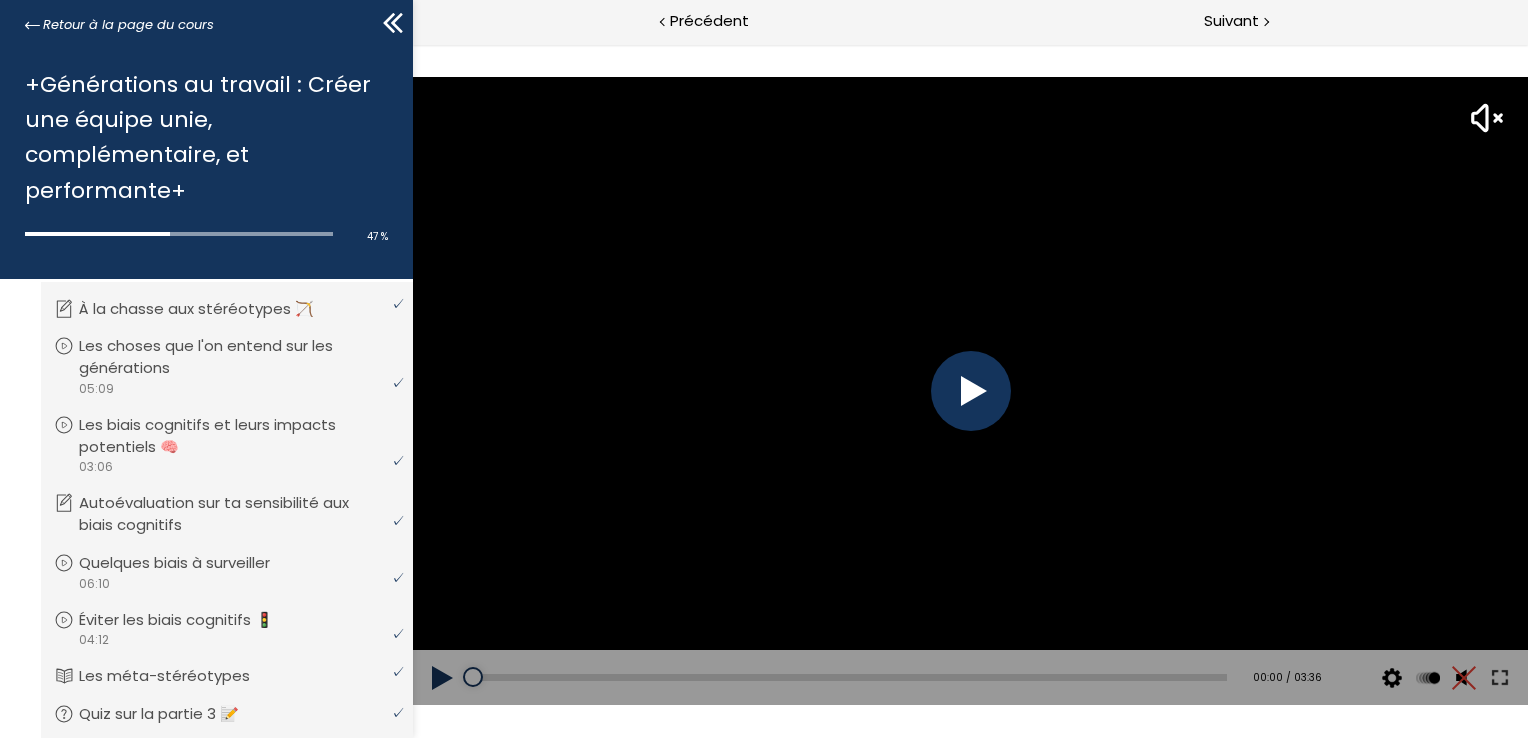 click at bounding box center [970, 391] 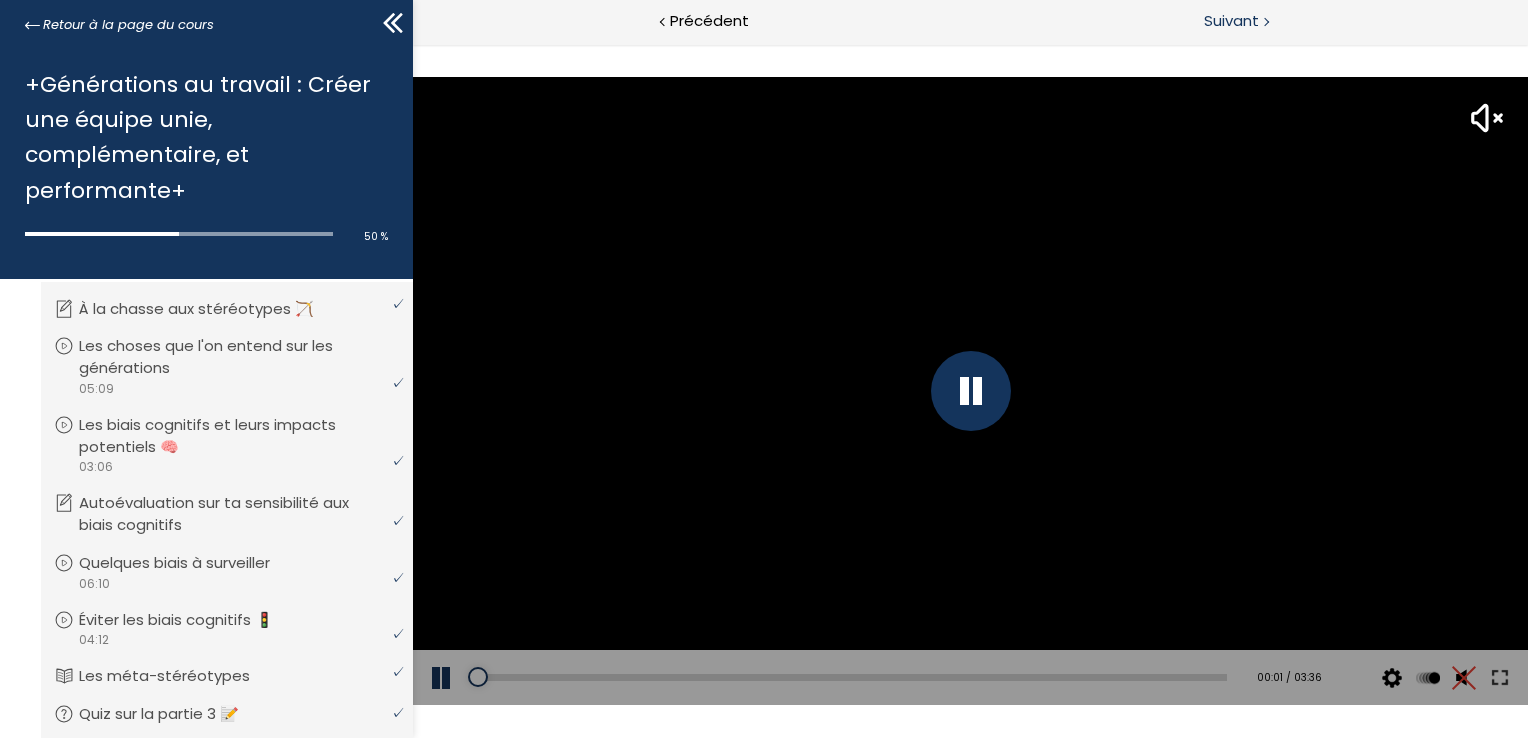 click on "Suivant" at bounding box center [1231, 21] 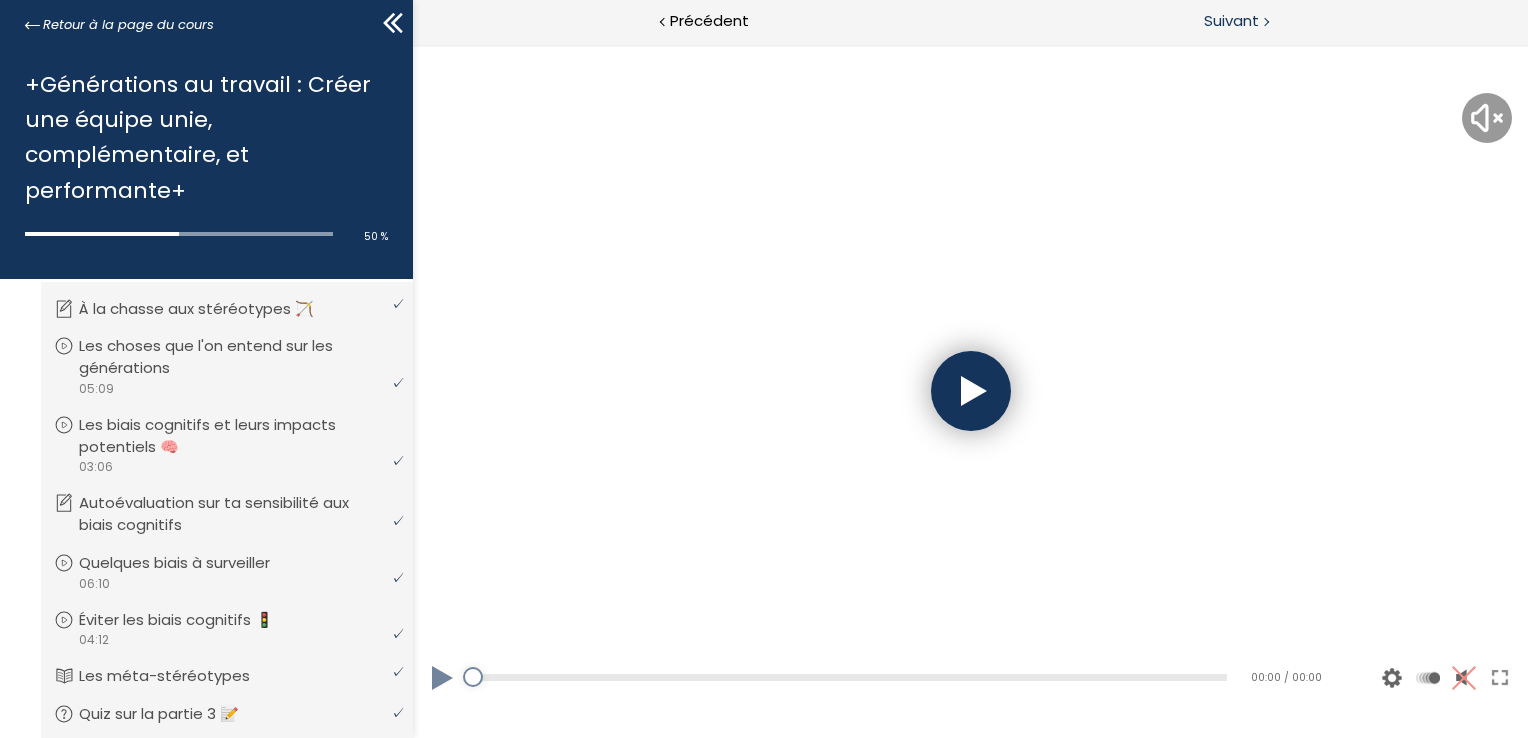scroll, scrollTop: 0, scrollLeft: 0, axis: both 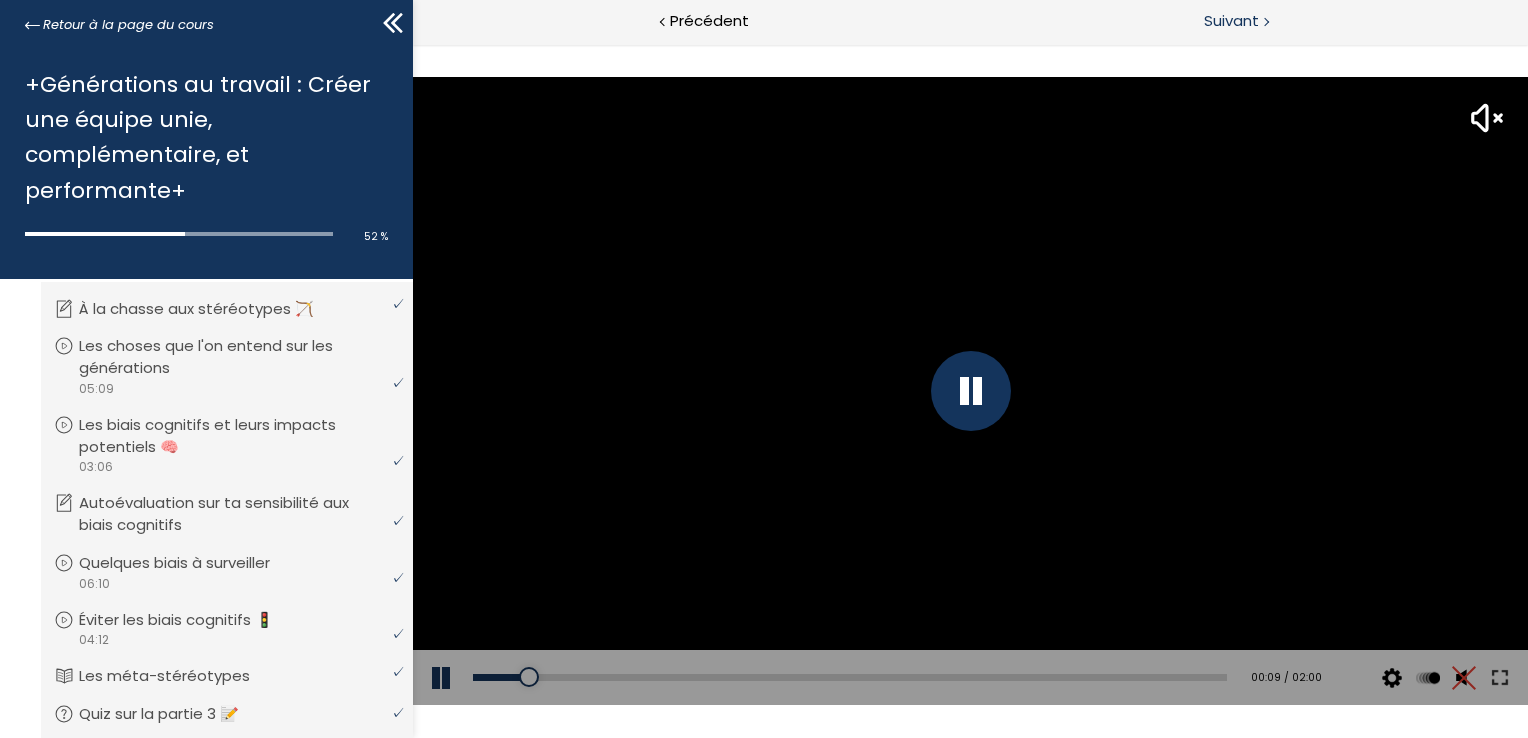 click on "Suivant" at bounding box center [1231, 21] 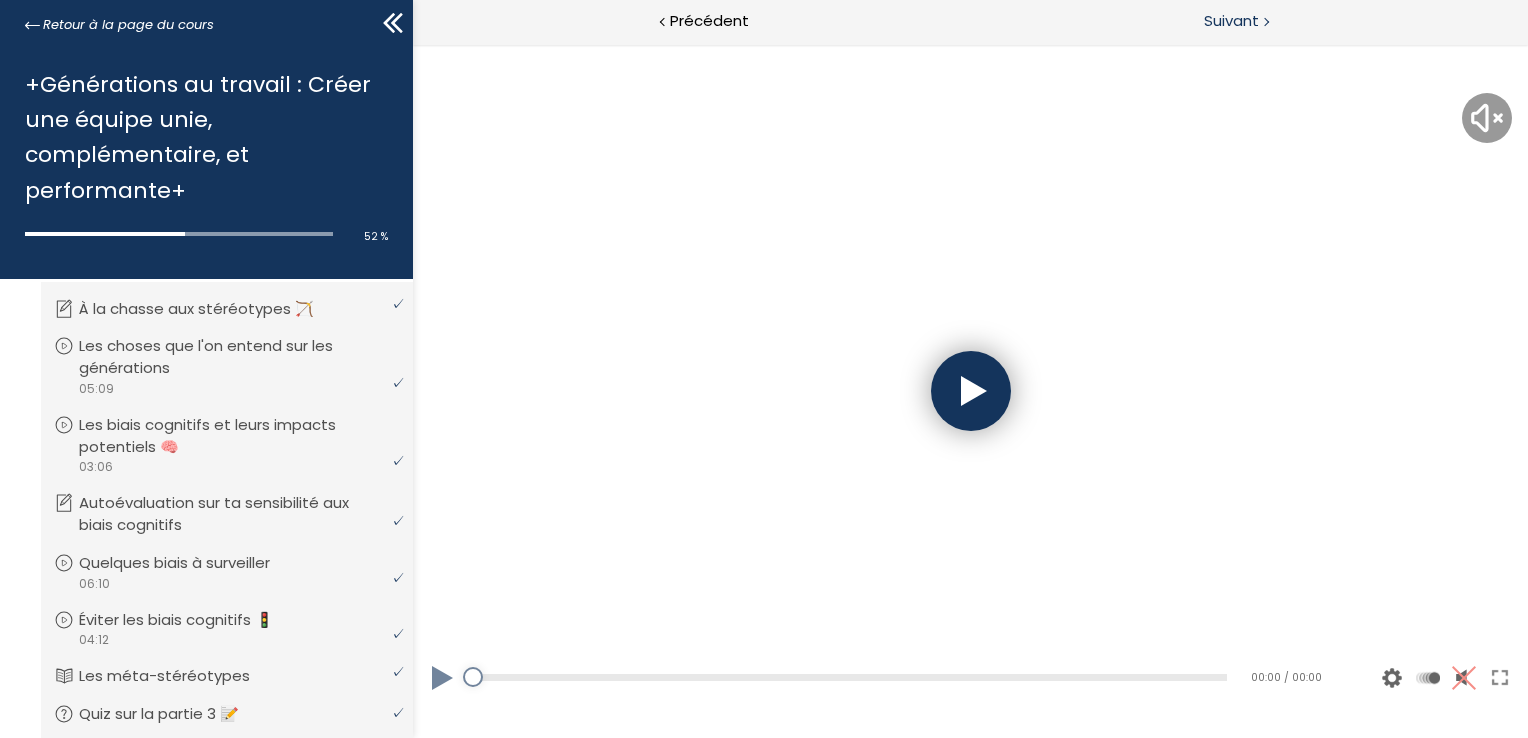 scroll, scrollTop: 0, scrollLeft: 0, axis: both 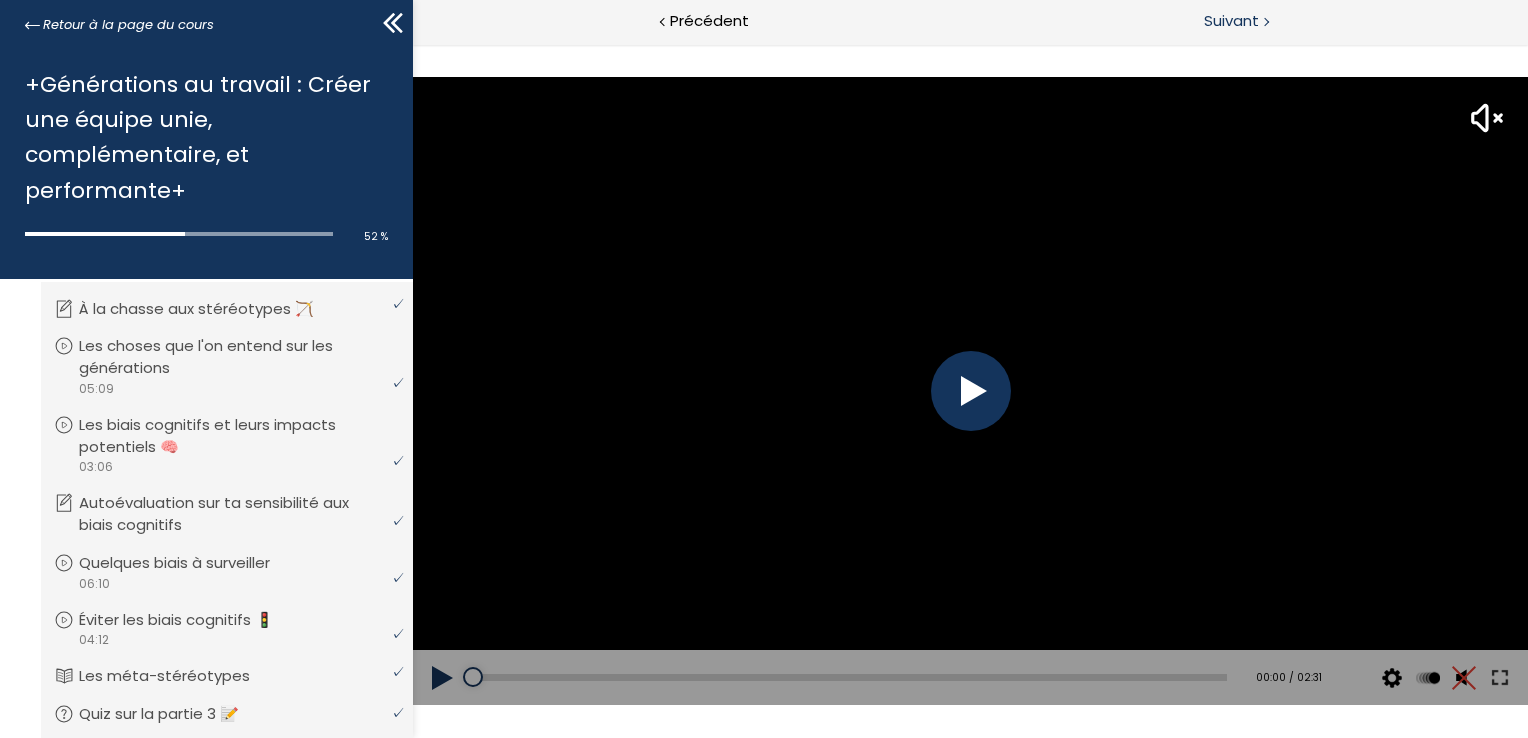 click on "Suivant" at bounding box center [1231, 21] 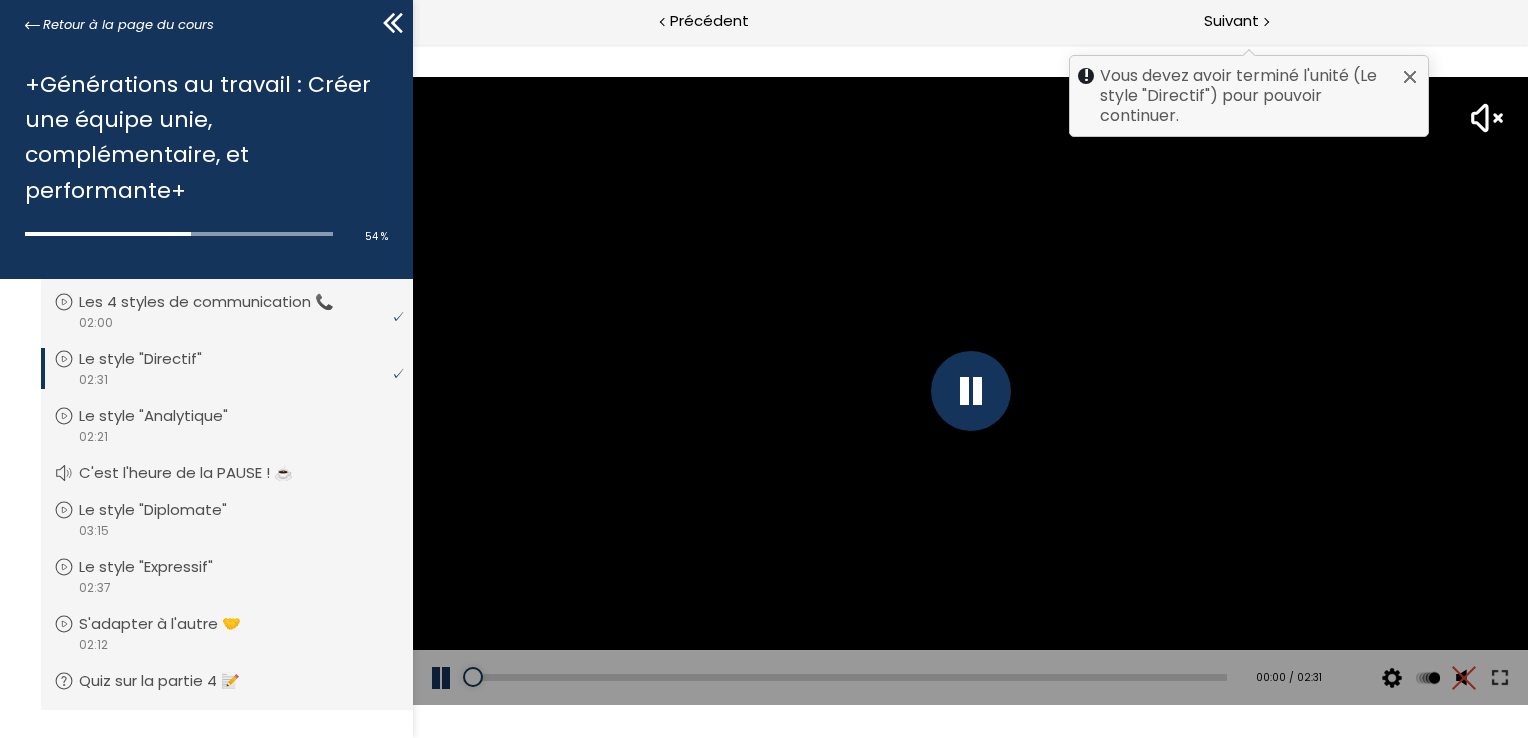 click at bounding box center (970, 391) 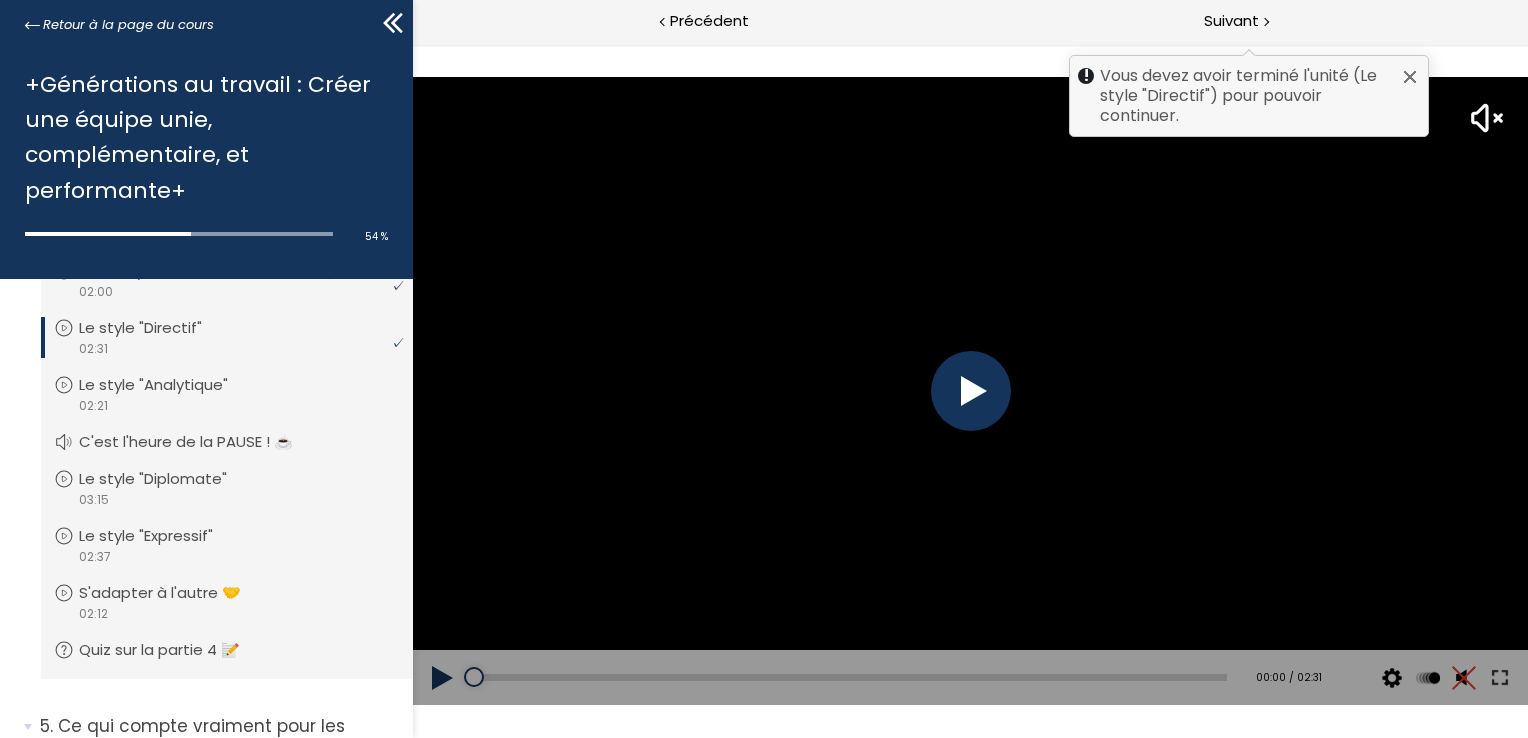 drag, startPoint x: 973, startPoint y: 390, endPoint x: 981, endPoint y: 380, distance: 12.806249 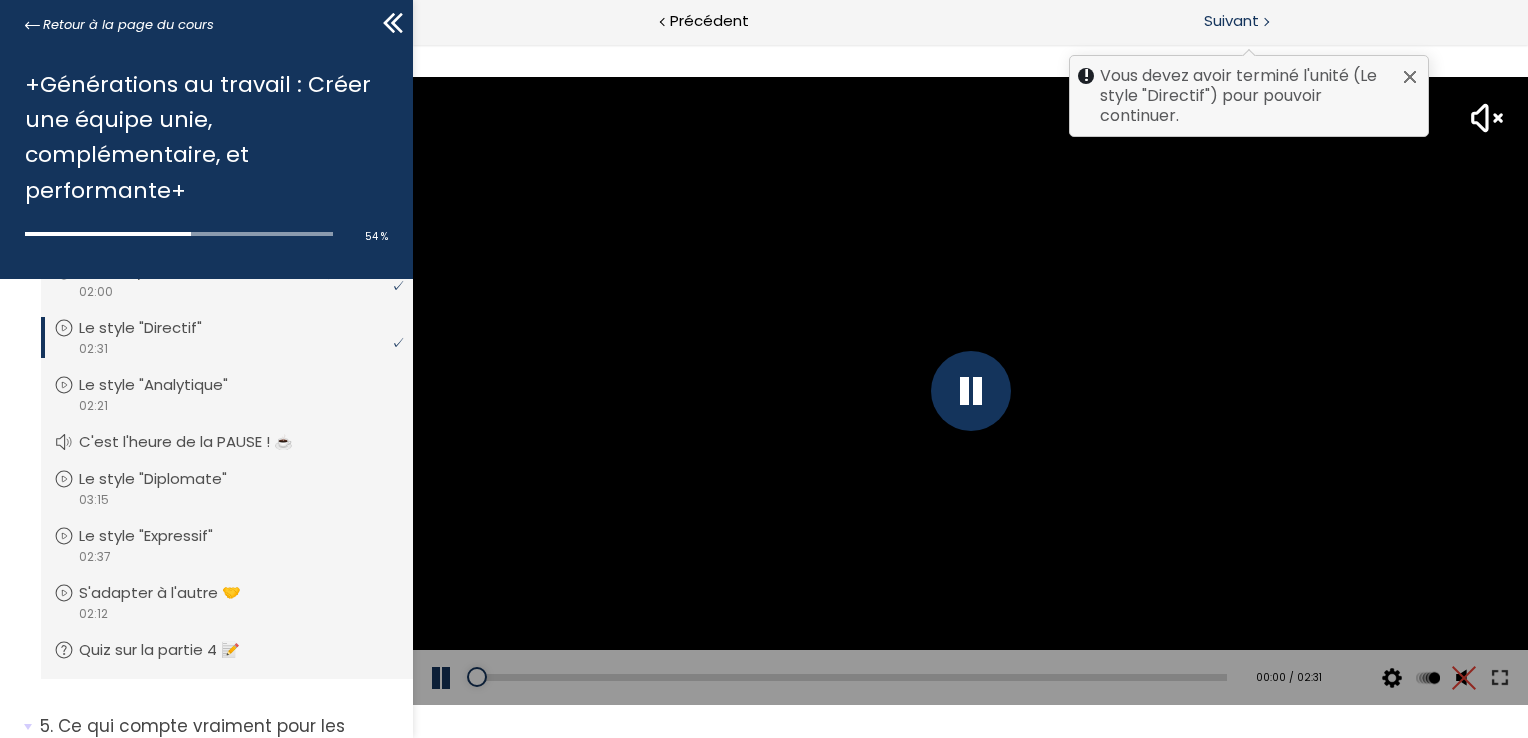 click on "Suivant" at bounding box center (1231, 21) 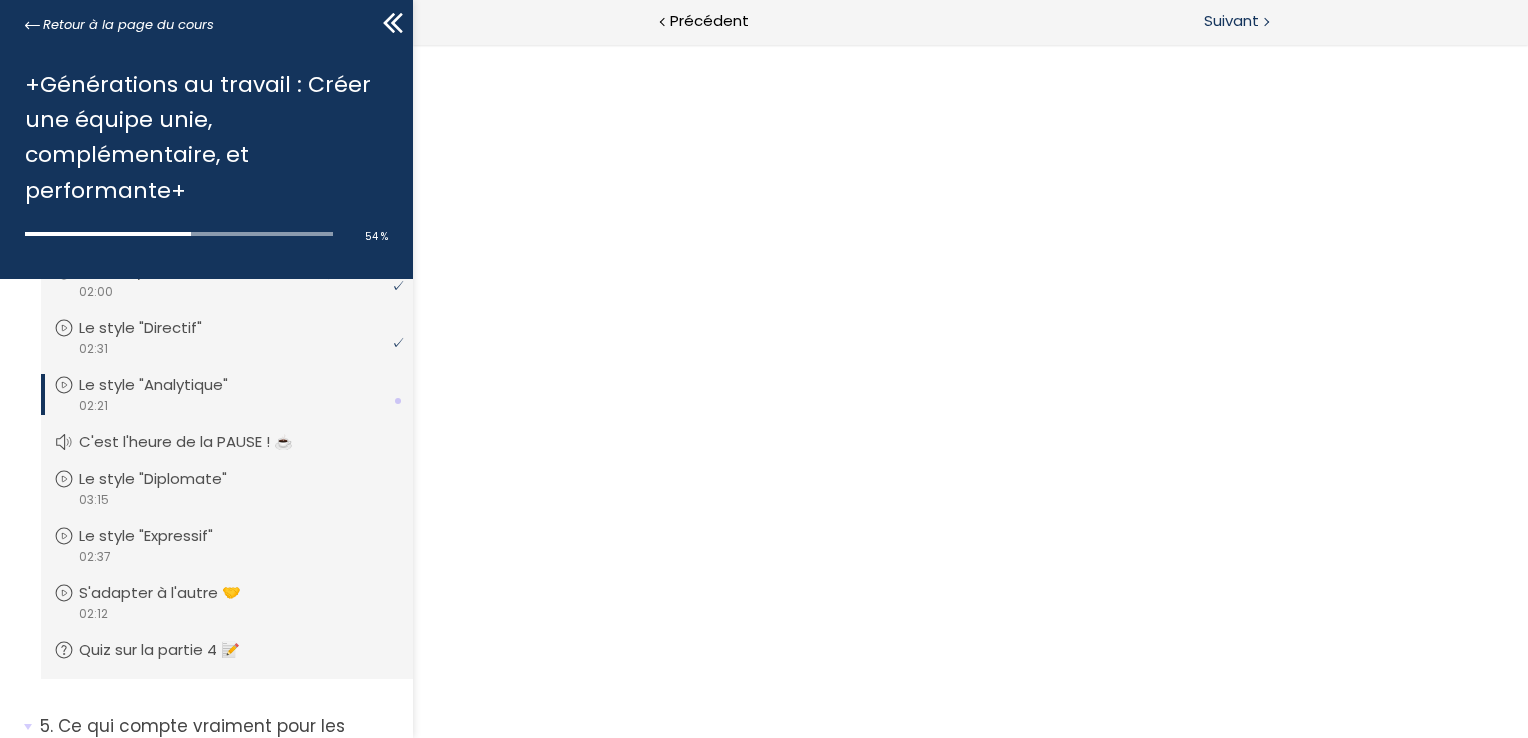 scroll, scrollTop: 0, scrollLeft: 0, axis: both 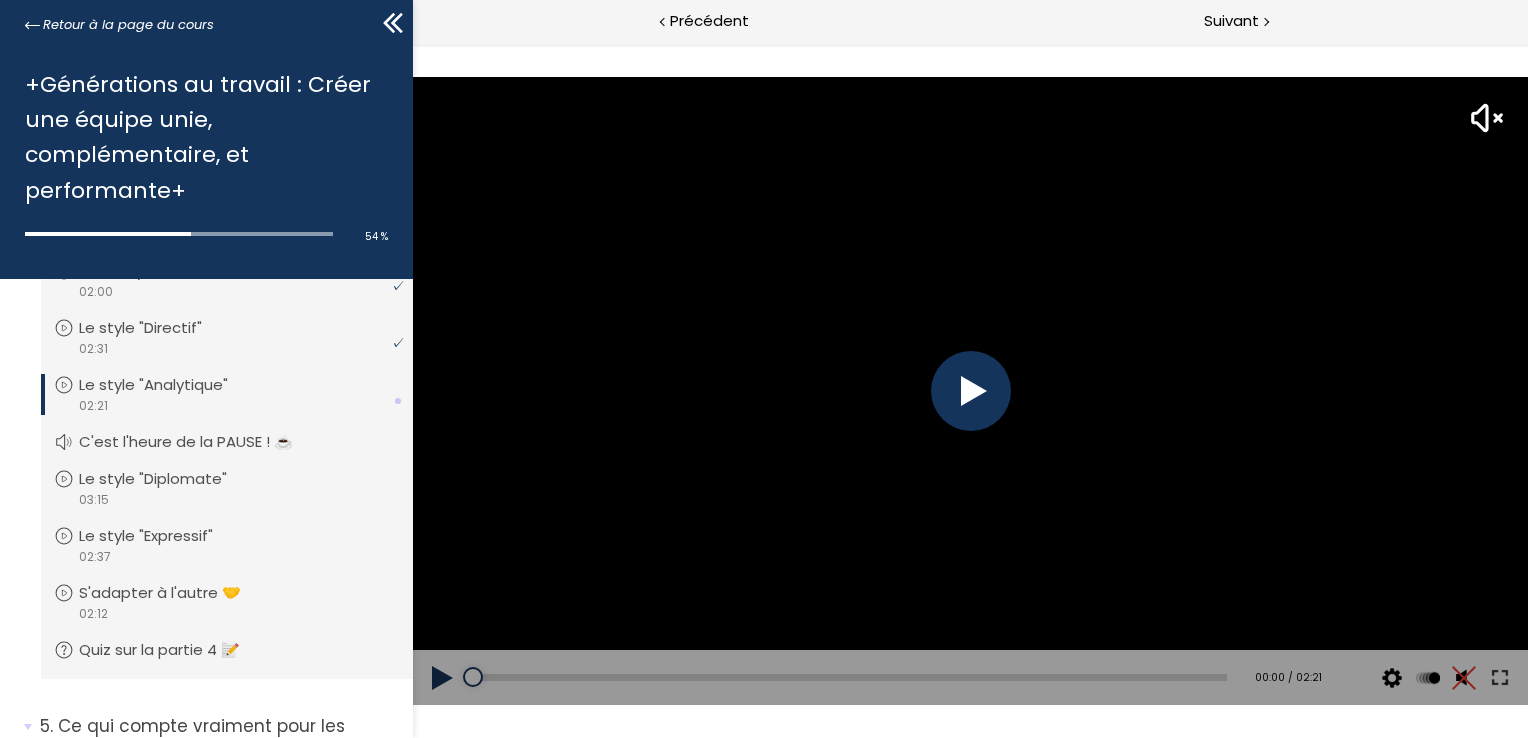 click at bounding box center (970, 391) 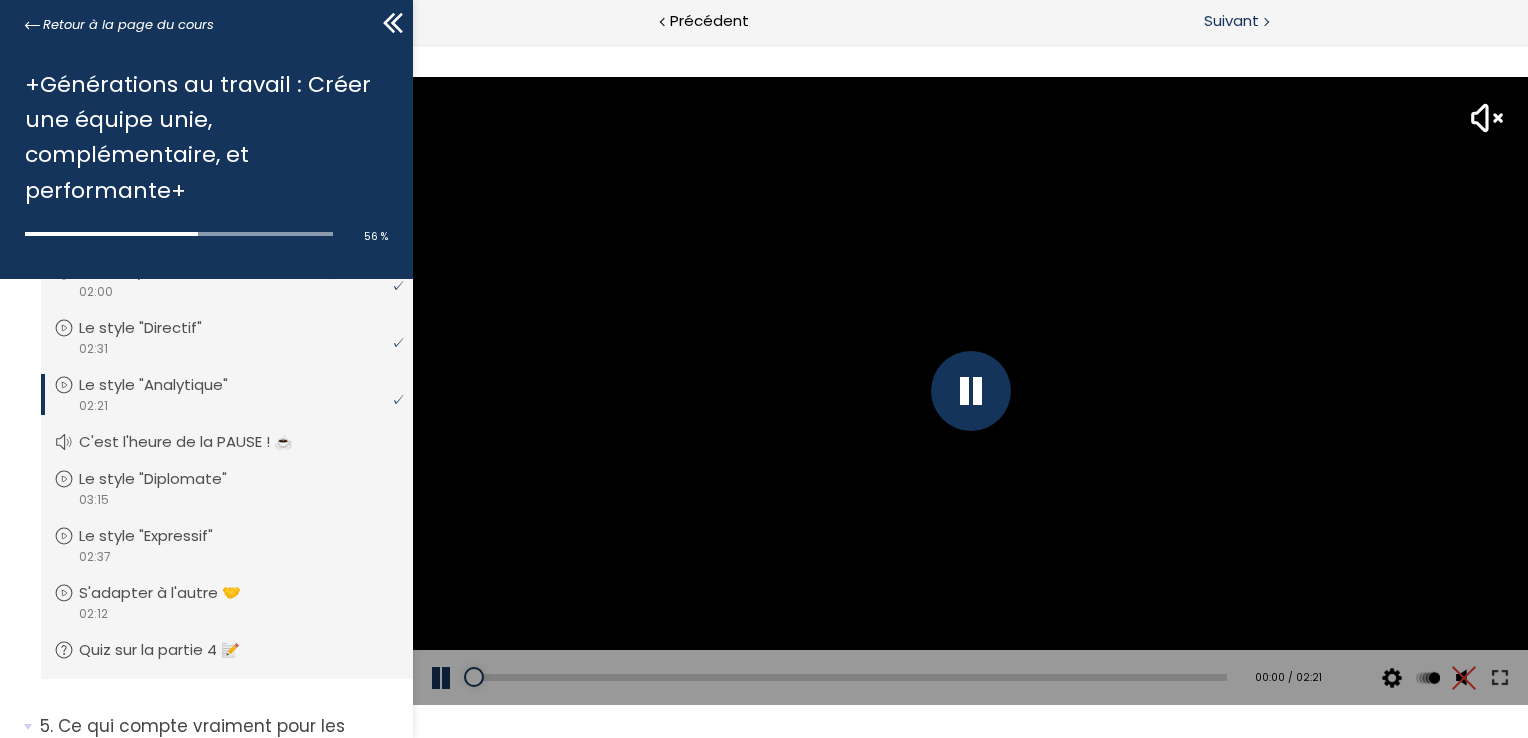 click on "Suivant" at bounding box center [1231, 21] 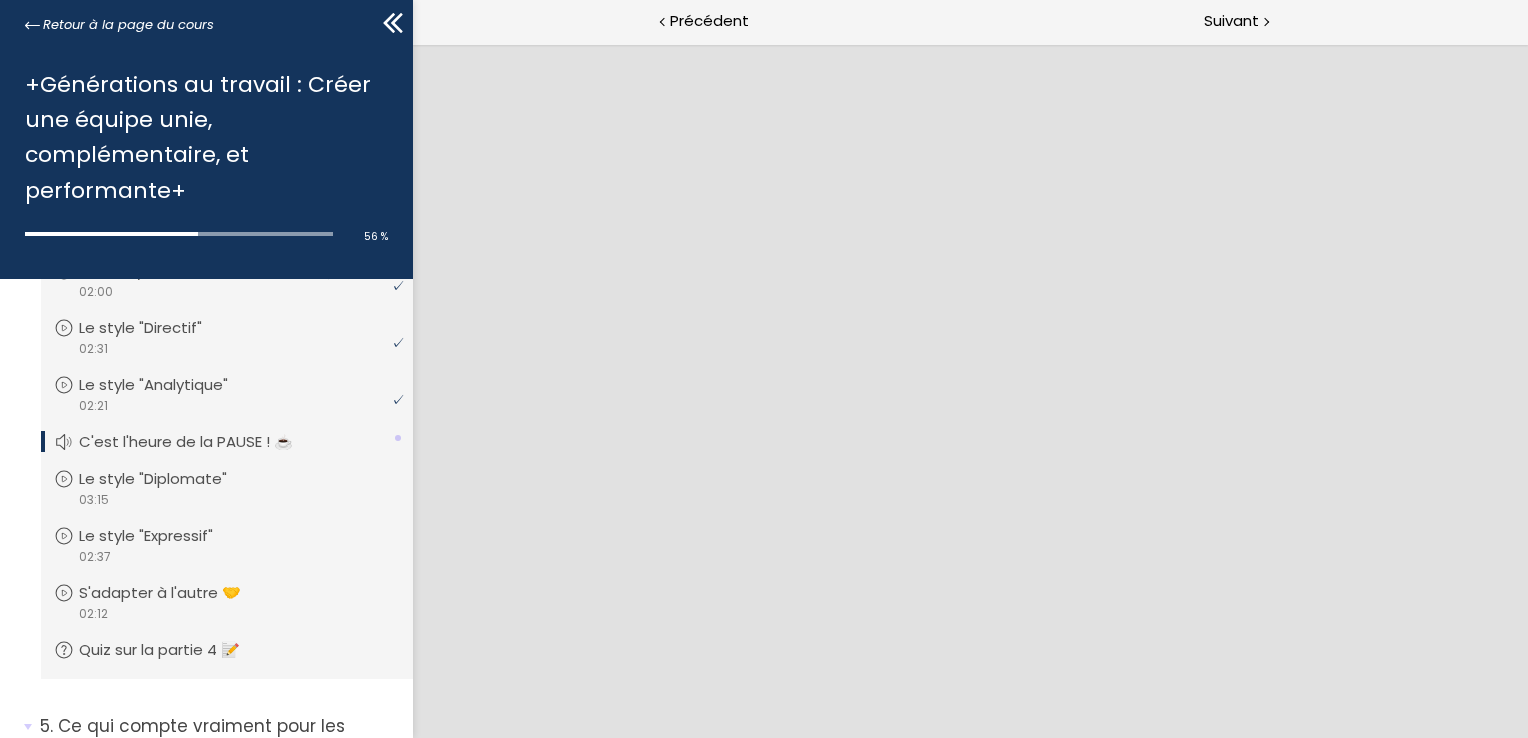 scroll, scrollTop: 0, scrollLeft: 0, axis: both 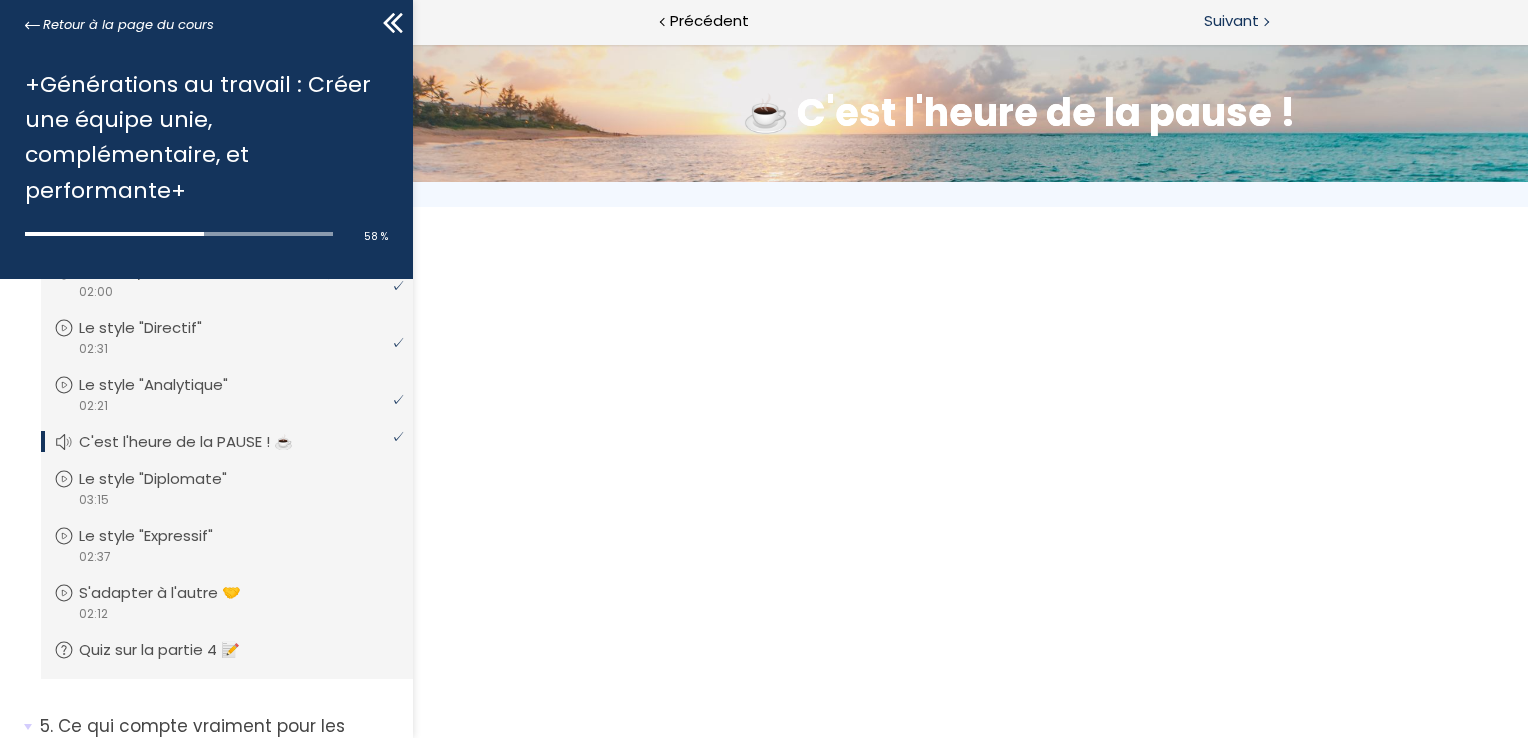 click on "Suivant" at bounding box center [1231, 21] 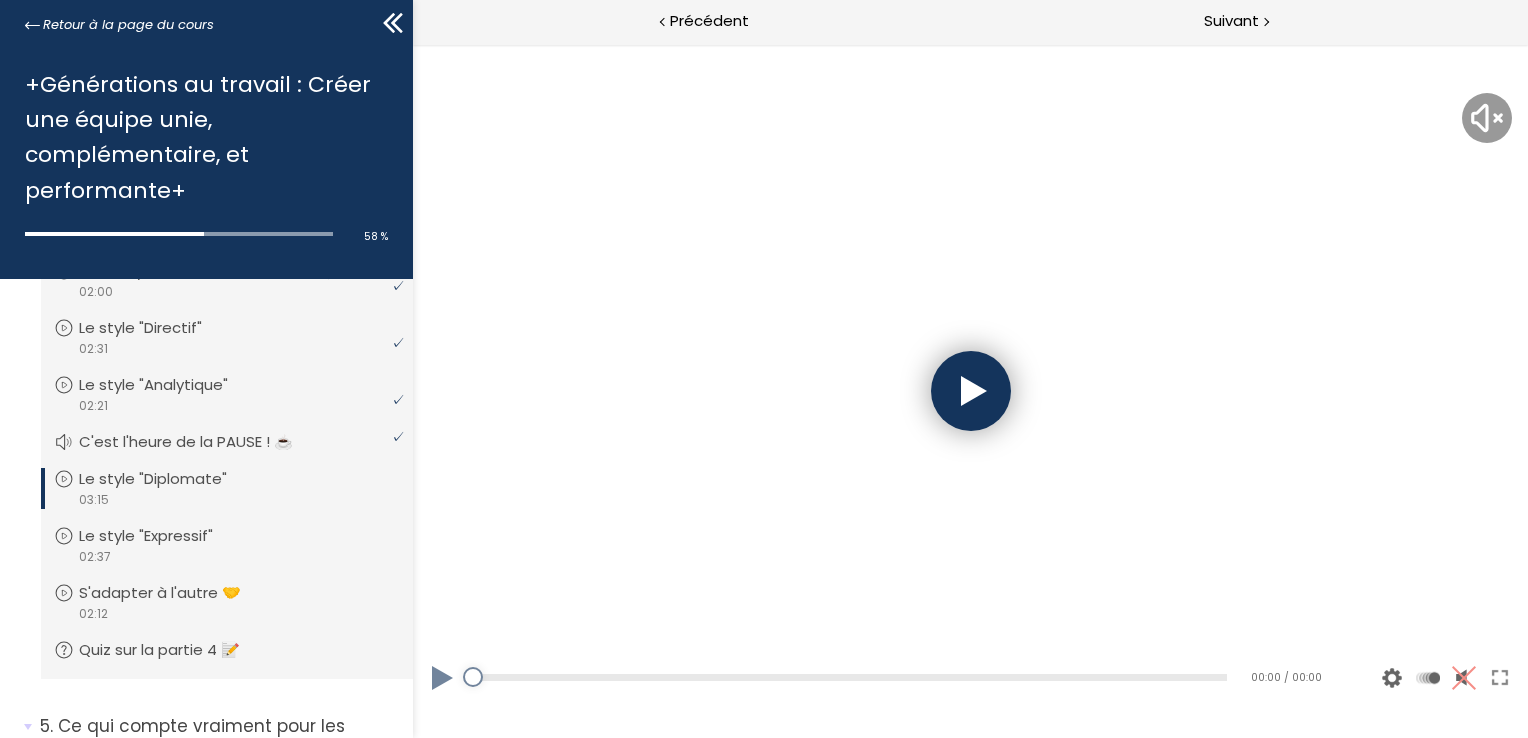 scroll, scrollTop: 0, scrollLeft: 0, axis: both 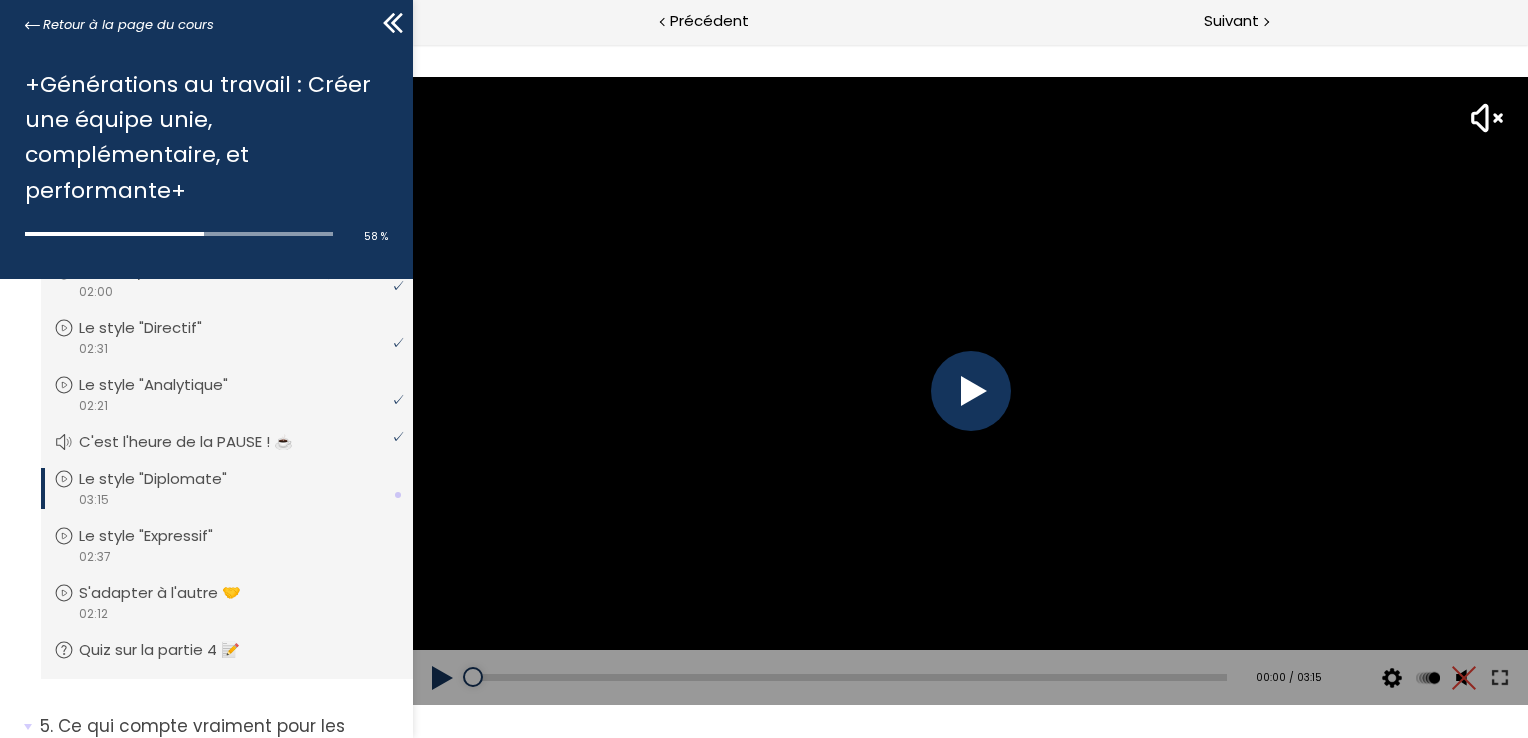 click at bounding box center (970, 391) 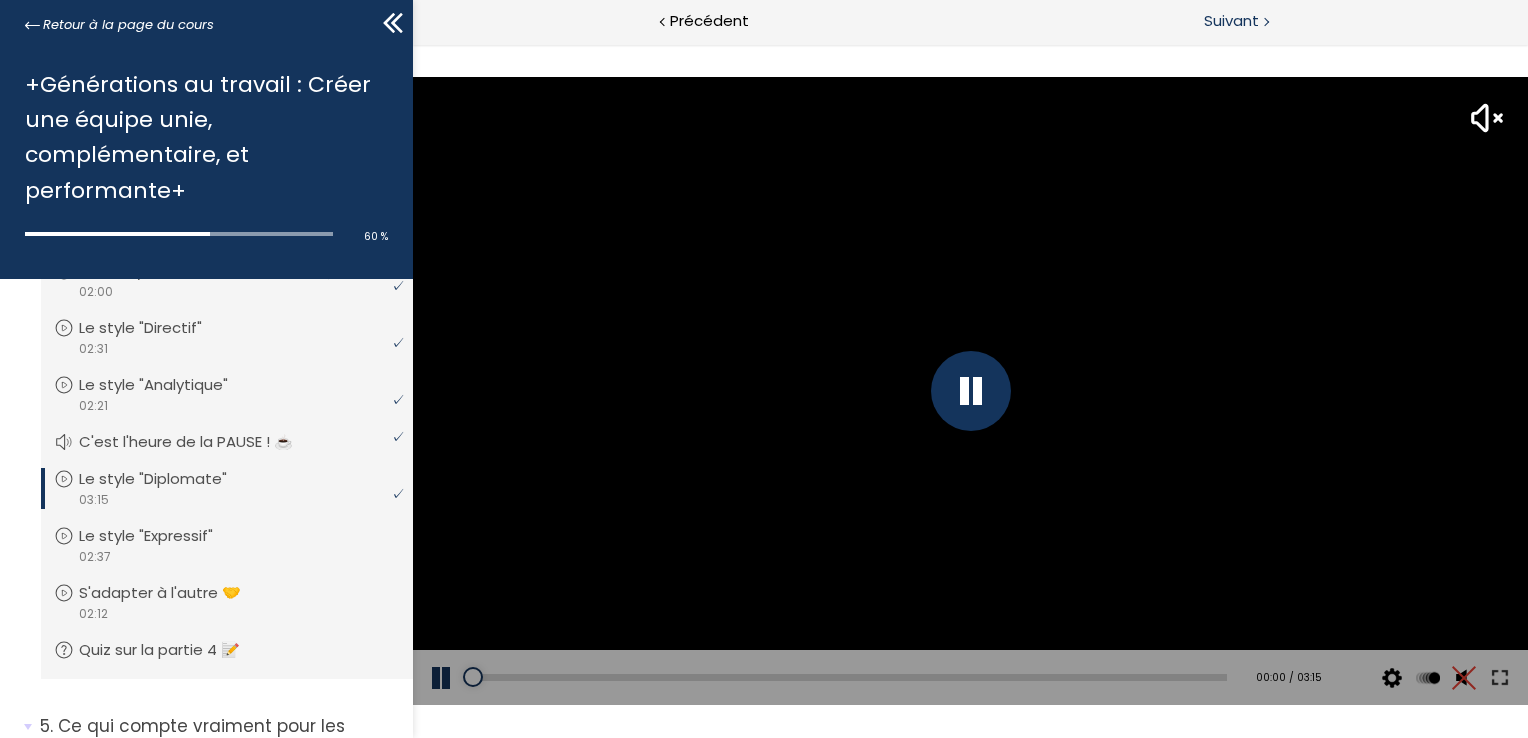 click on "Suivant" at bounding box center [1231, 21] 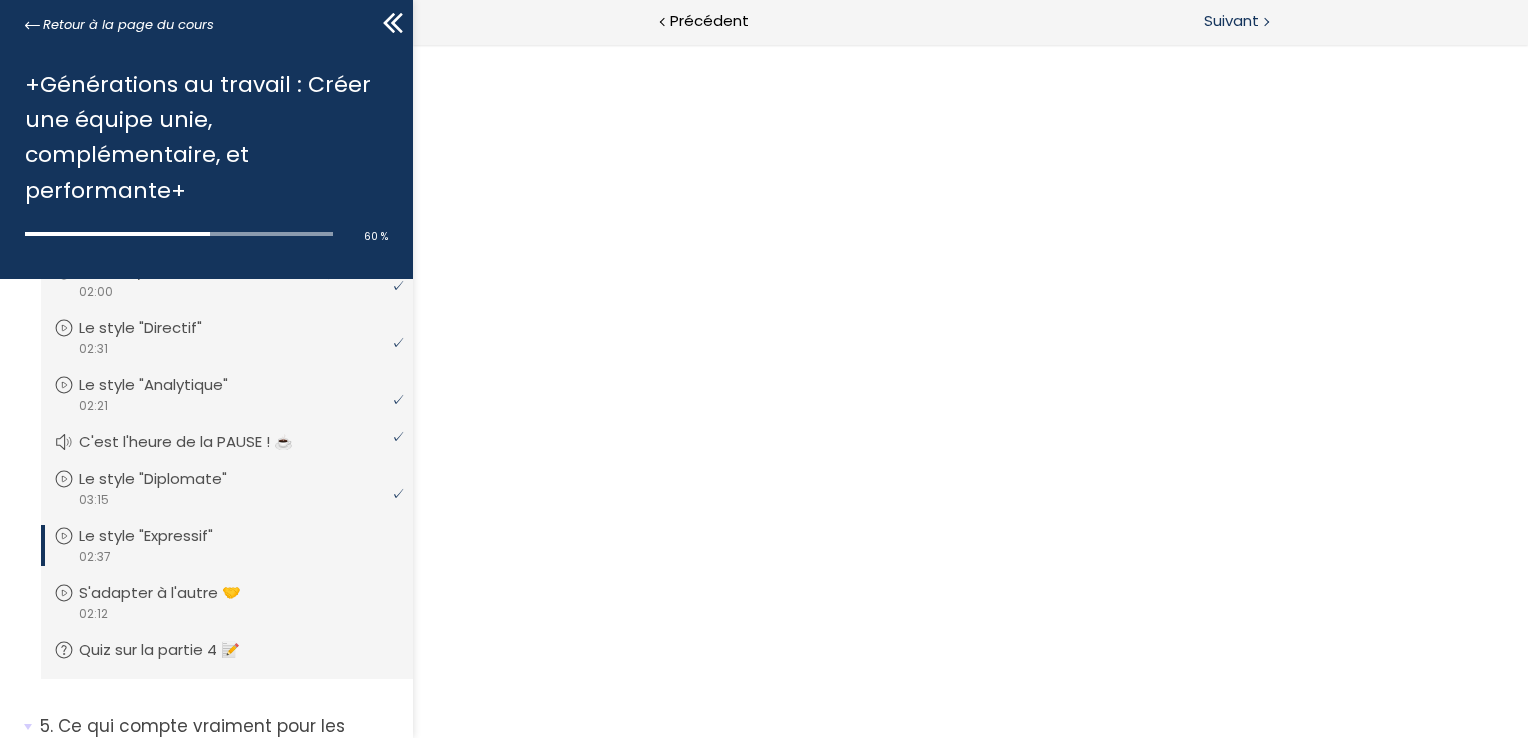 scroll, scrollTop: 0, scrollLeft: 0, axis: both 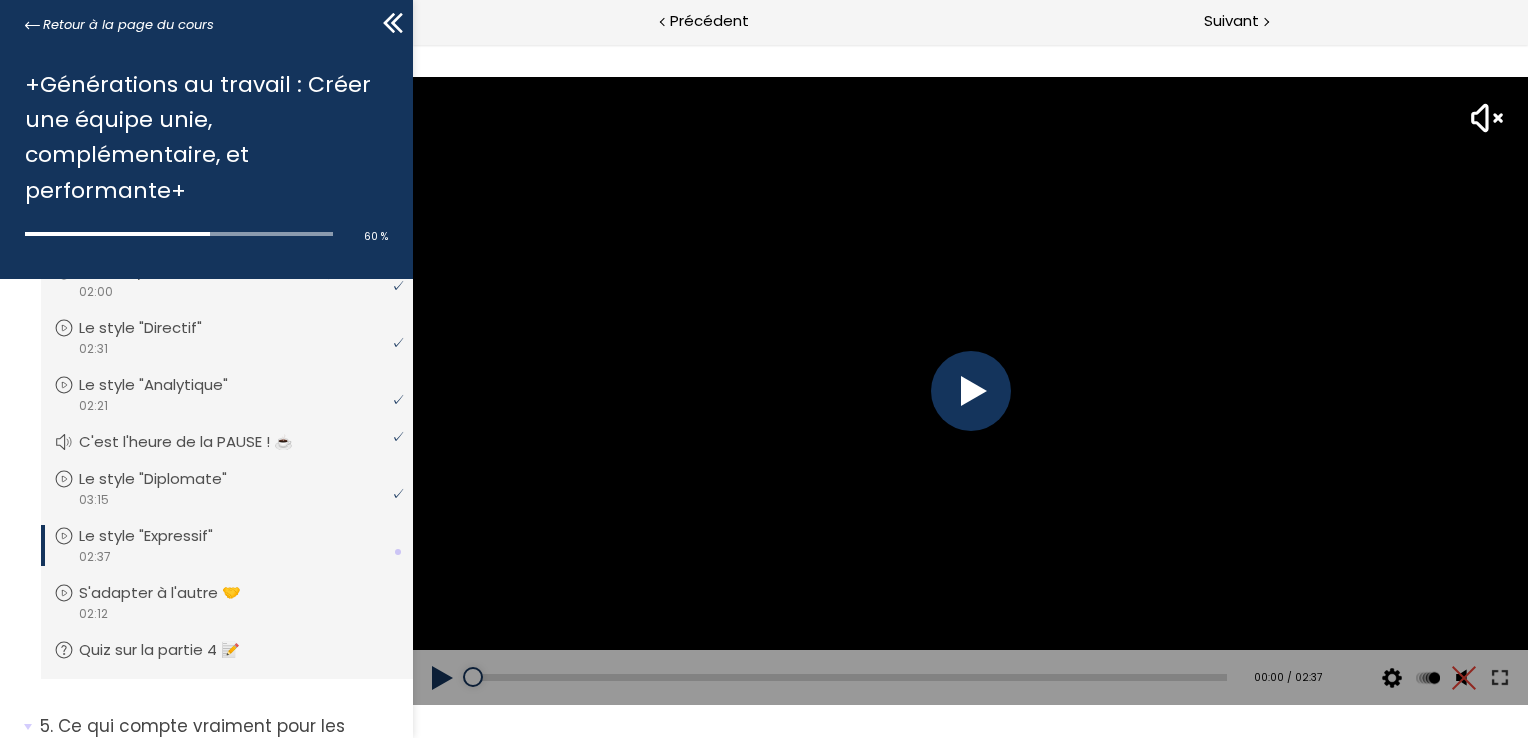click at bounding box center [970, 391] 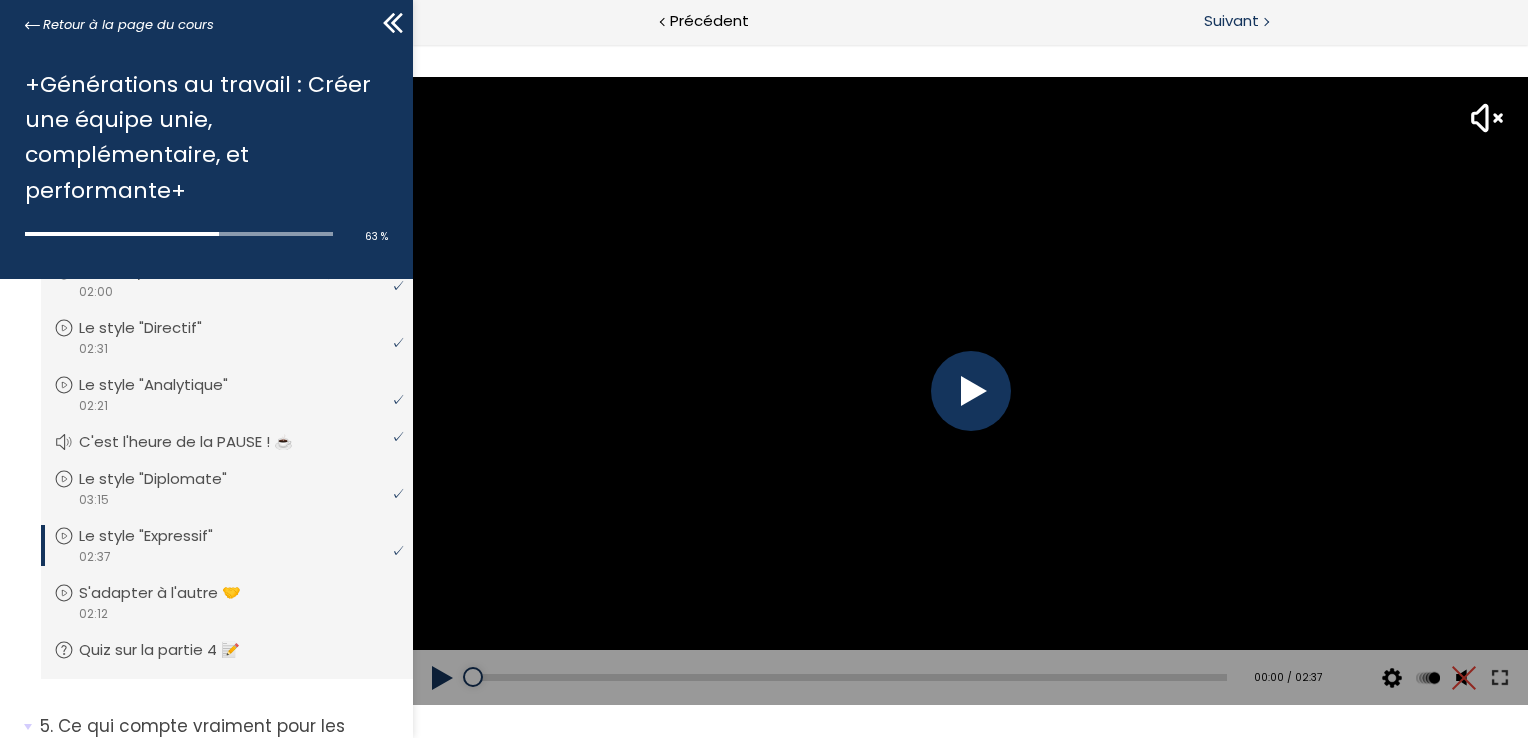 click on "Suivant" at bounding box center (1231, 21) 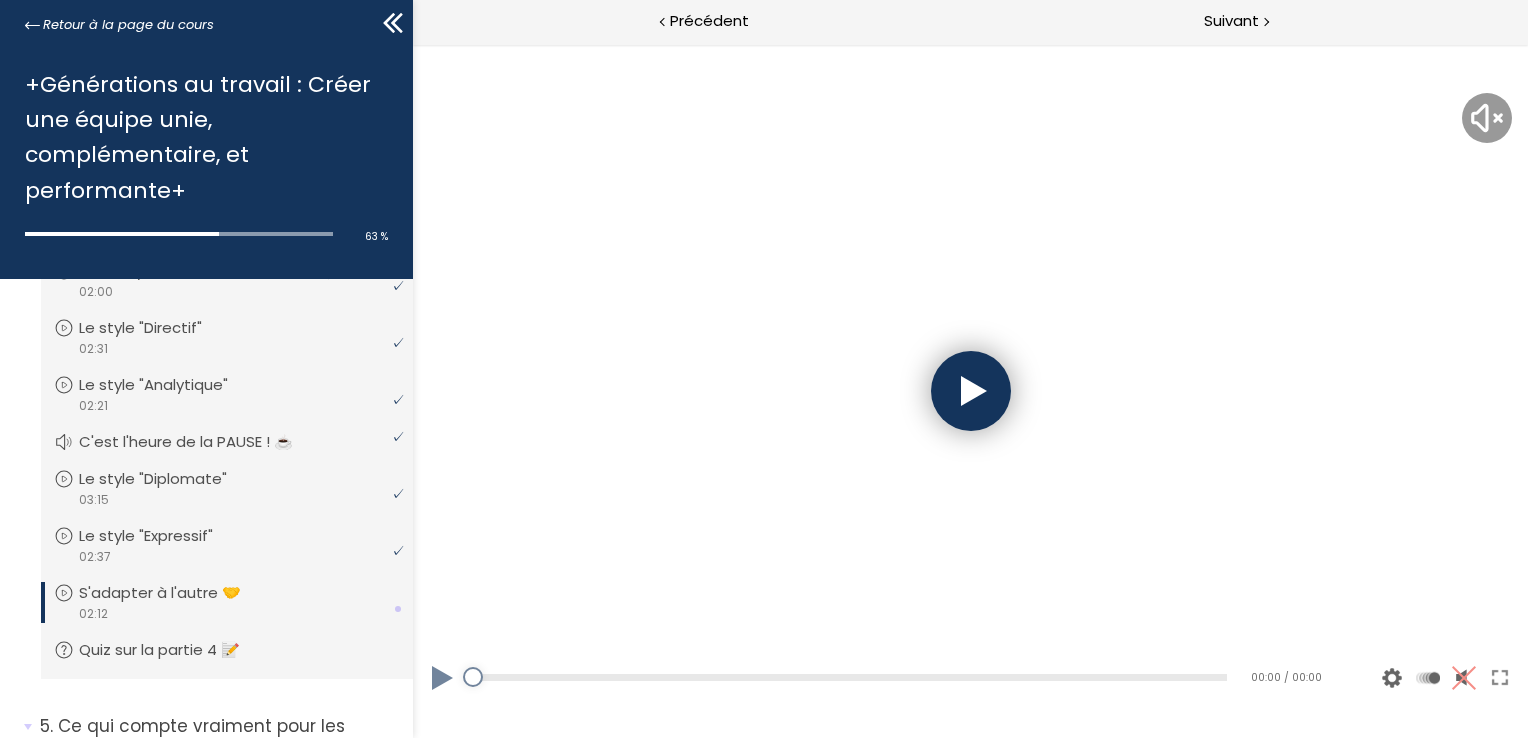 scroll, scrollTop: 0, scrollLeft: 0, axis: both 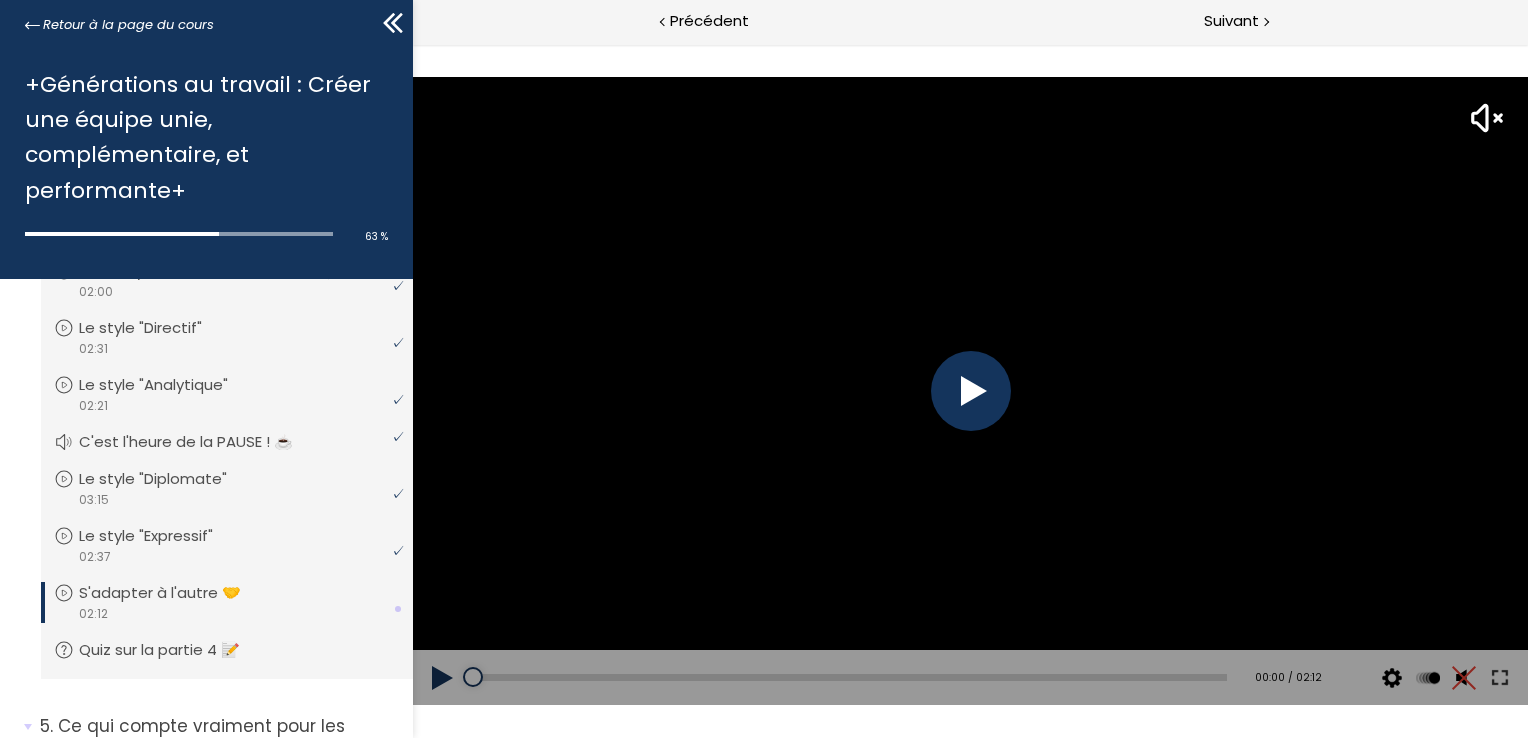 click at bounding box center (970, 391) 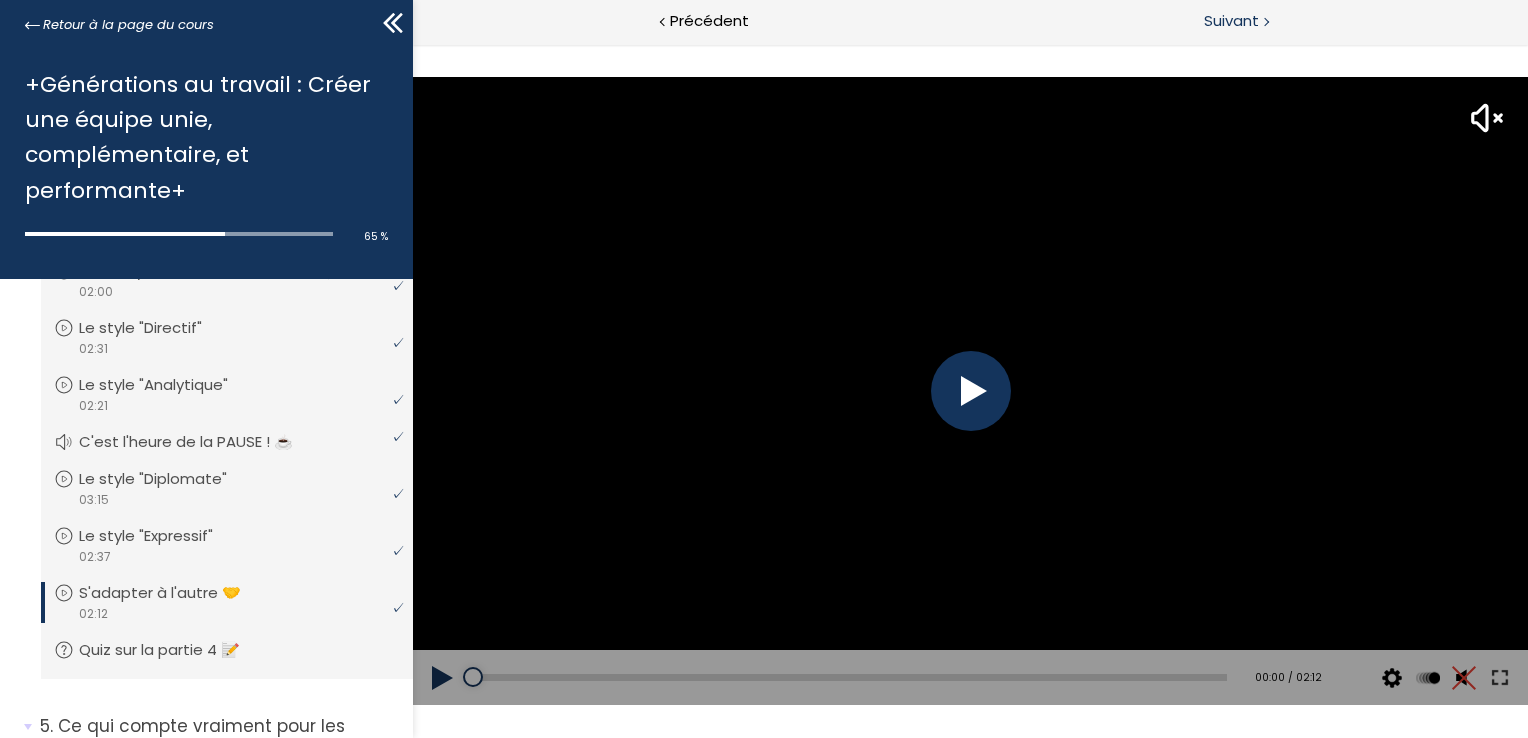 click on "Suivant" at bounding box center [1231, 21] 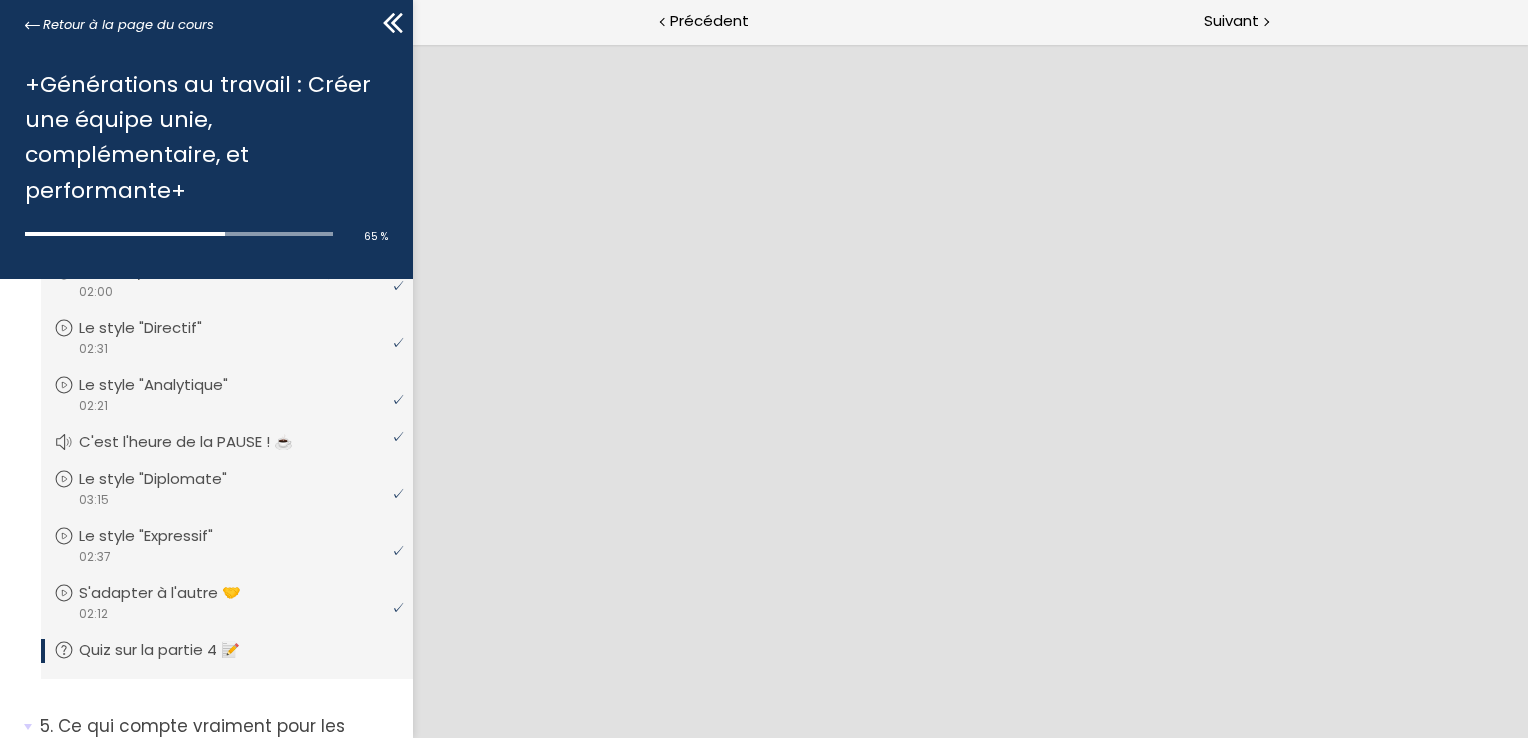 scroll, scrollTop: 0, scrollLeft: 0, axis: both 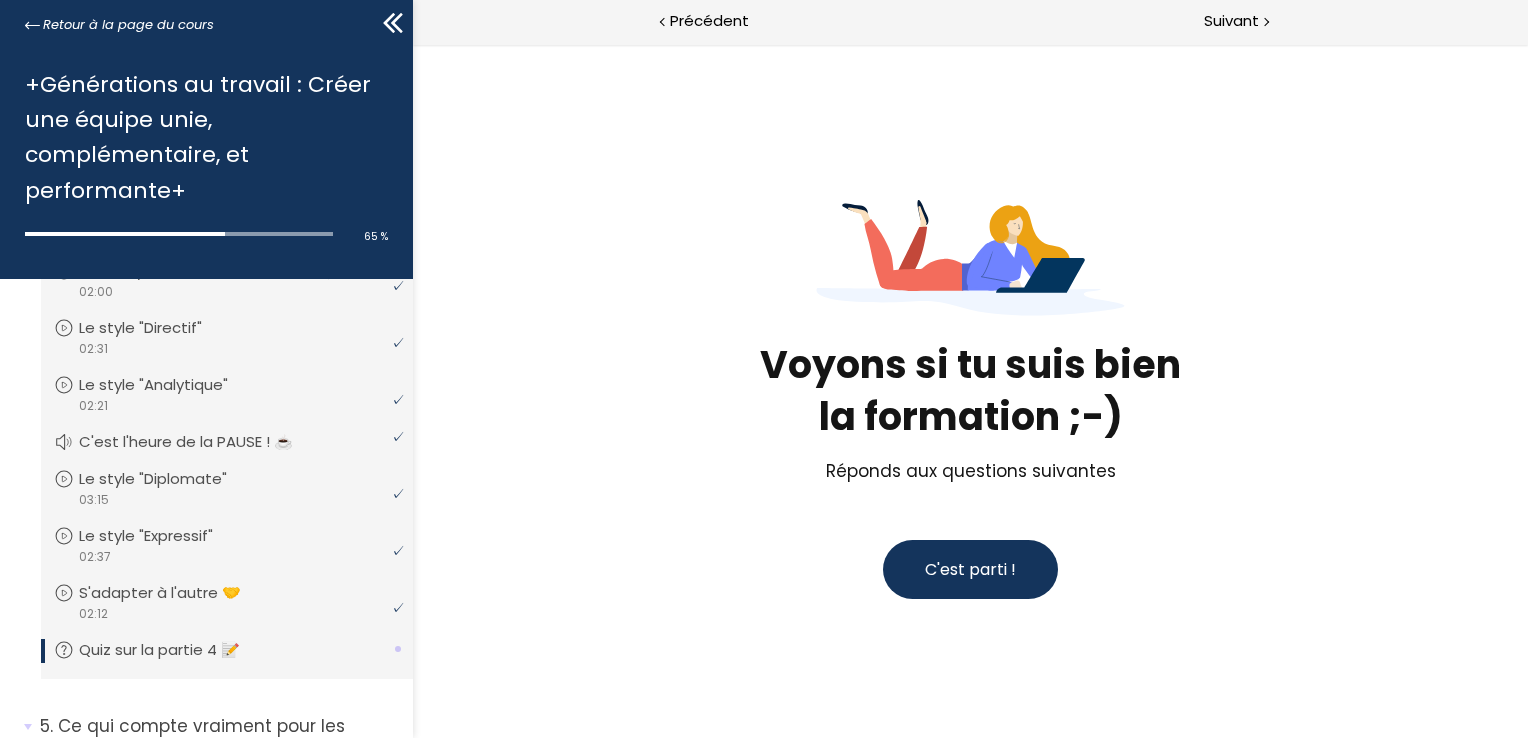 click on "C'est parti !" at bounding box center [969, 569] 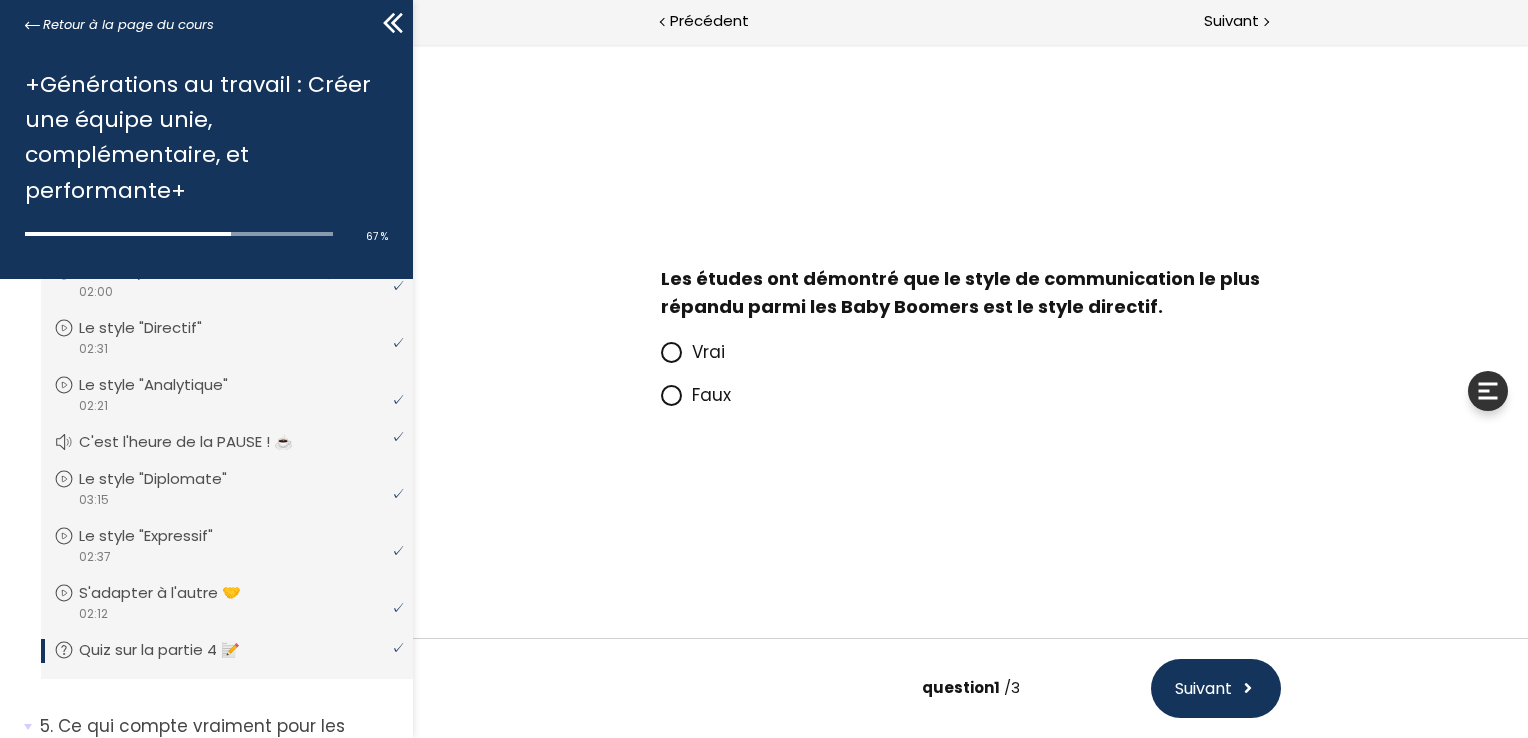 click on "Vrai" at bounding box center [707, 352] 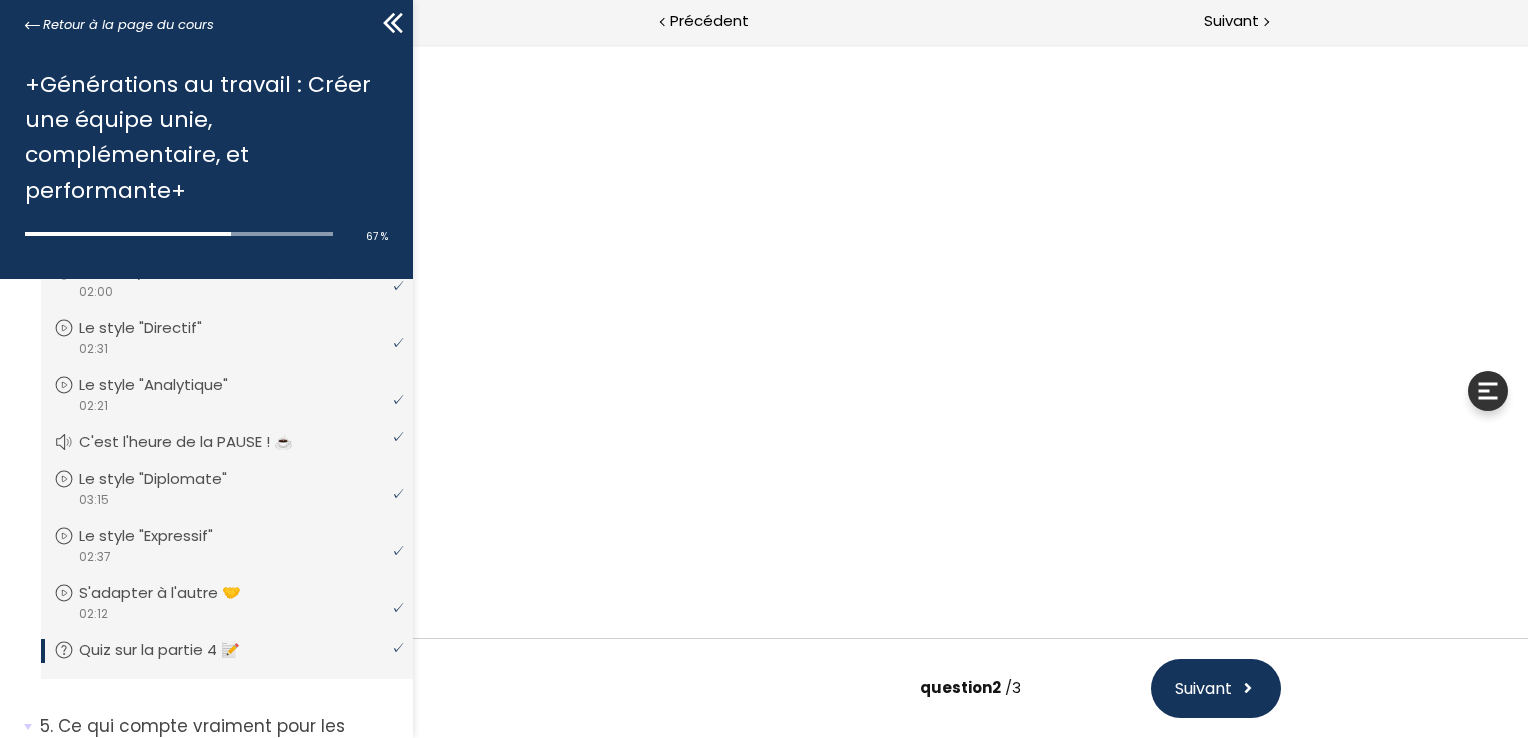 scroll, scrollTop: 125, scrollLeft: 0, axis: vertical 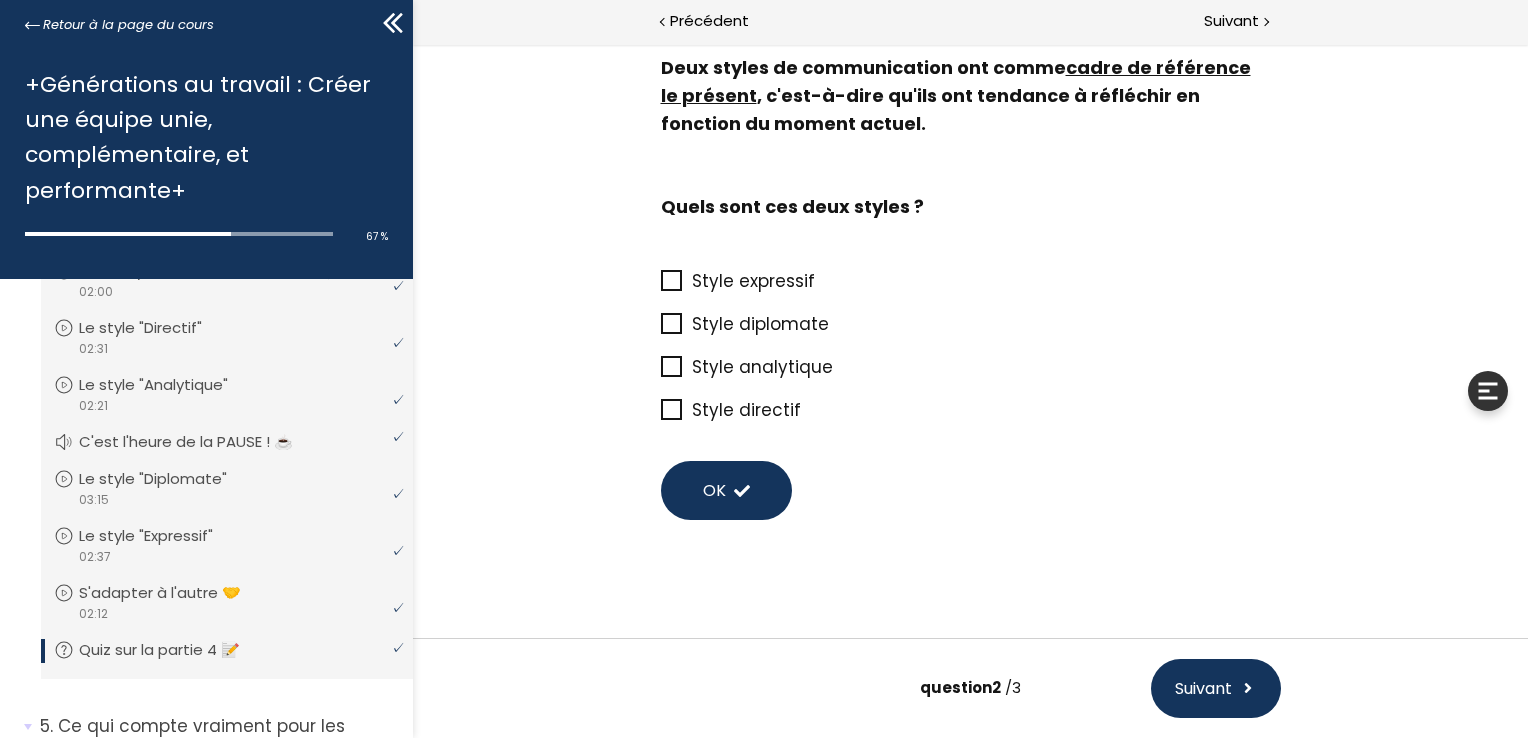 click on "Style expressif" at bounding box center [752, 281] 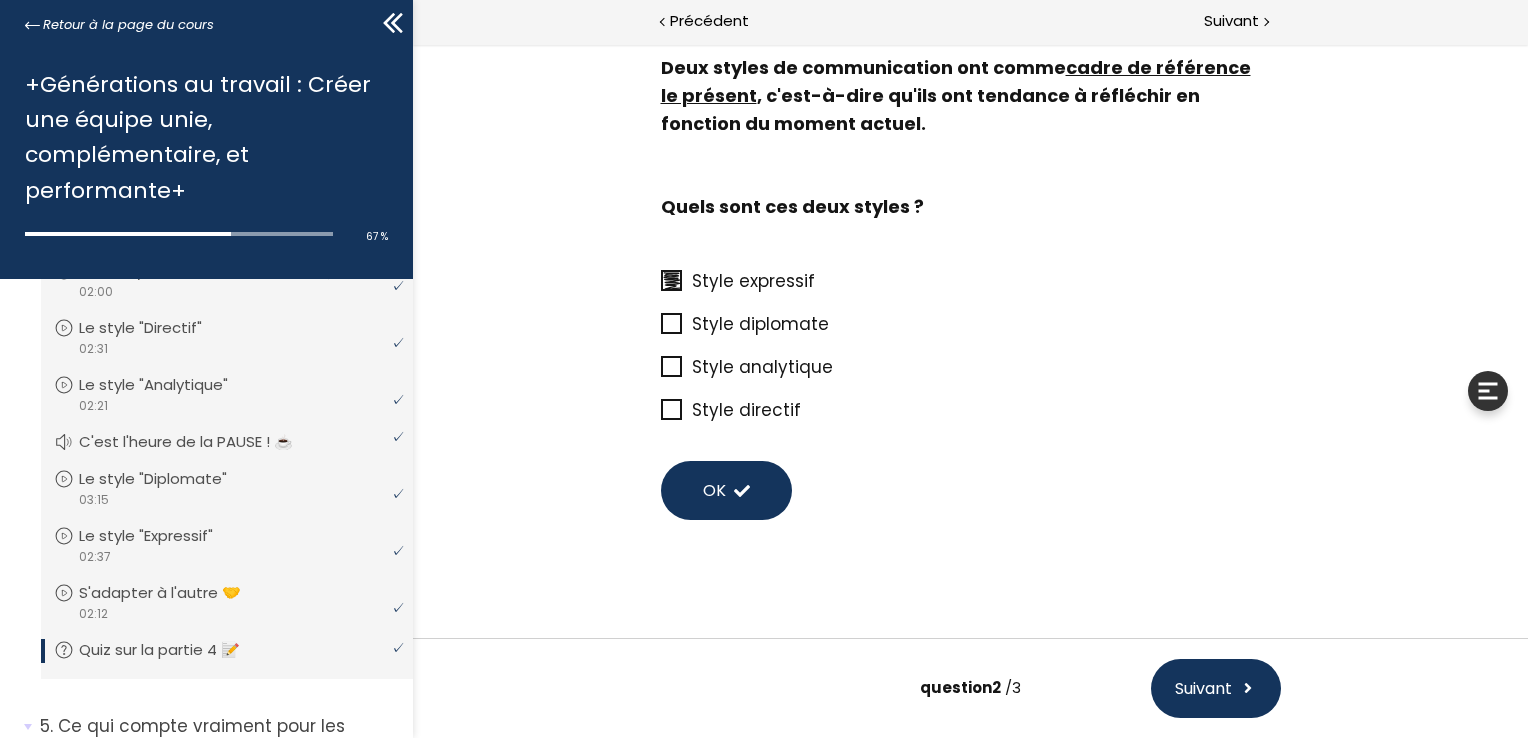 click on "Style directif" at bounding box center [745, 410] 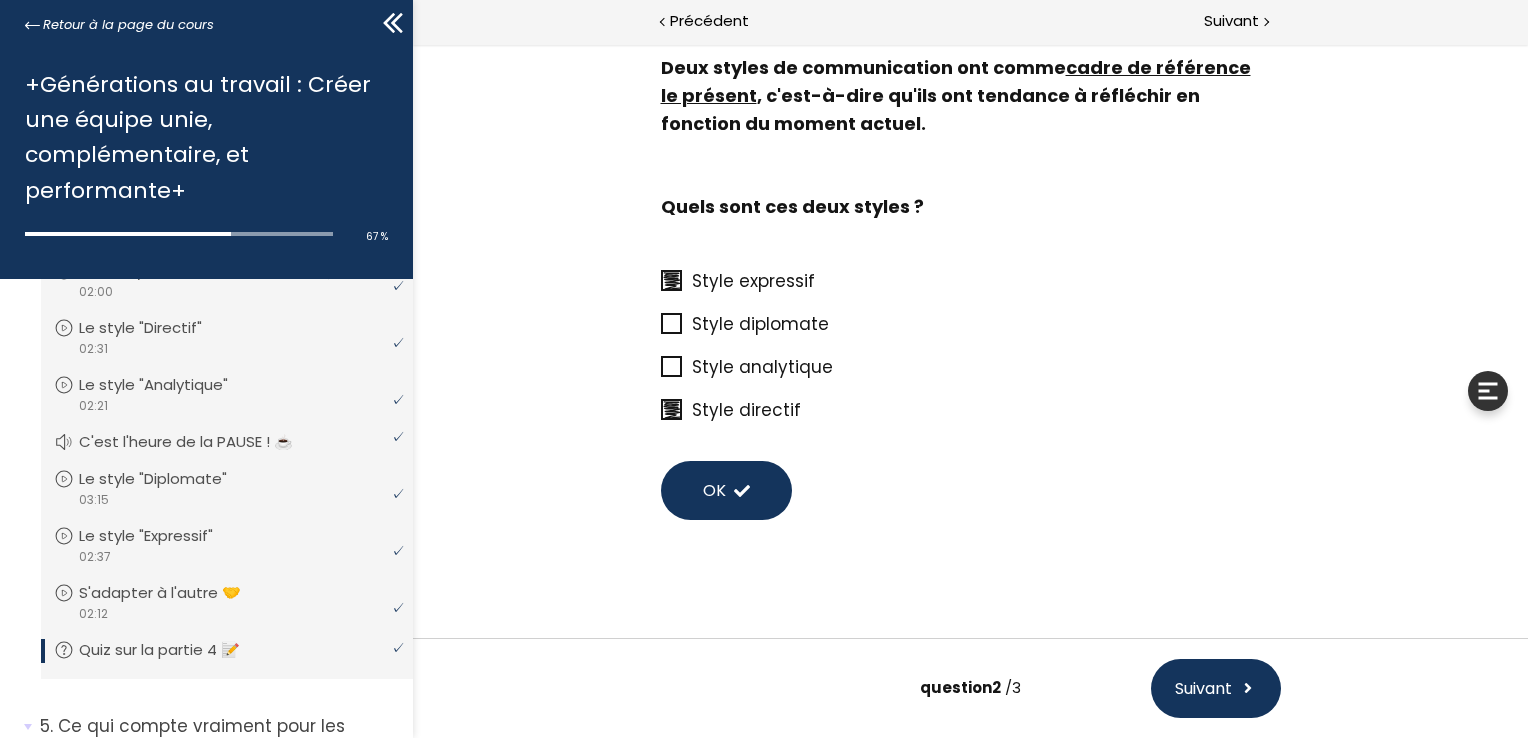 click on "OK" at bounding box center [713, 490] 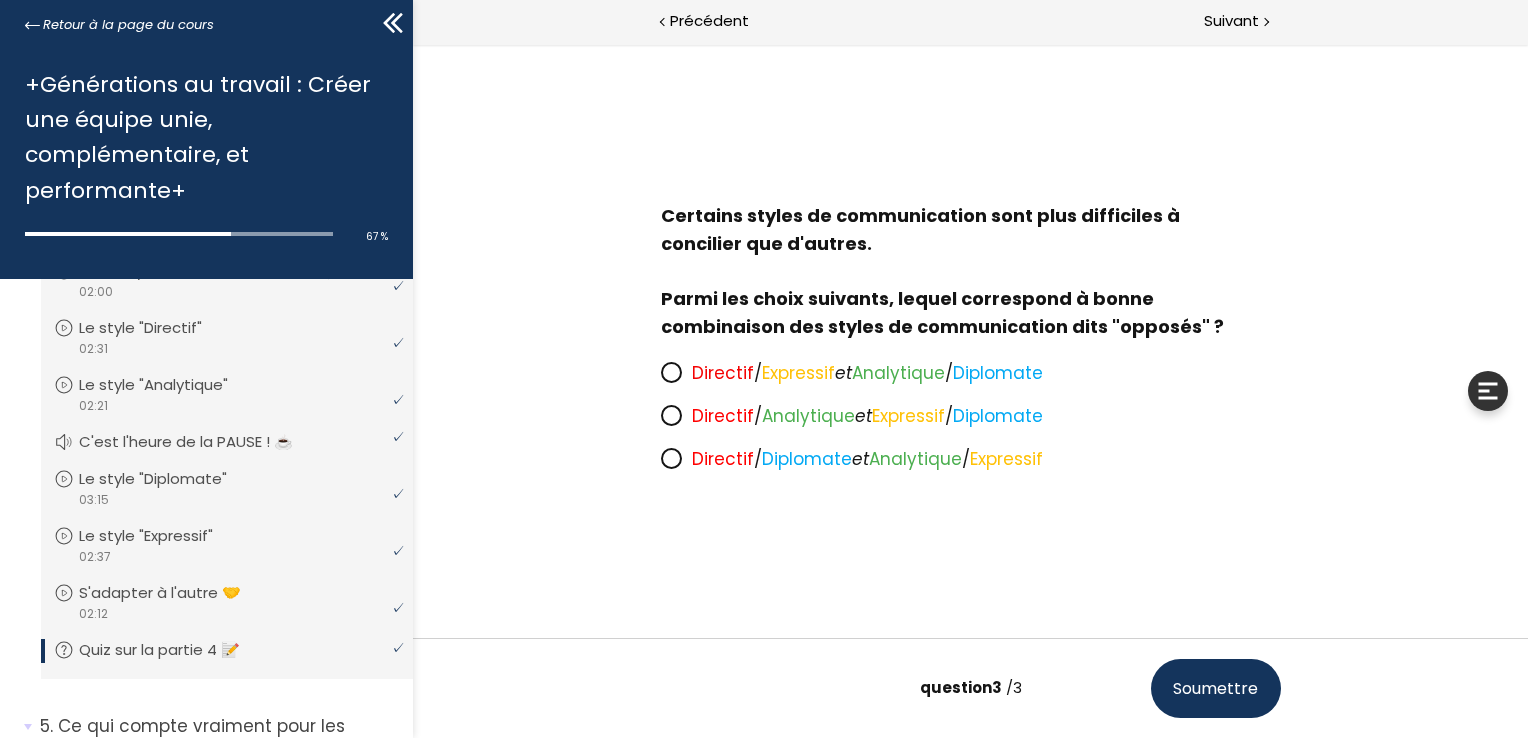 scroll, scrollTop: 0, scrollLeft: 0, axis: both 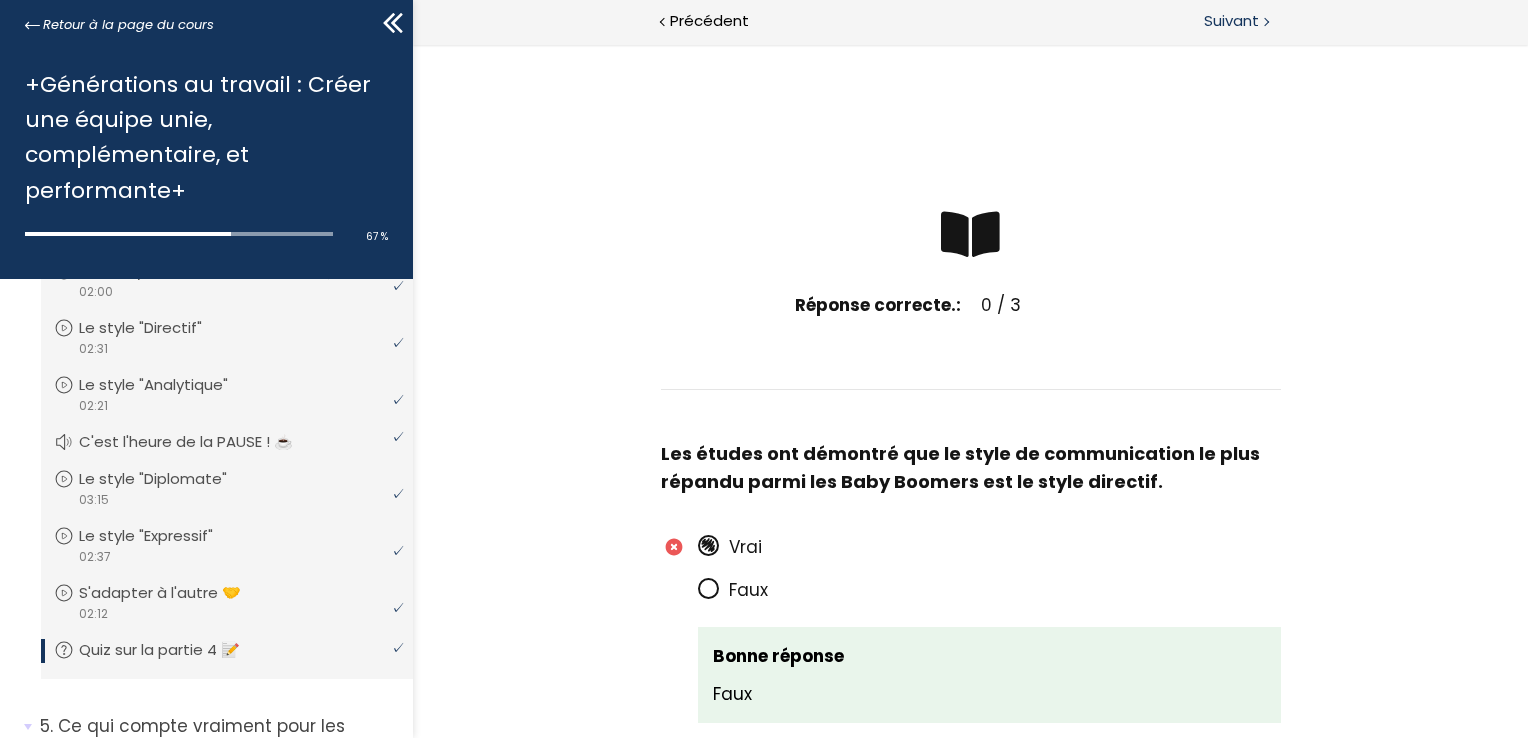 click on "Suivant" at bounding box center [1249, 22] 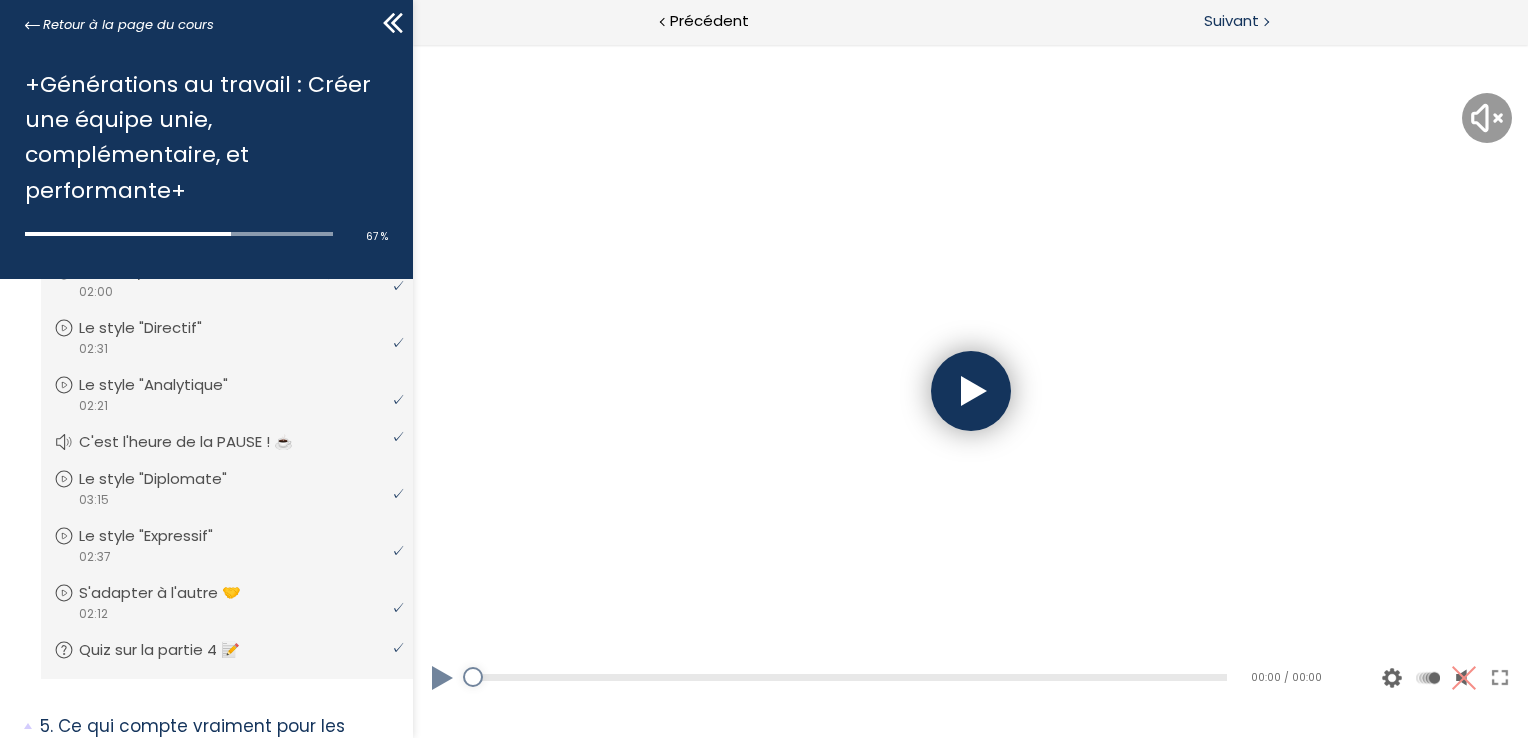 scroll, scrollTop: 0, scrollLeft: 0, axis: both 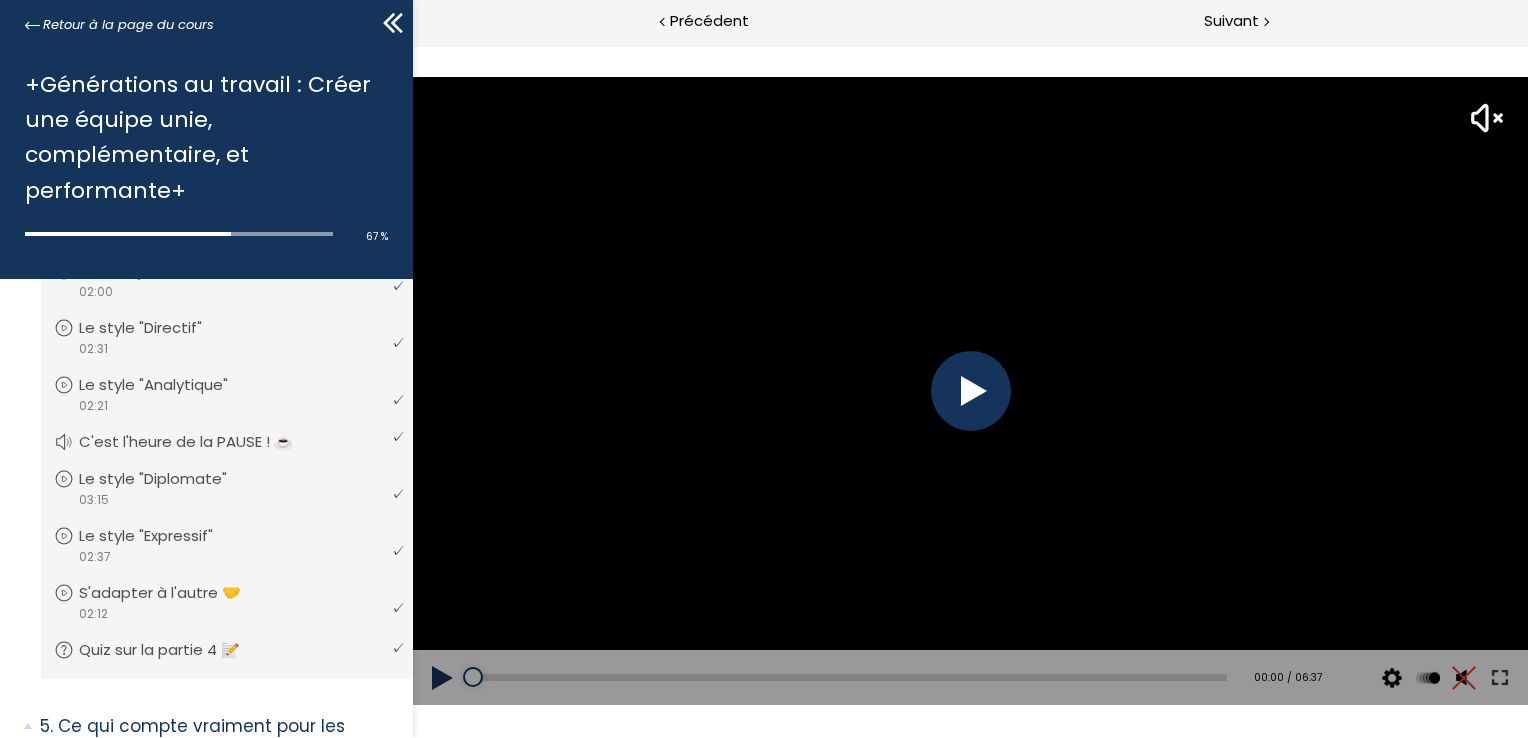click at bounding box center [970, 391] 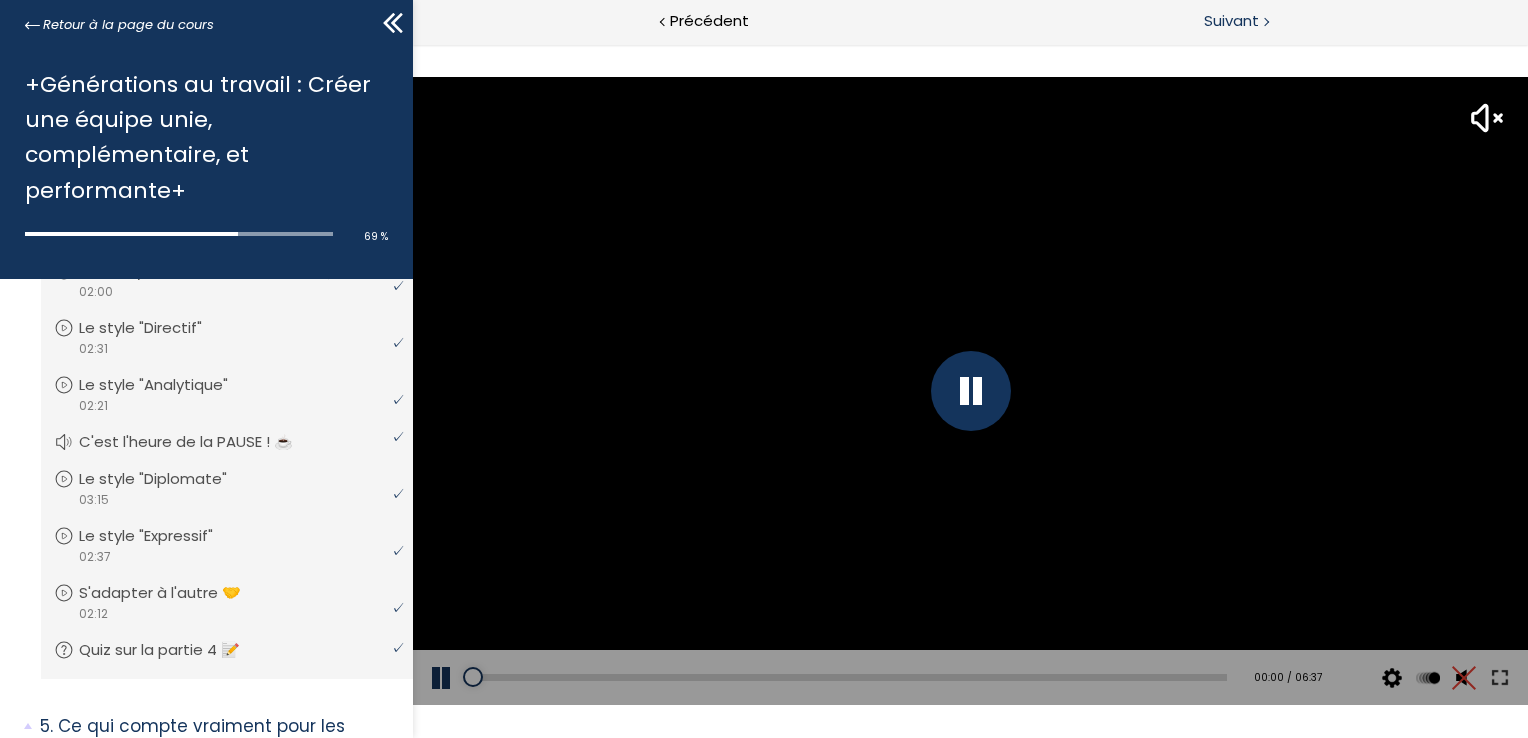 click on "Suivant" at bounding box center [1231, 21] 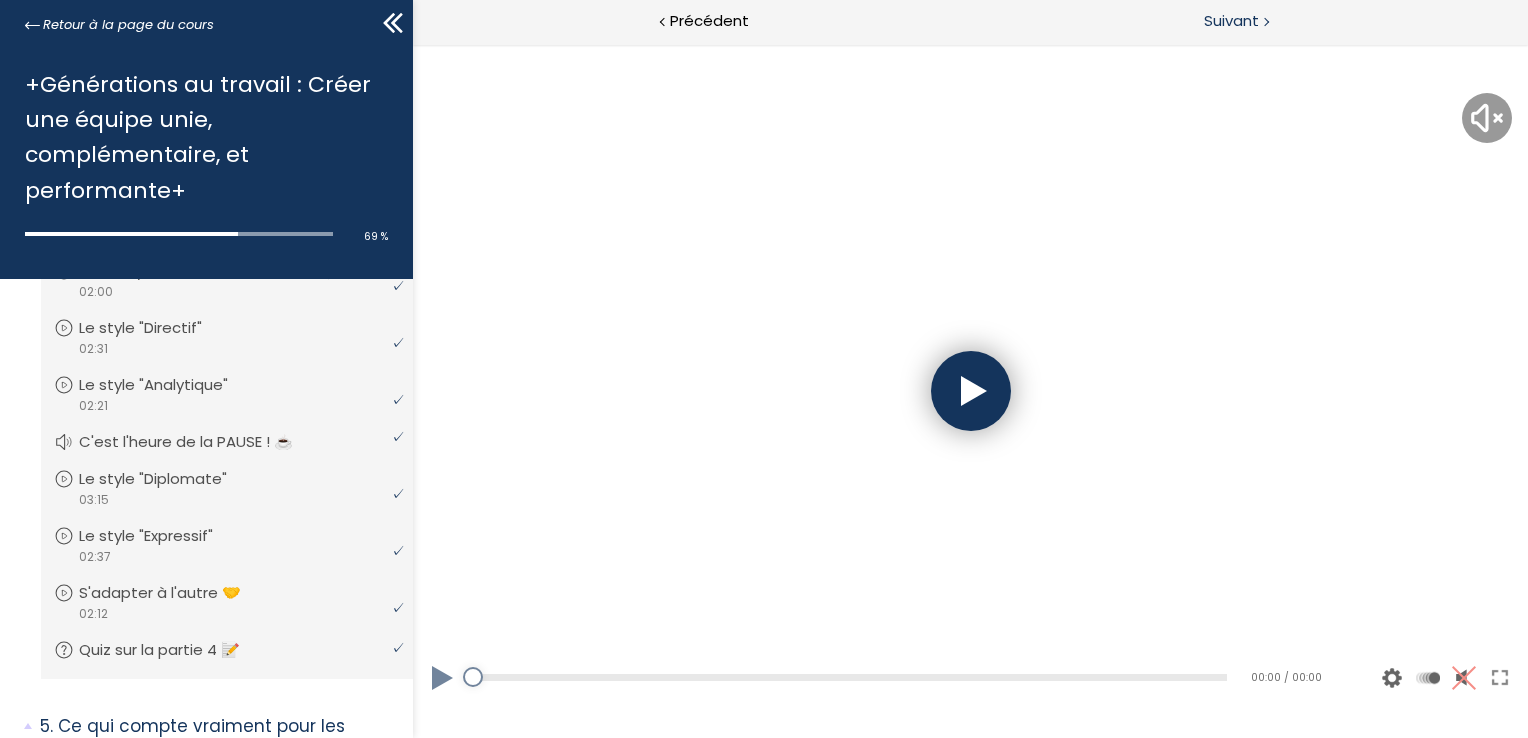 scroll, scrollTop: 0, scrollLeft: 0, axis: both 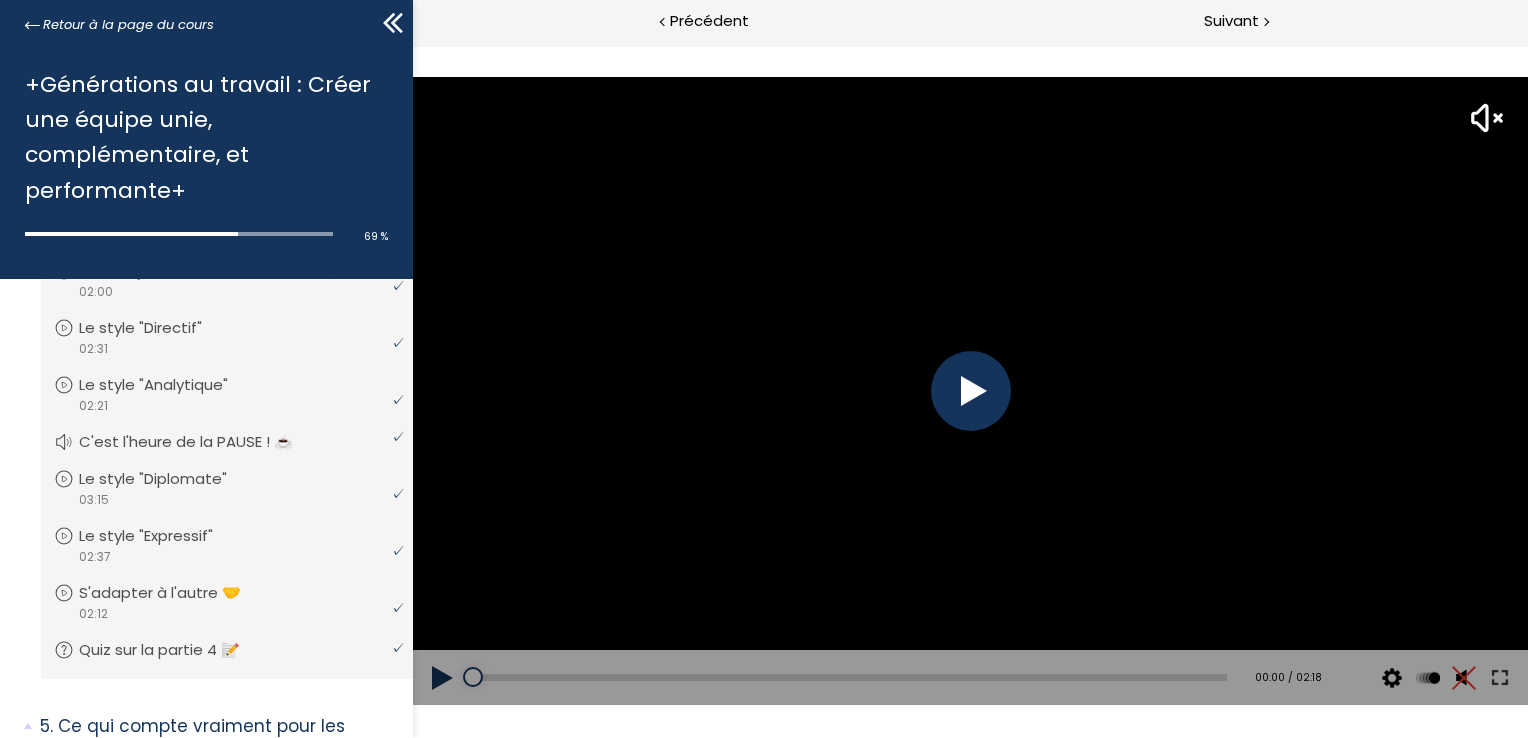 click at bounding box center [970, 391] 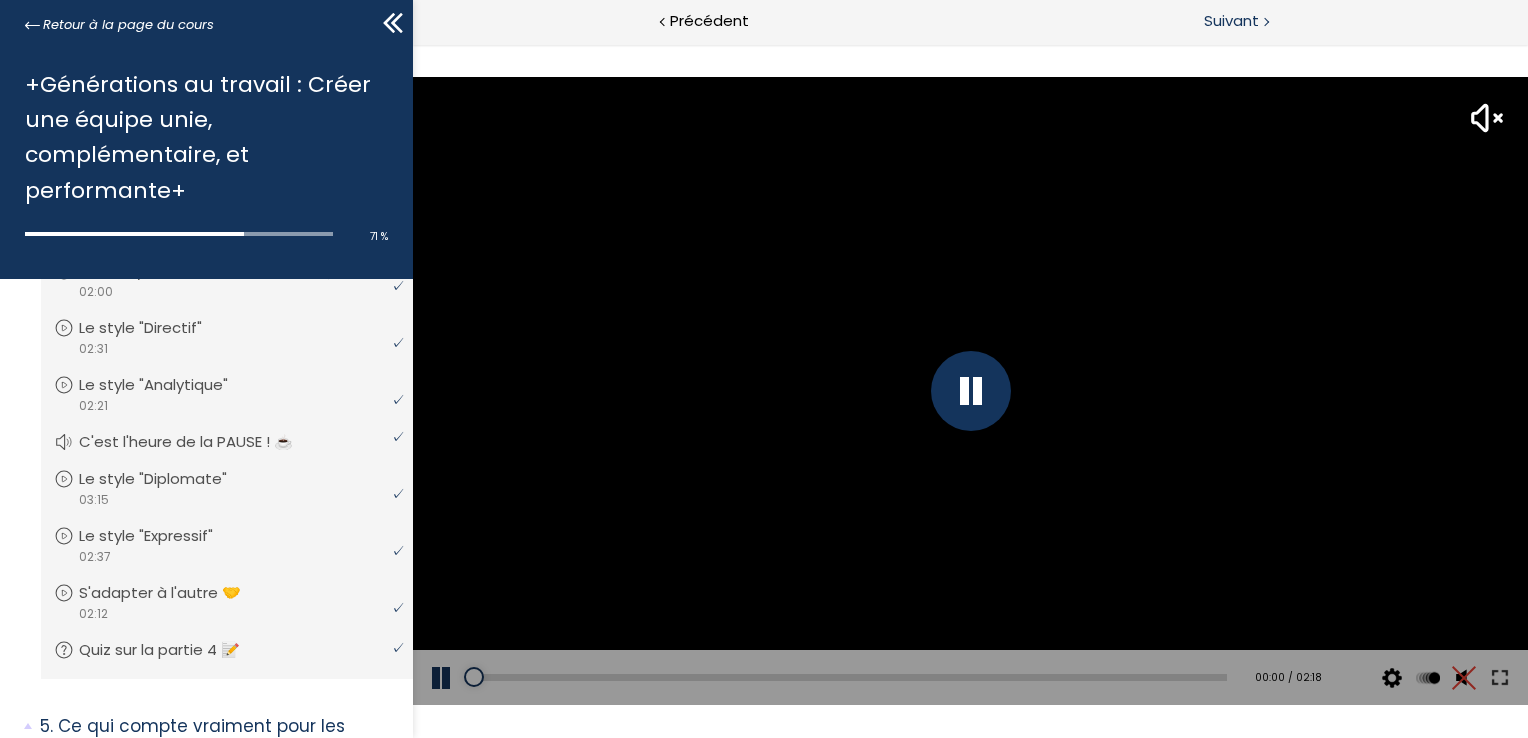 click on "Suivant" at bounding box center [1231, 21] 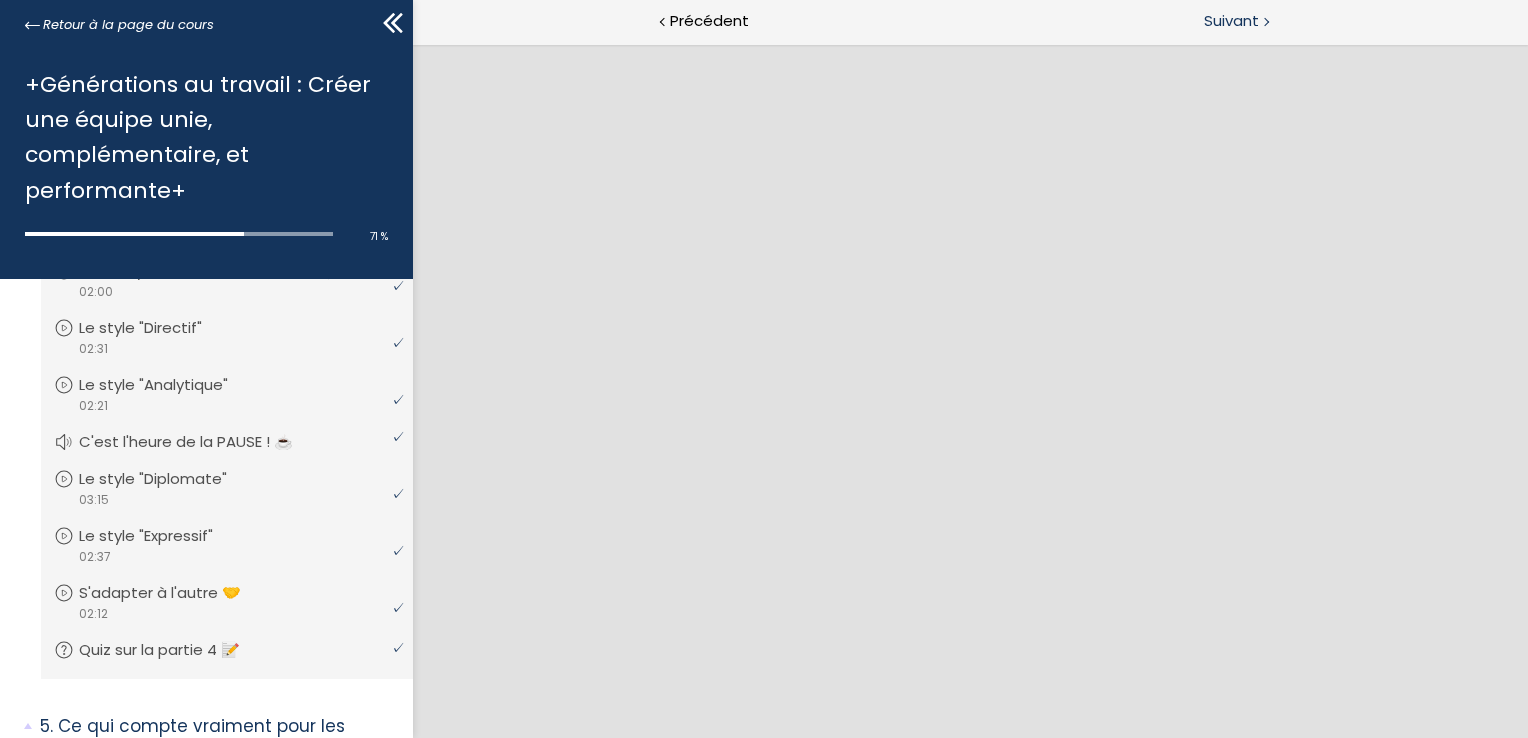 scroll, scrollTop: 0, scrollLeft: 0, axis: both 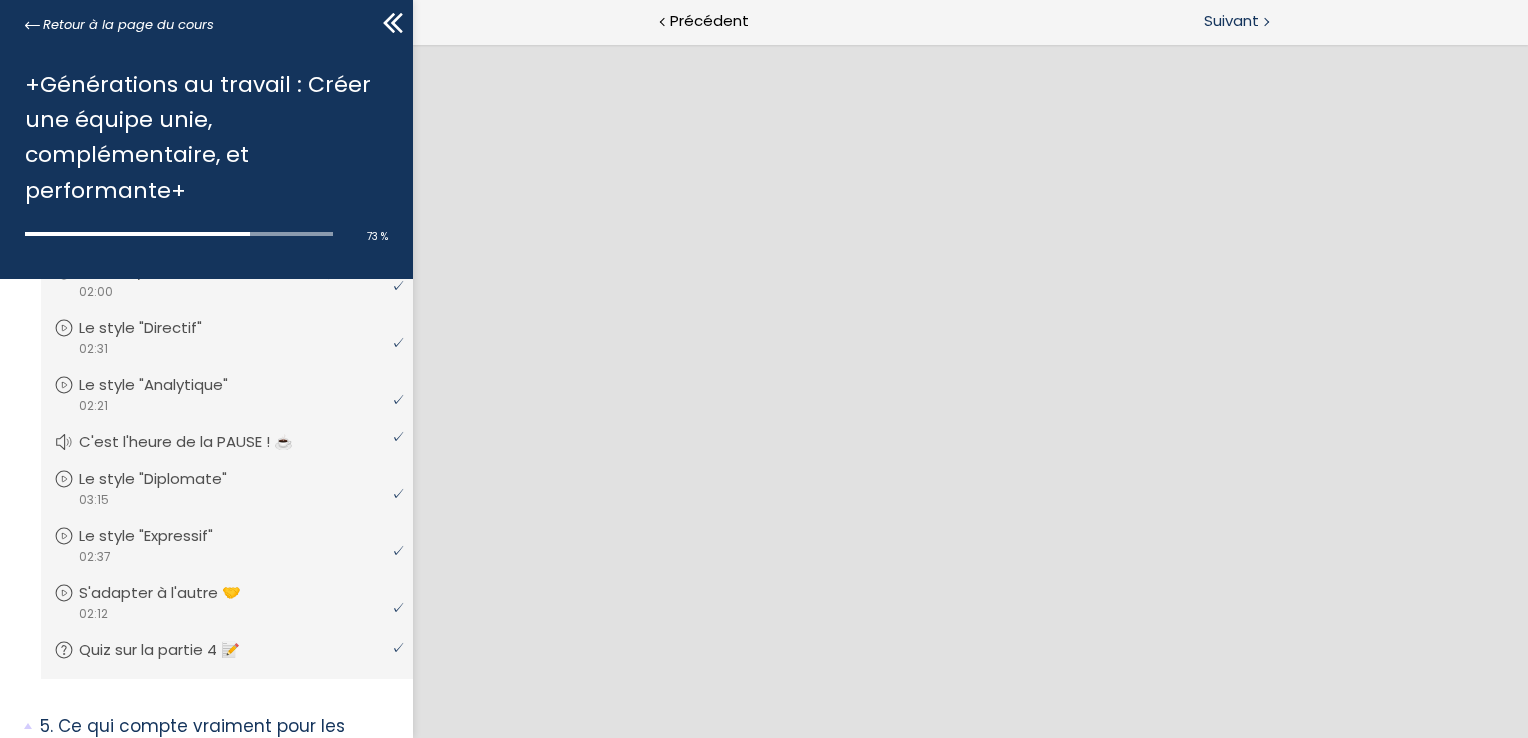 click on "Suivant" at bounding box center [1249, 22] 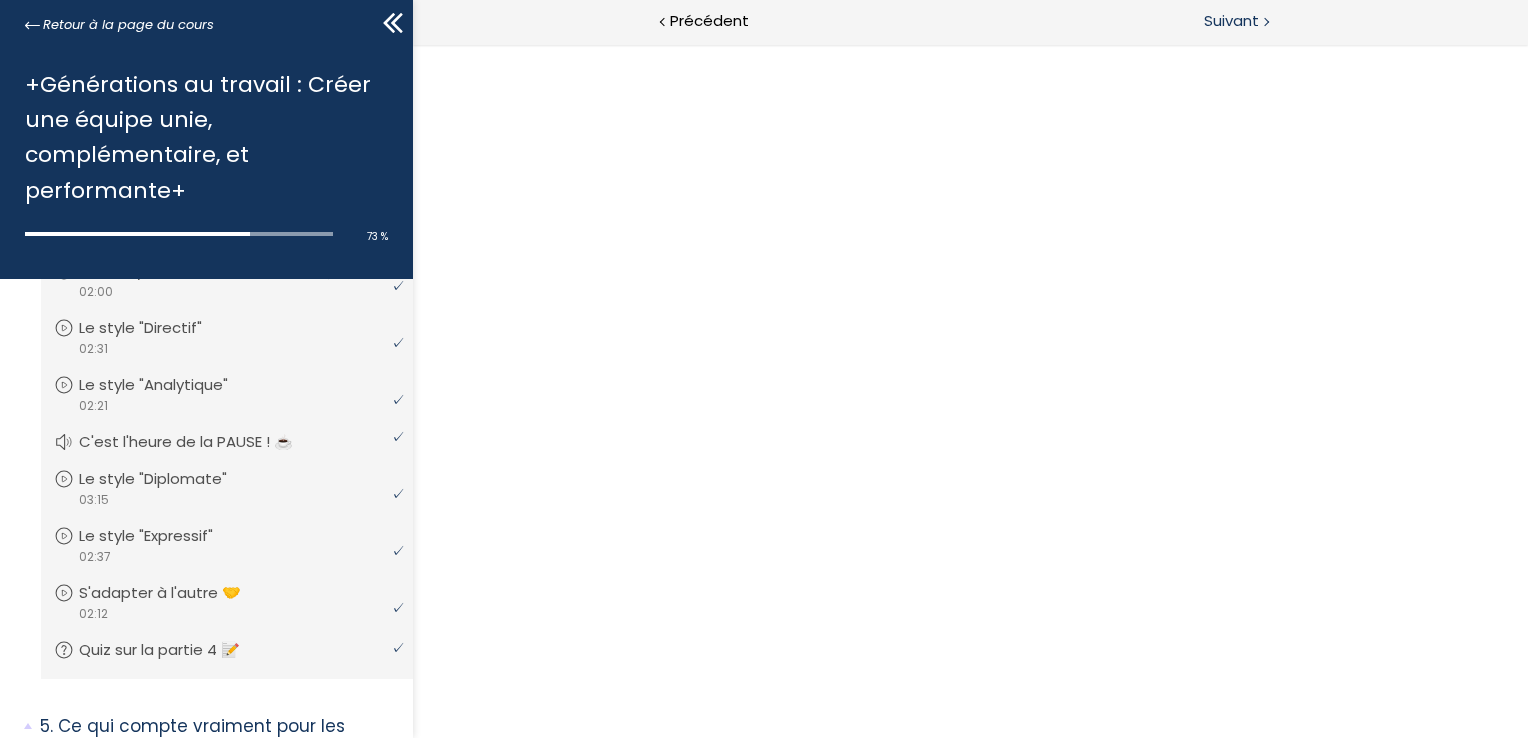 scroll, scrollTop: 0, scrollLeft: 0, axis: both 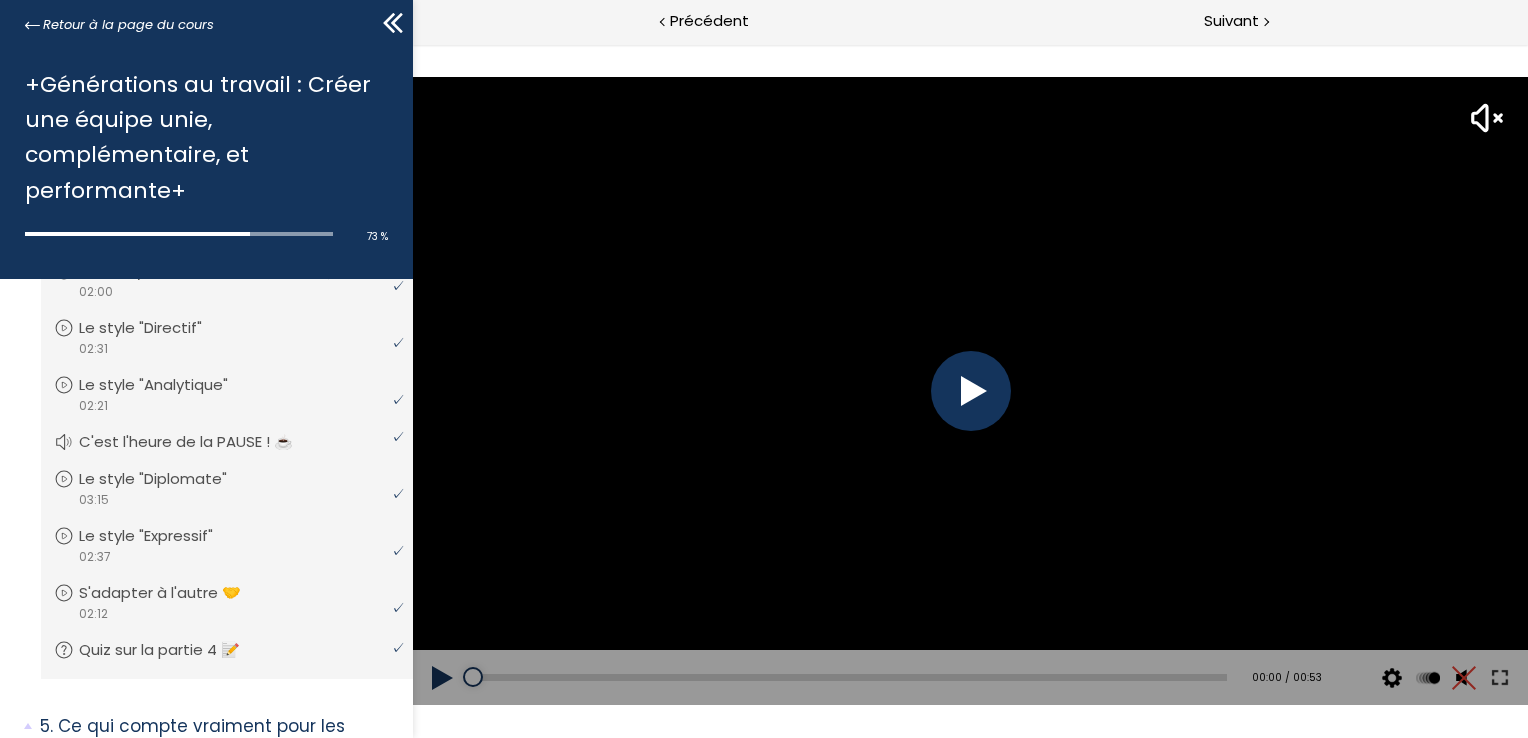 click at bounding box center [970, 391] 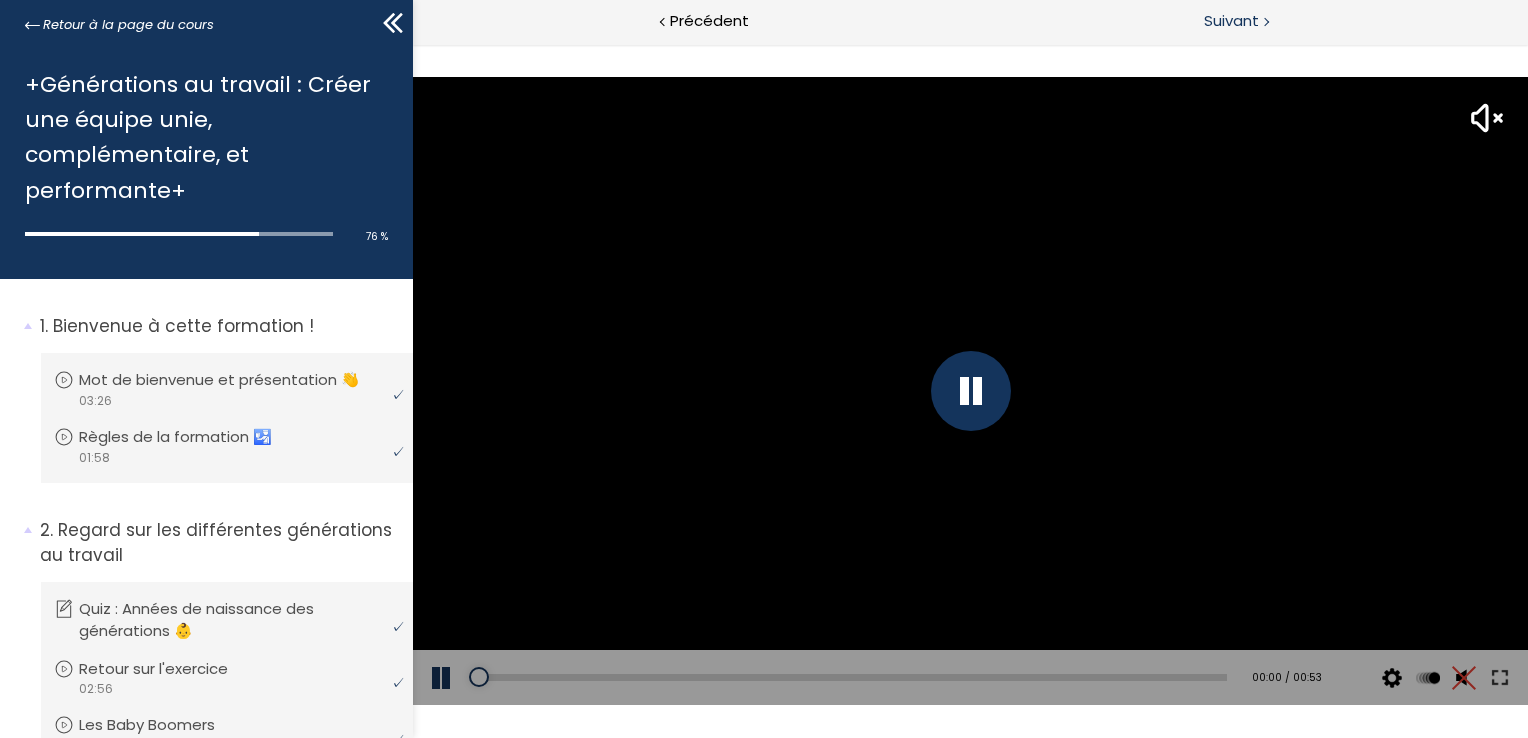 scroll, scrollTop: 0, scrollLeft: 0, axis: both 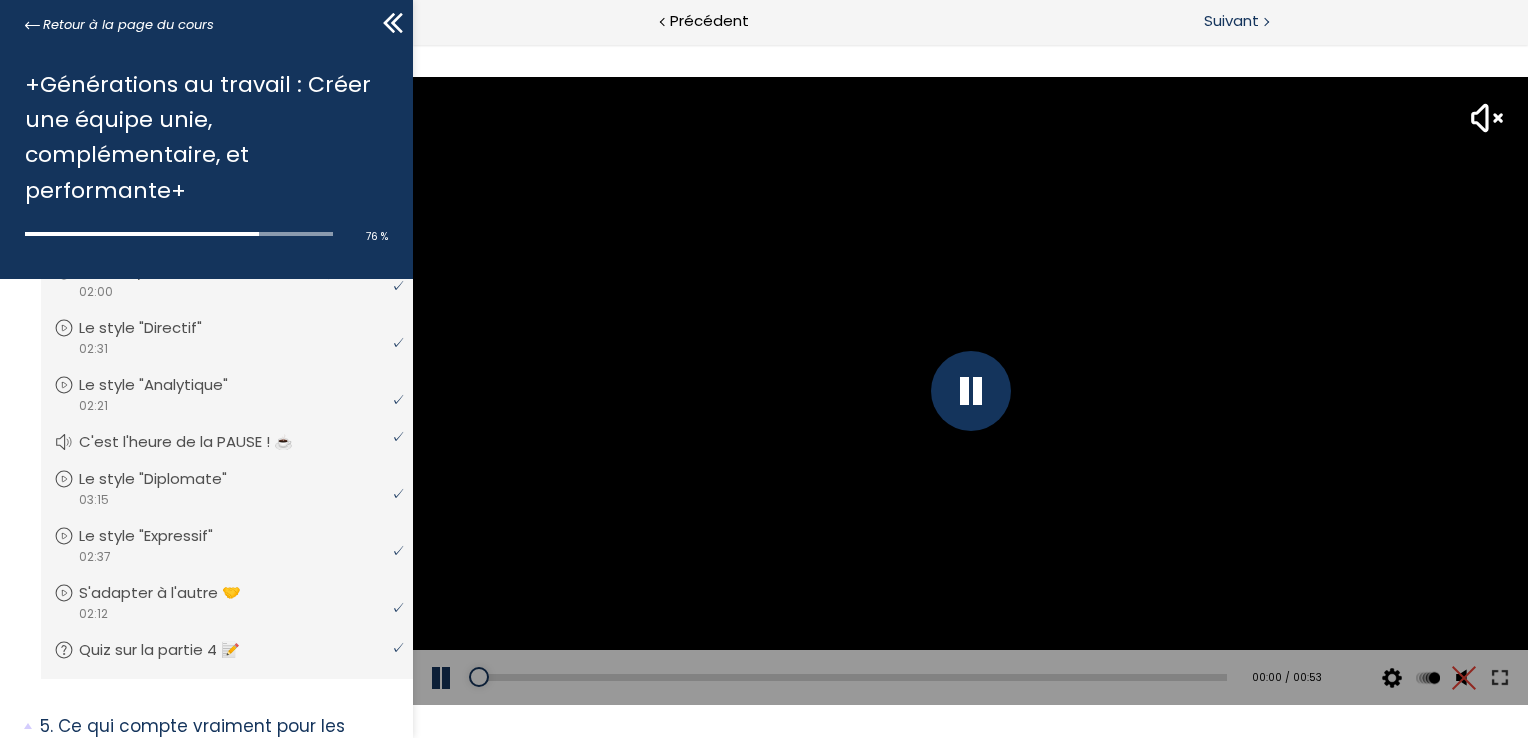 click on "Suivant" at bounding box center (1231, 21) 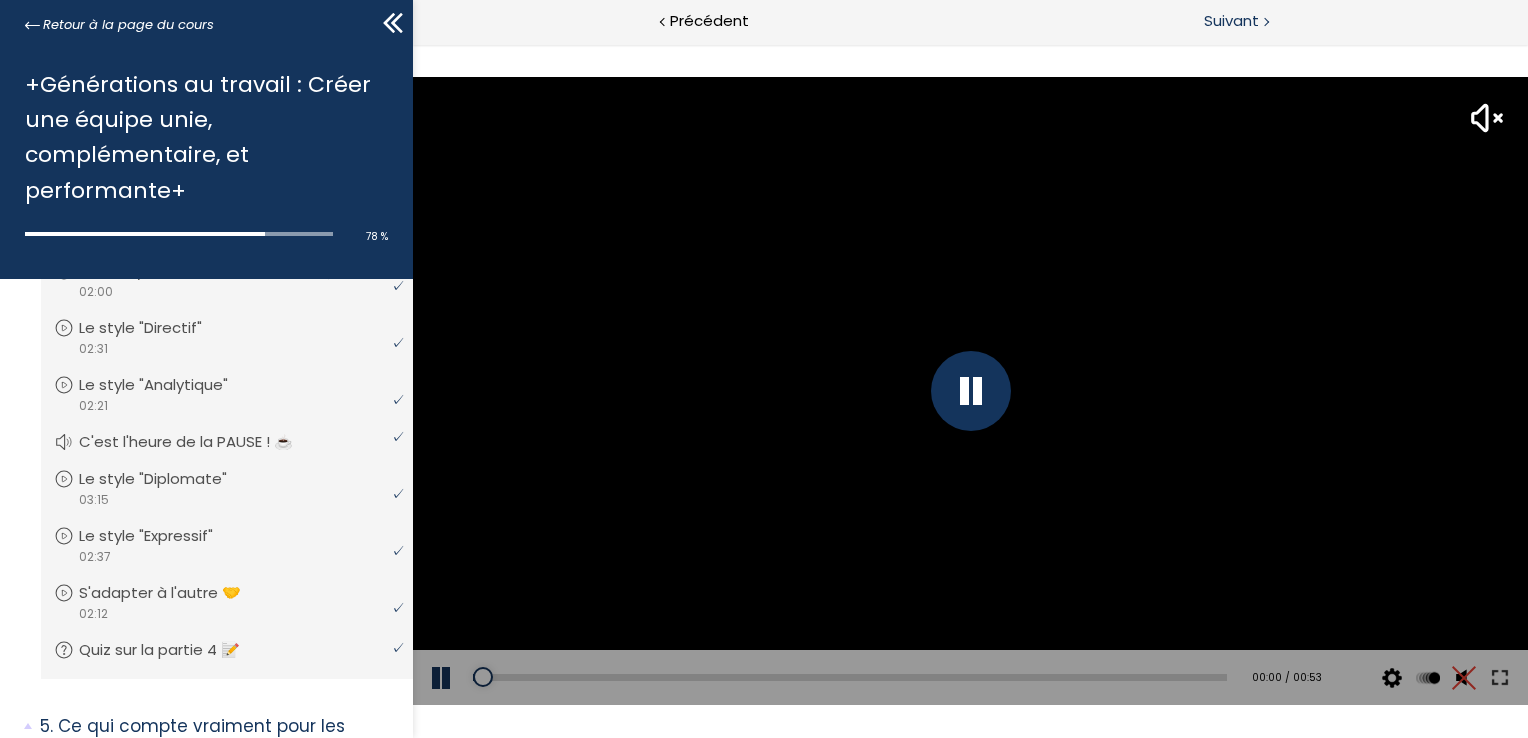 click on "Suivant" at bounding box center [1231, 21] 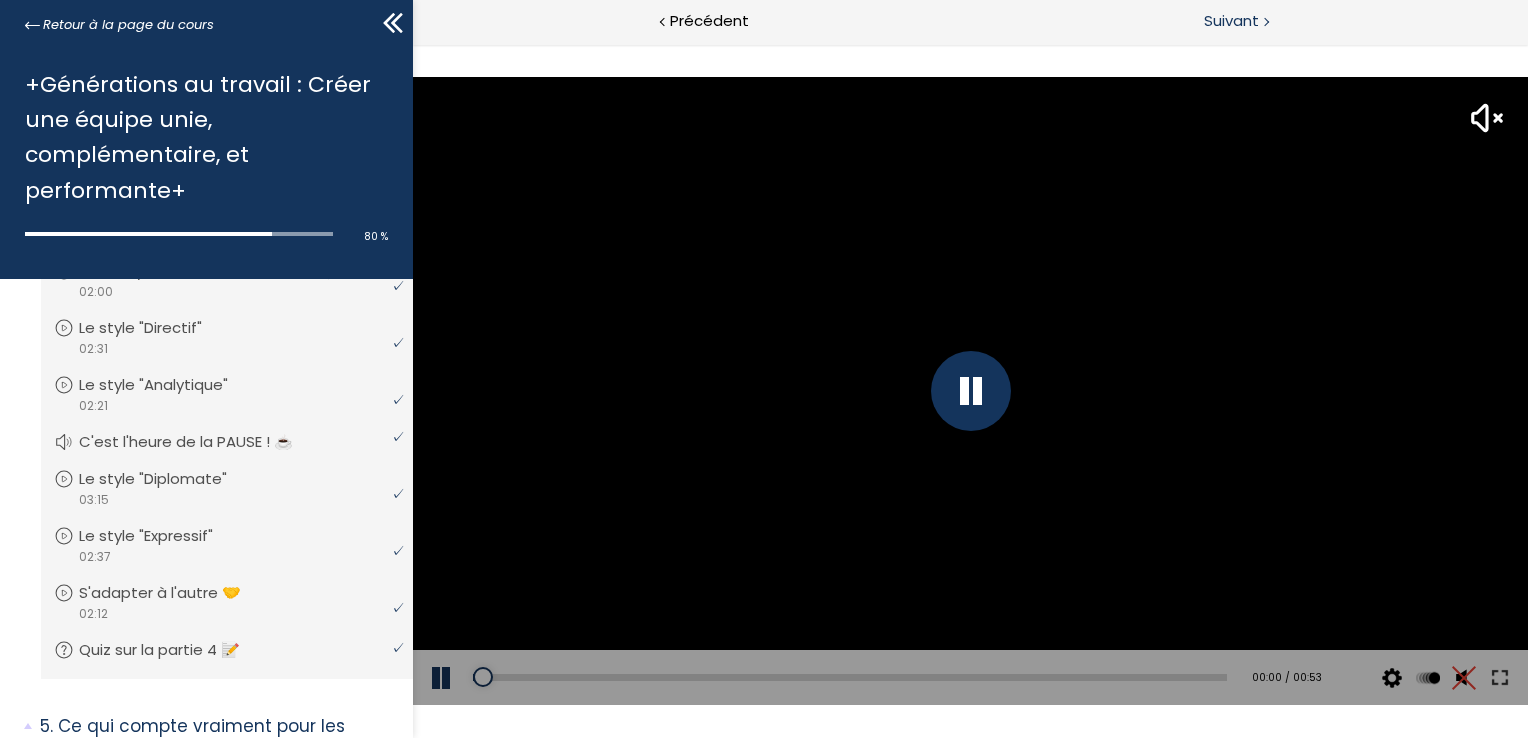 click at bounding box center [1265, 20] 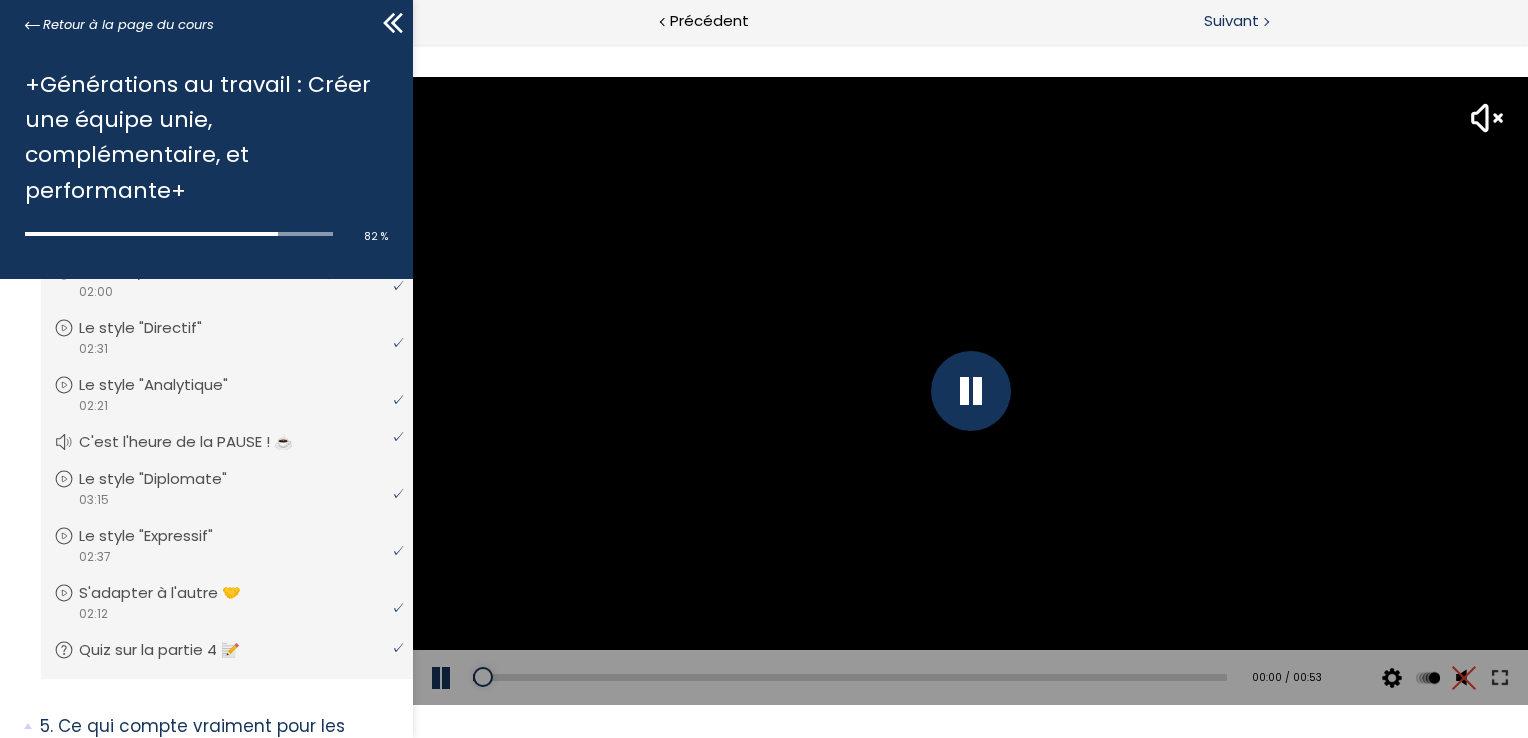 click on "Suivant" at bounding box center [1231, 21] 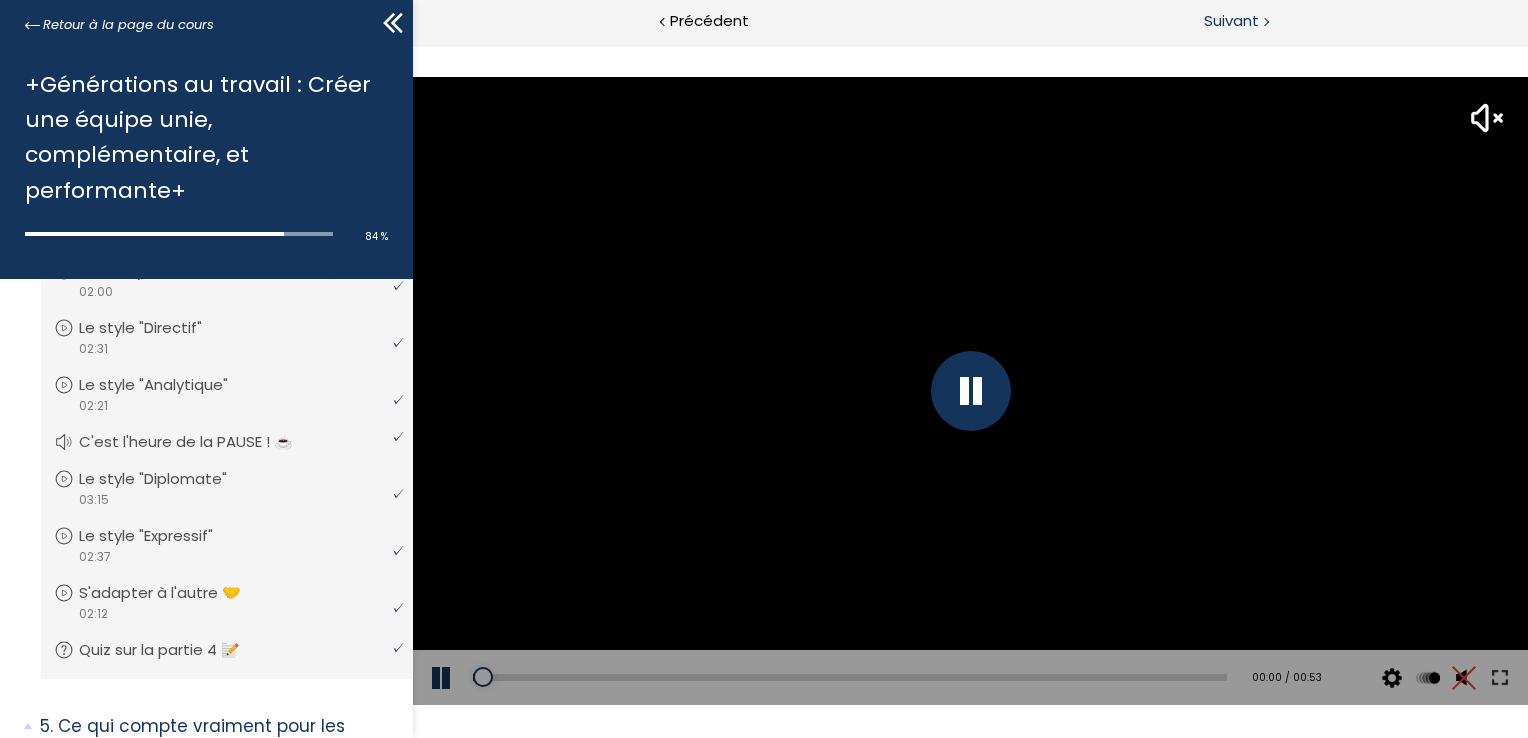 click on "Suivant" at bounding box center [1231, 21] 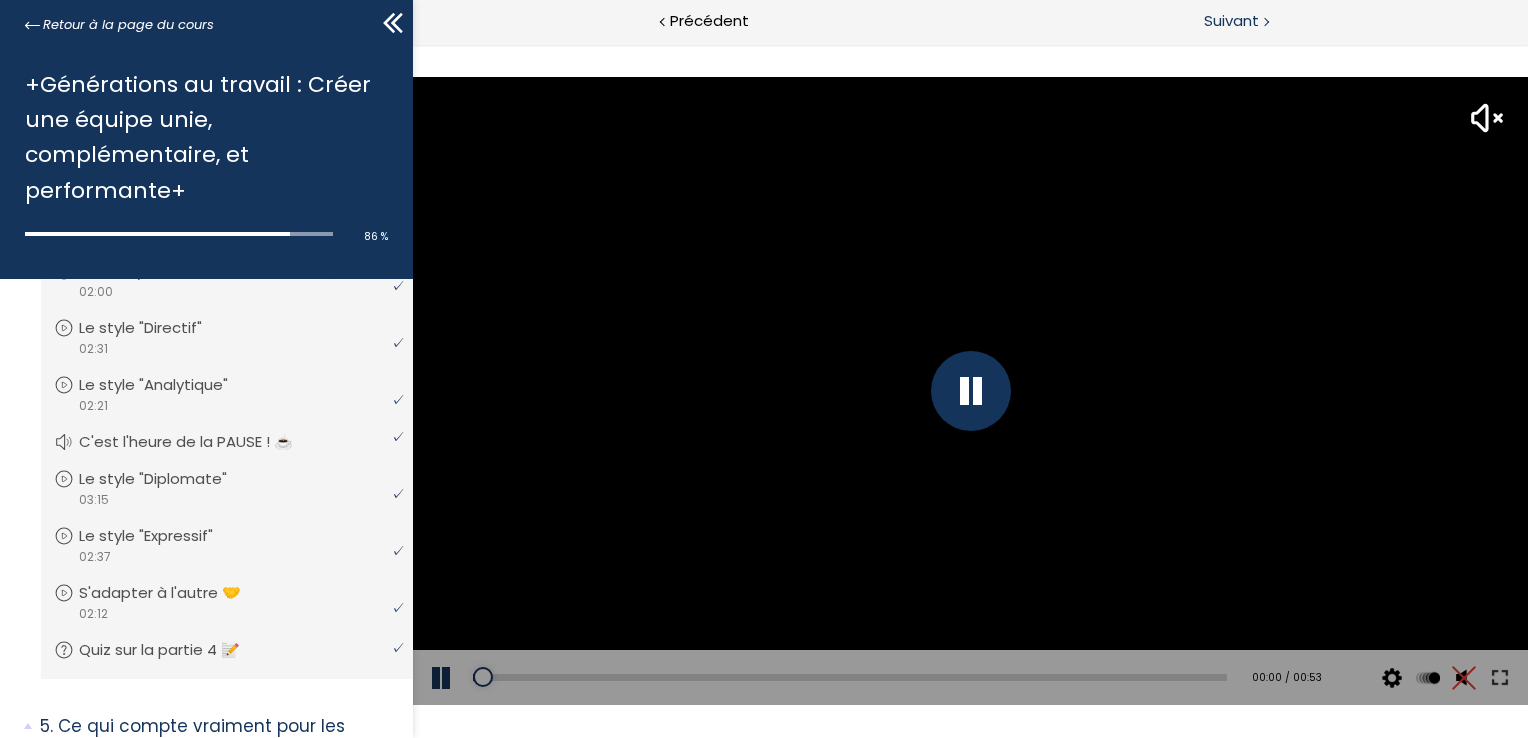 click on "Suivant" at bounding box center [1231, 21] 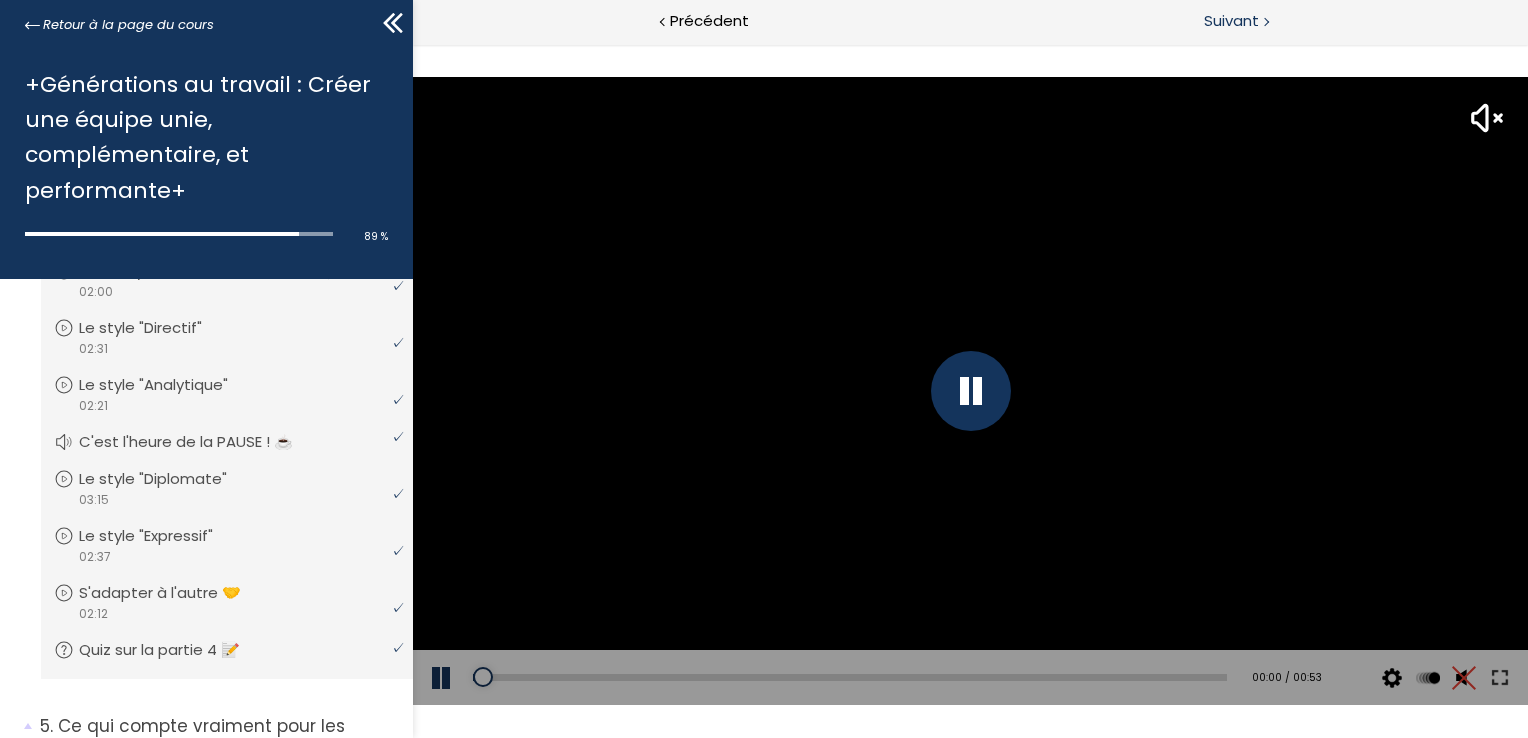 click on "Suivant" at bounding box center [1249, 22] 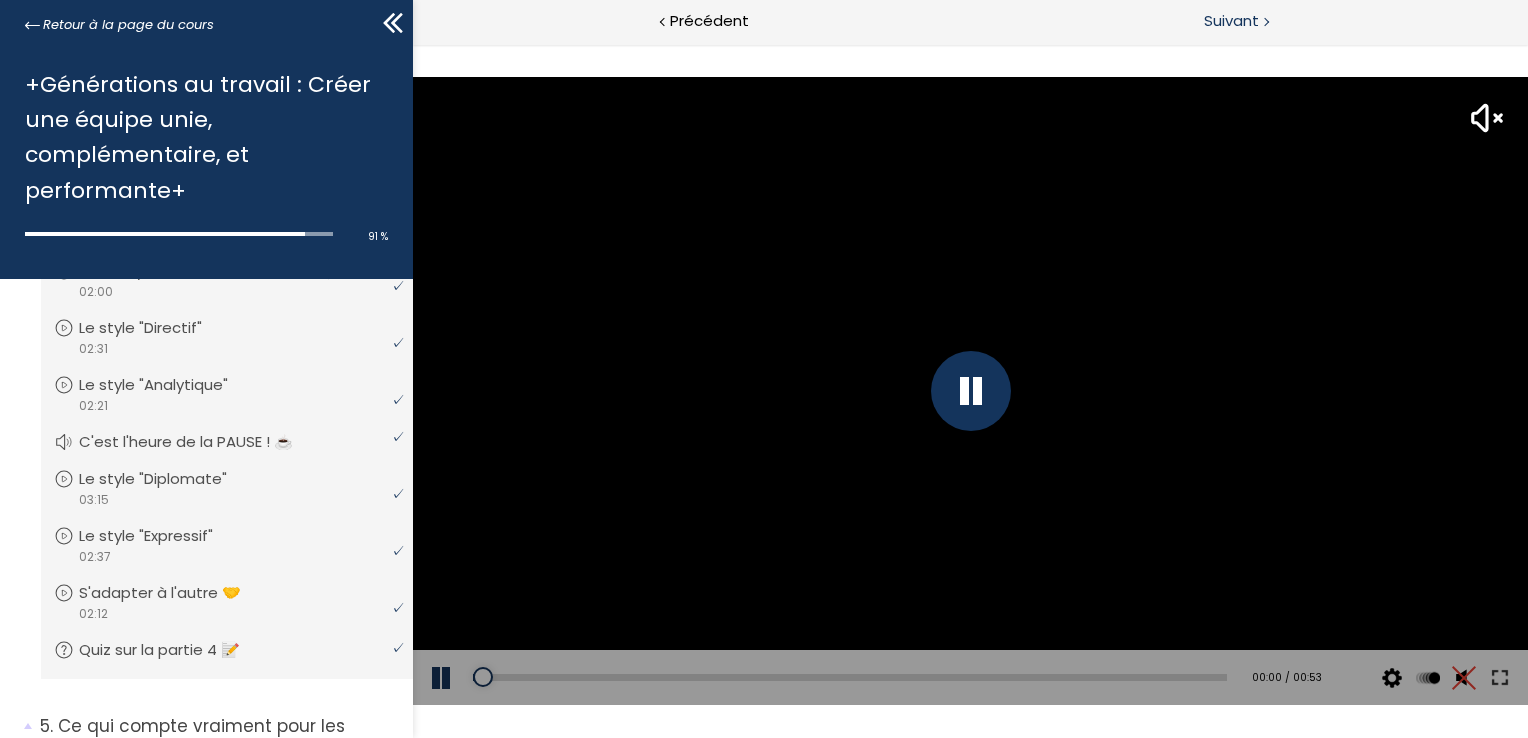 click on "Suivant" at bounding box center [1231, 21] 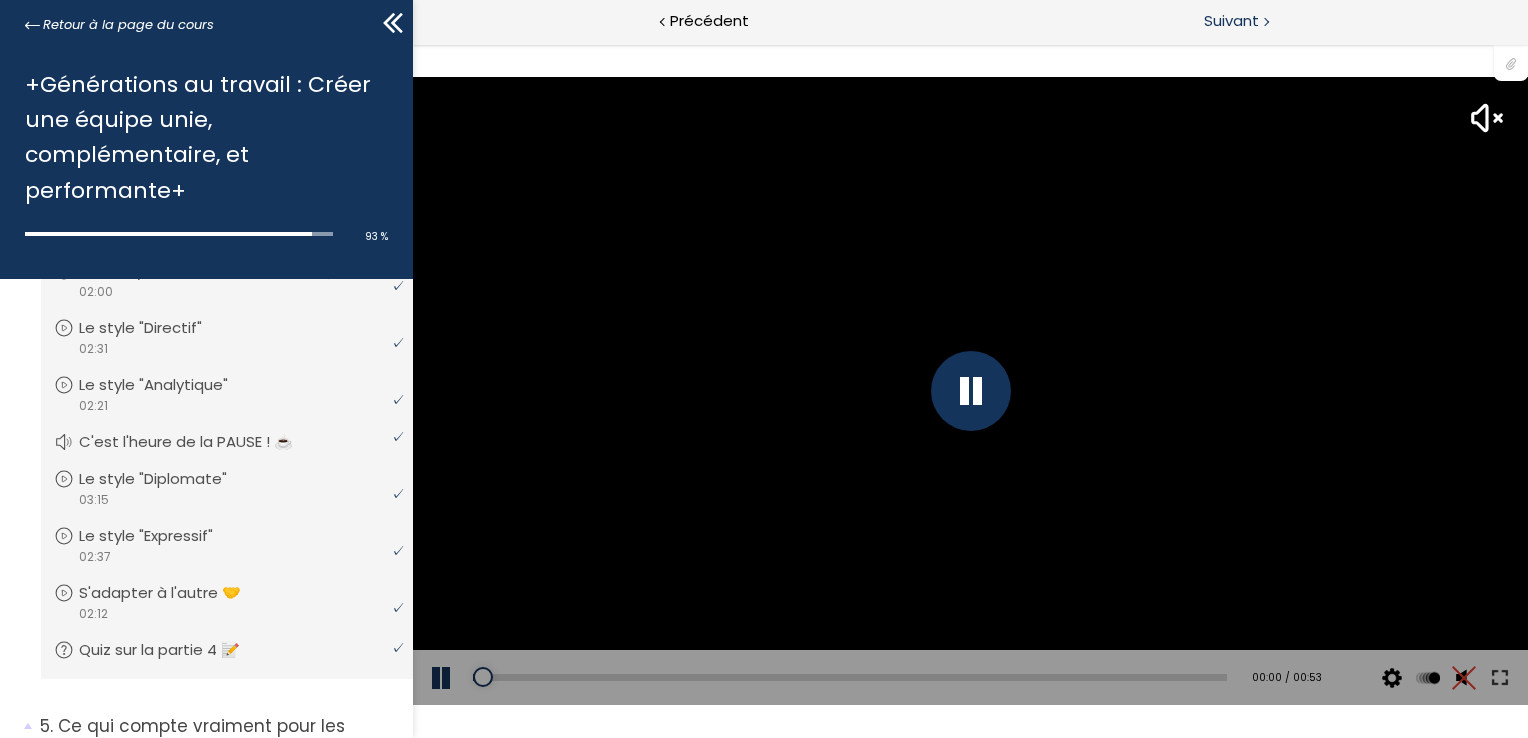 click on "Suivant" at bounding box center [1231, 21] 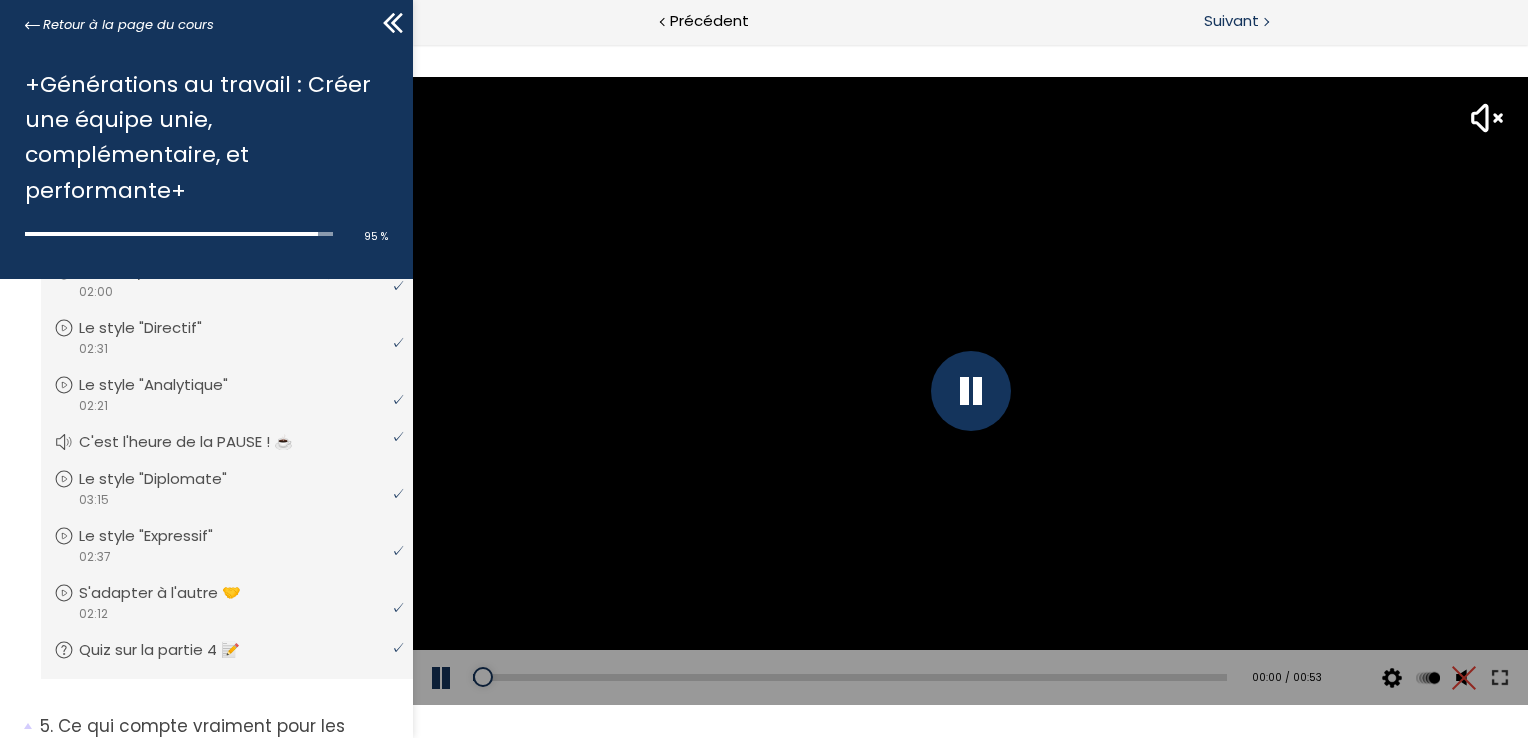 click on "Suivant" at bounding box center [1231, 21] 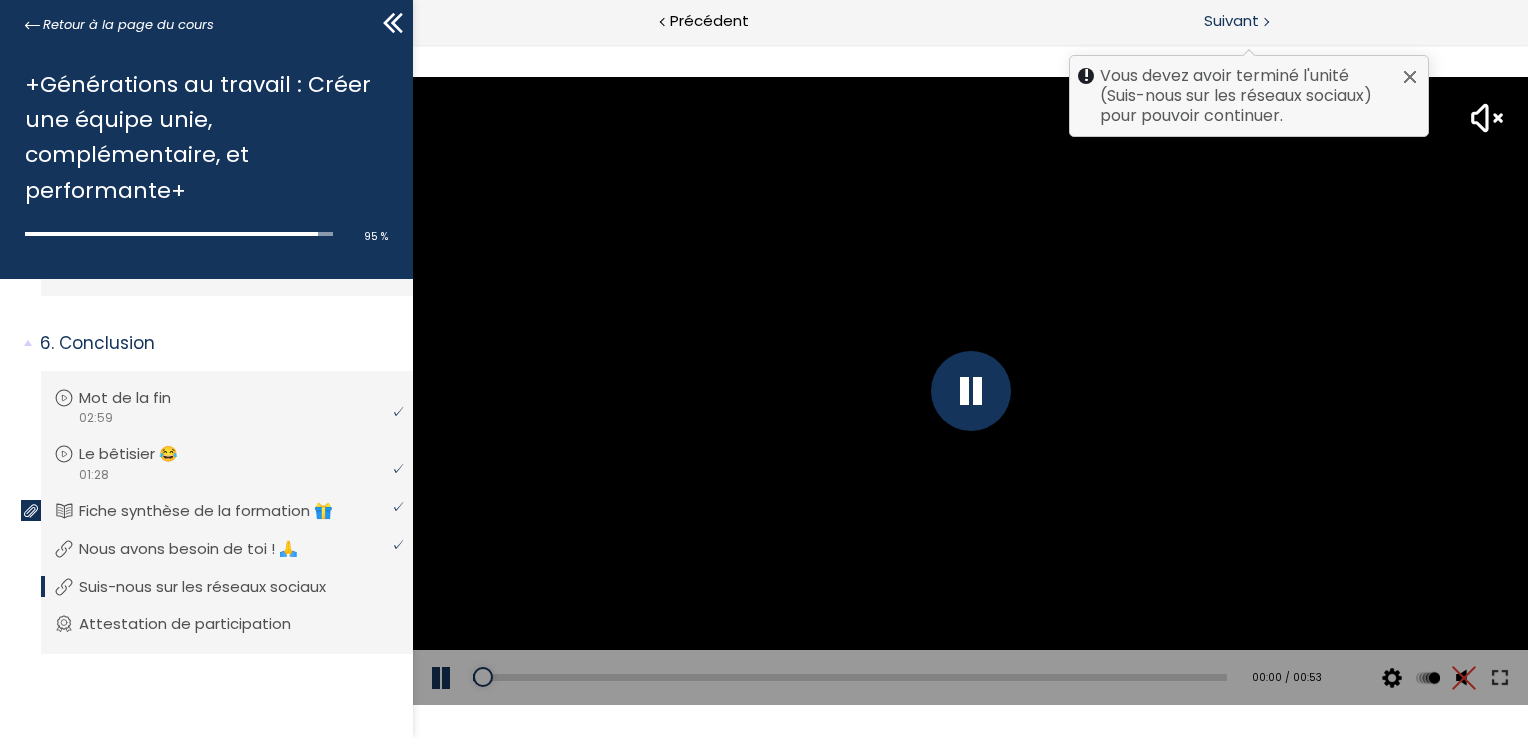 scroll, scrollTop: 2932, scrollLeft: 0, axis: vertical 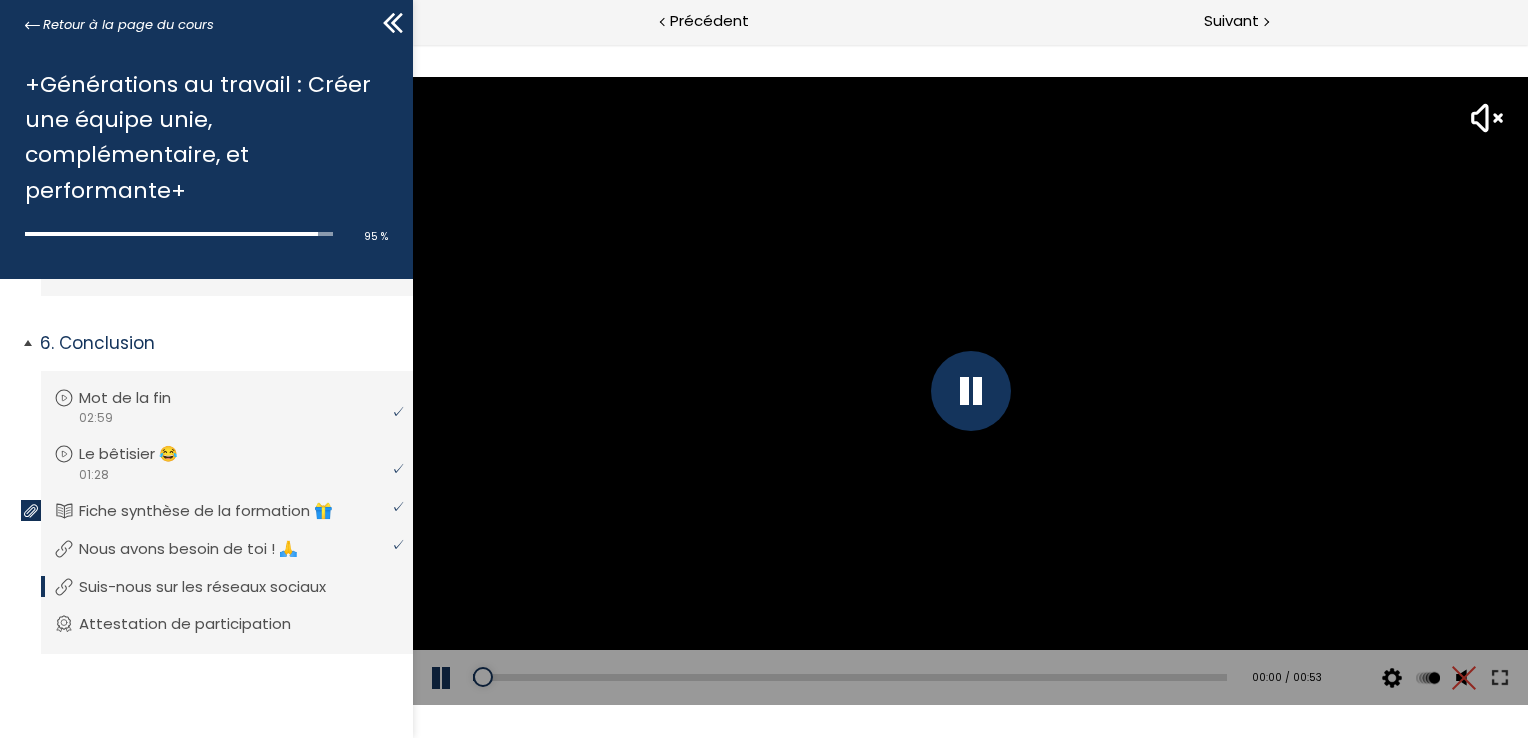 click on "Suis-nous sur les réseaux sociaux" at bounding box center [217, 587] 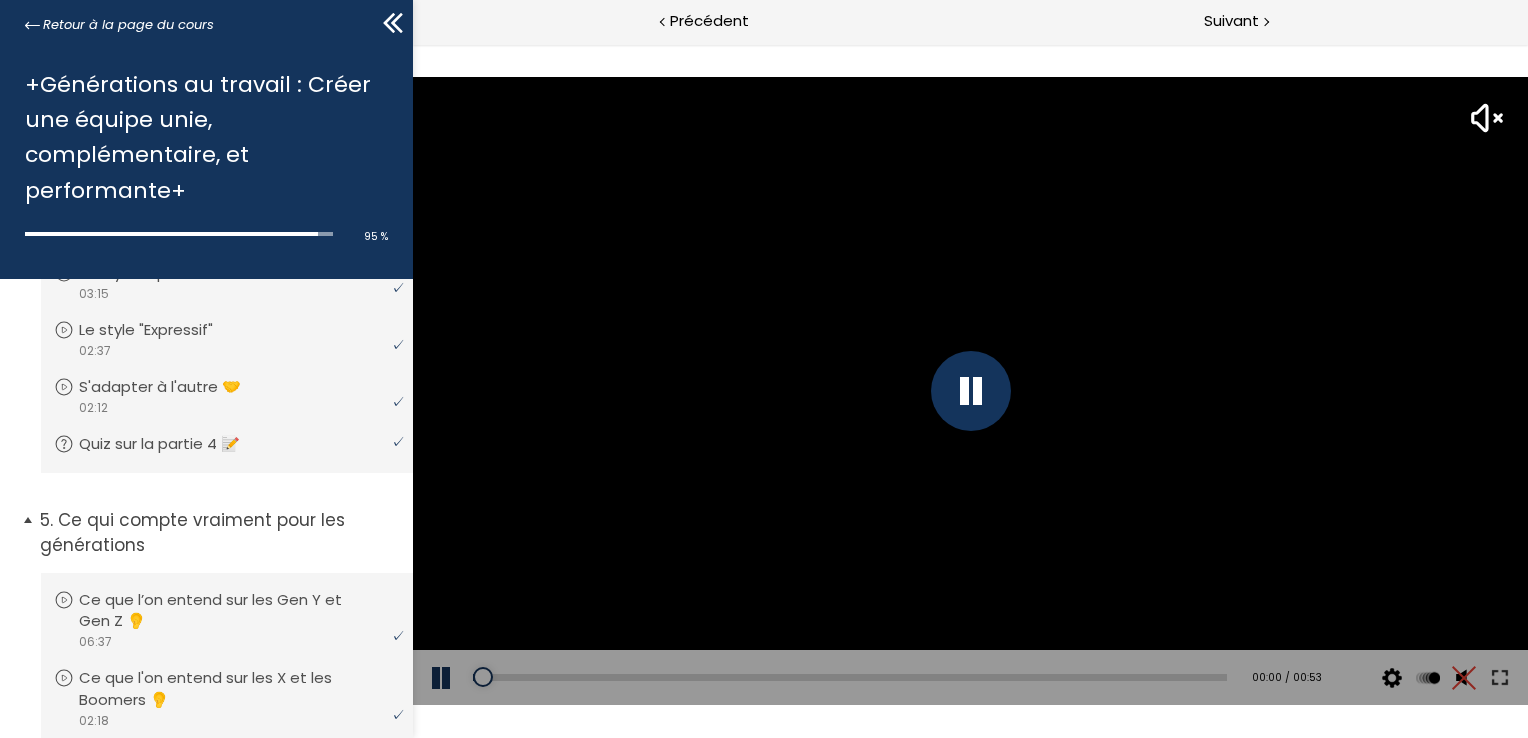scroll, scrollTop: 2032, scrollLeft: 0, axis: vertical 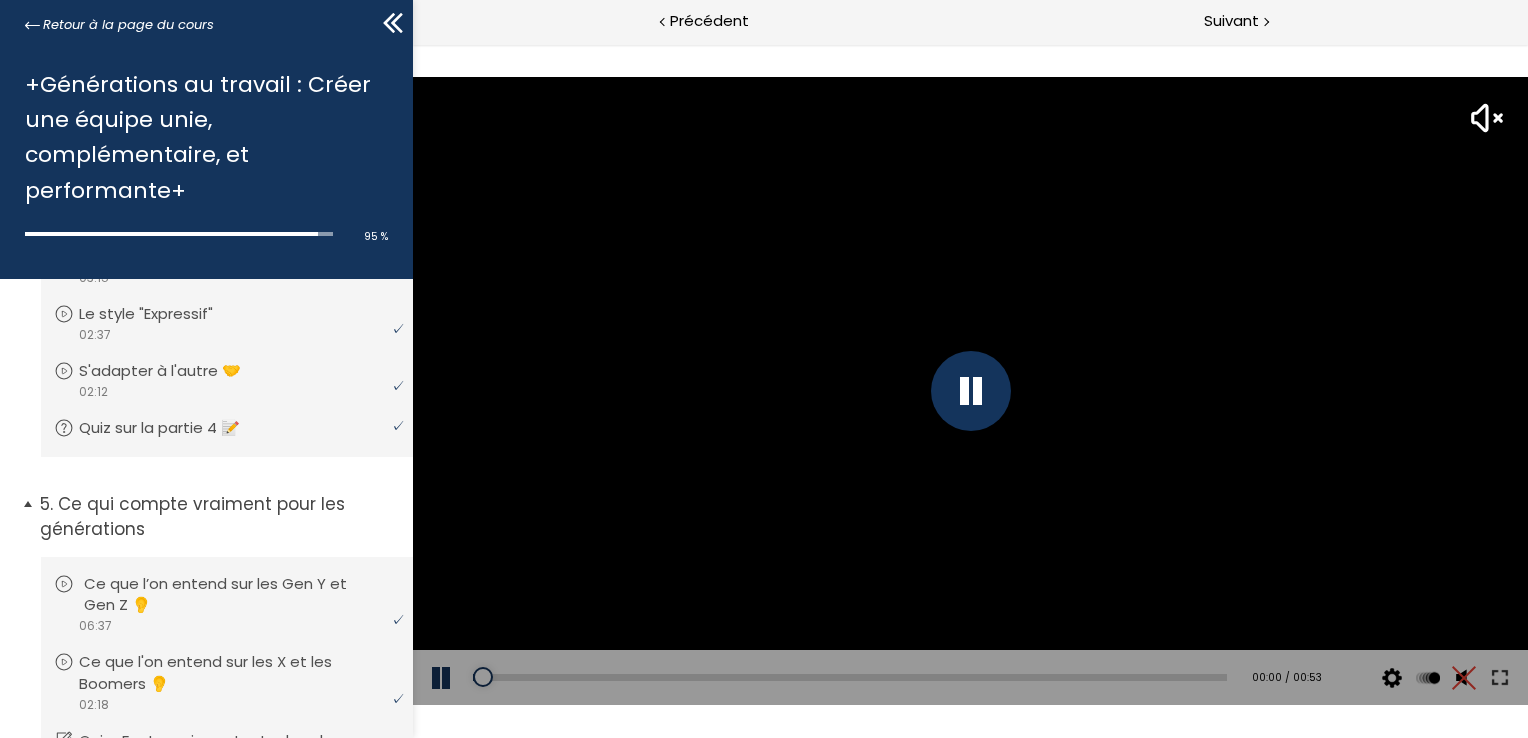 click on "Ce que l’on entend sur les Gen Y et Gen Z 👂" at bounding box center (242, 595) 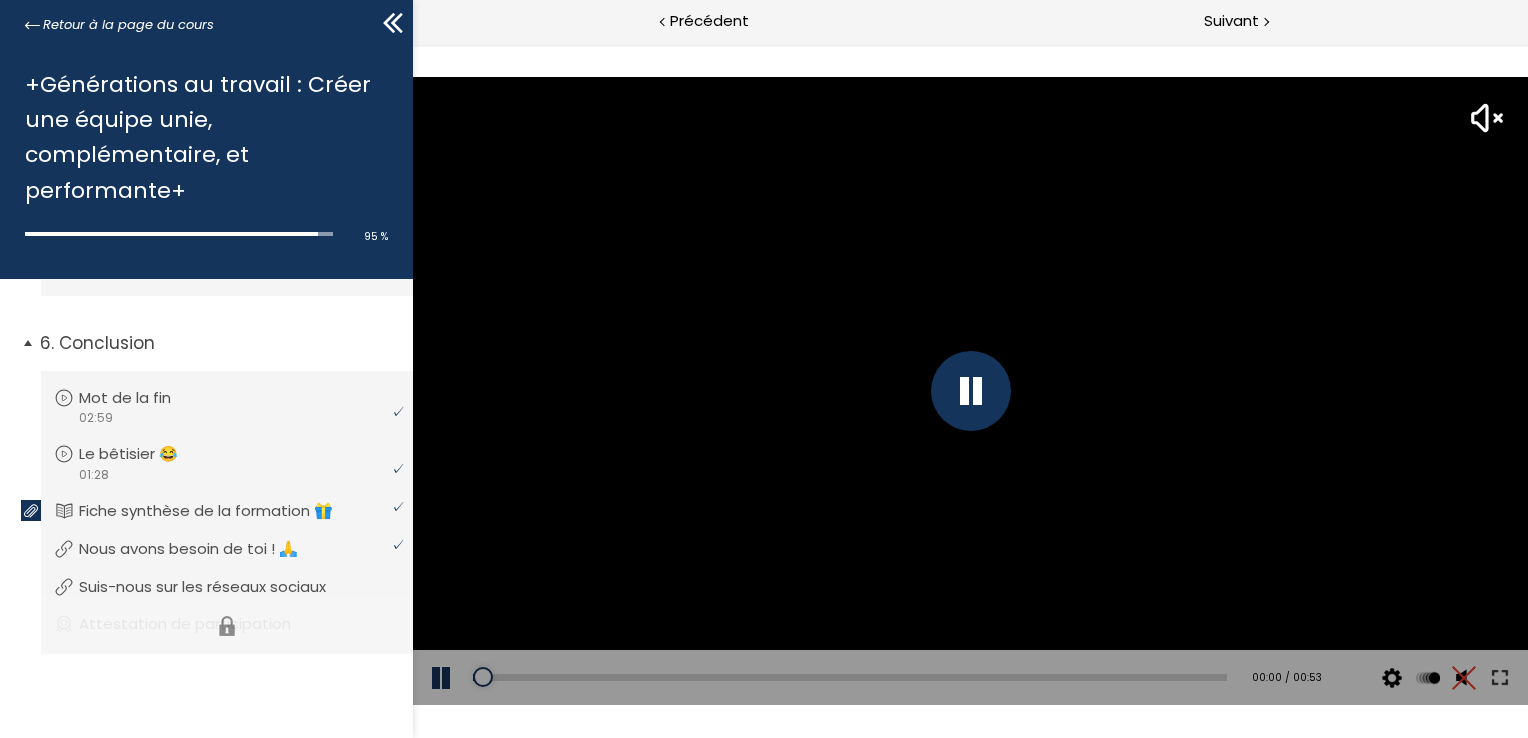 scroll, scrollTop: 2932, scrollLeft: 0, axis: vertical 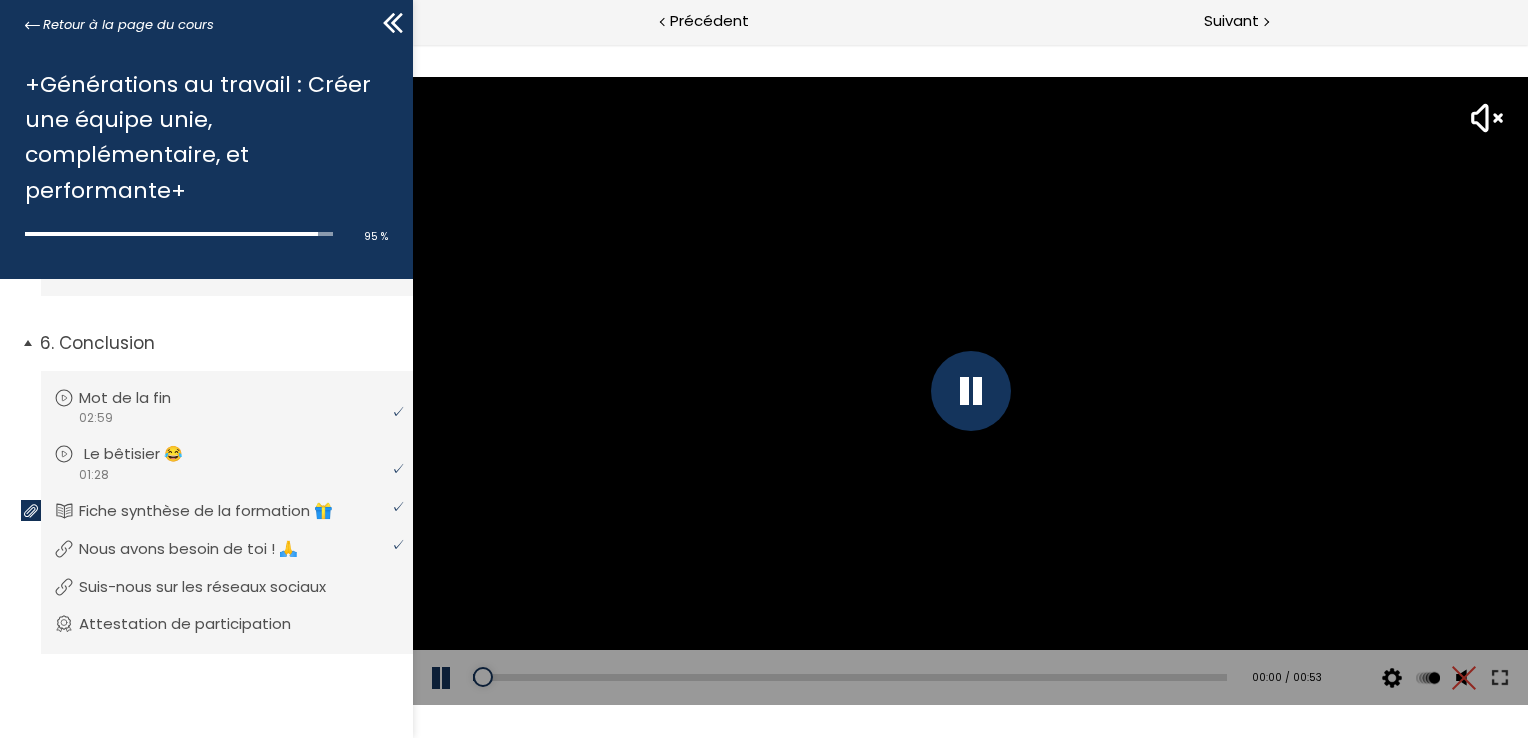 click on "Le bêtisier 😂" at bounding box center [148, 454] 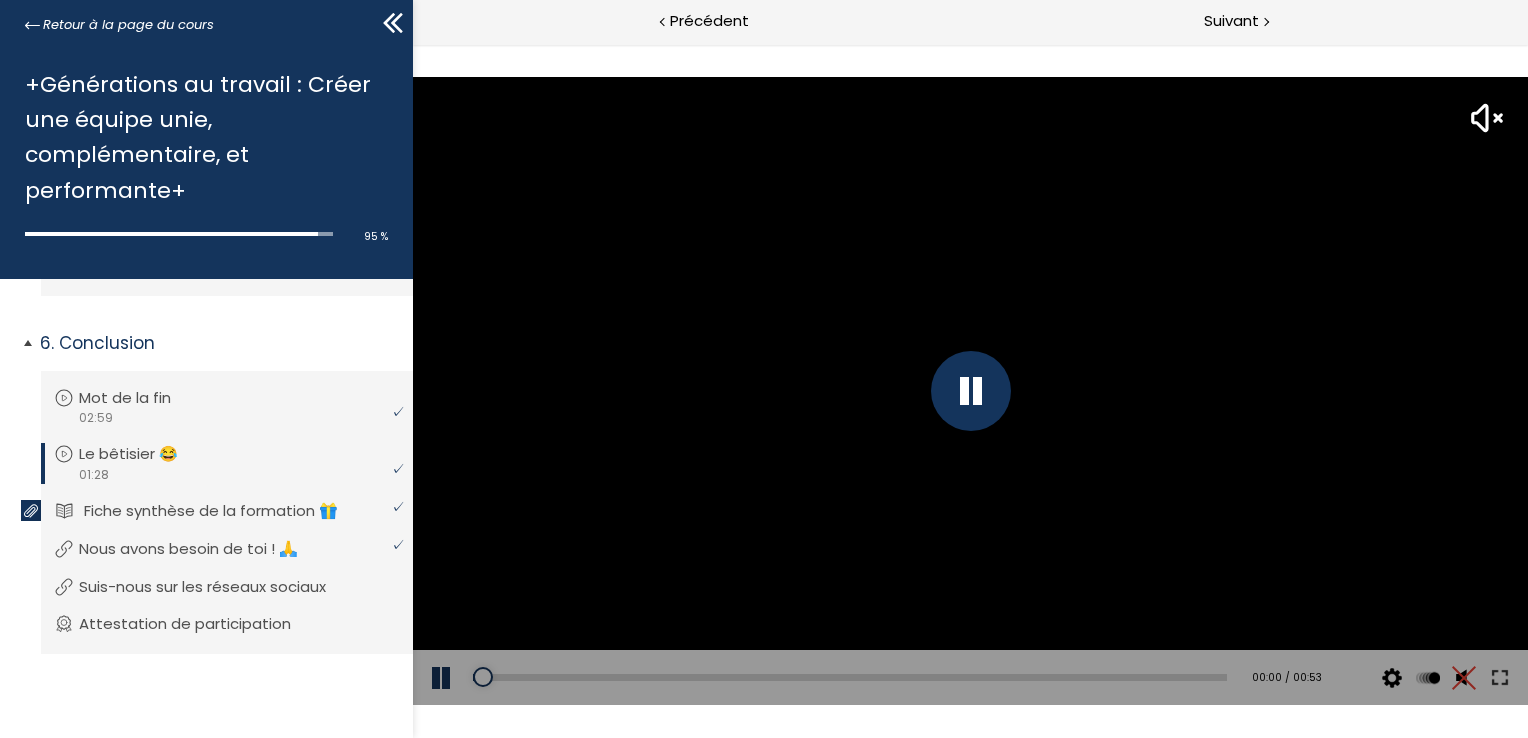 click on "Fiche synthèse de la formation 🎁" at bounding box center [226, 511] 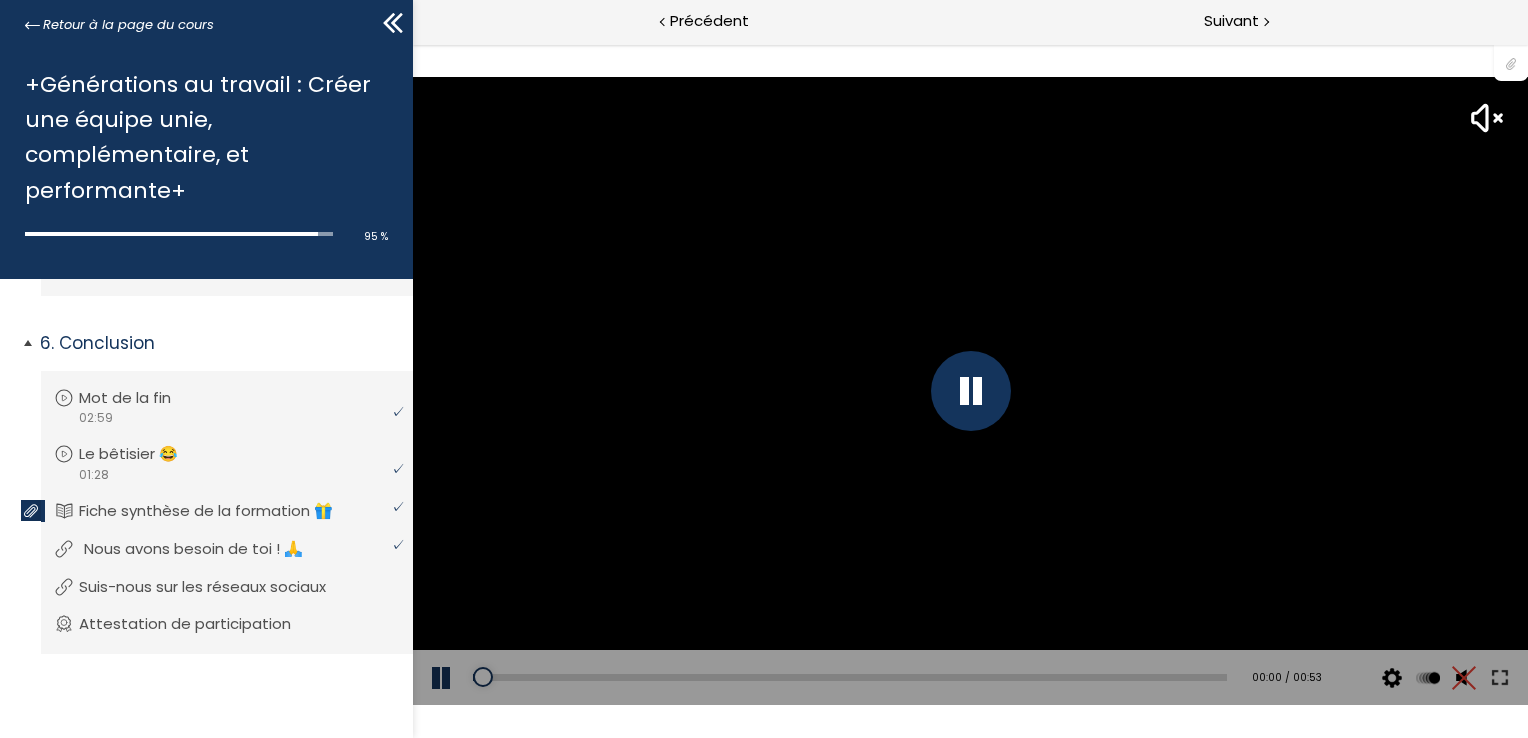 click on "Nous avons besoin de toi ! 🙏" at bounding box center [208, 549] 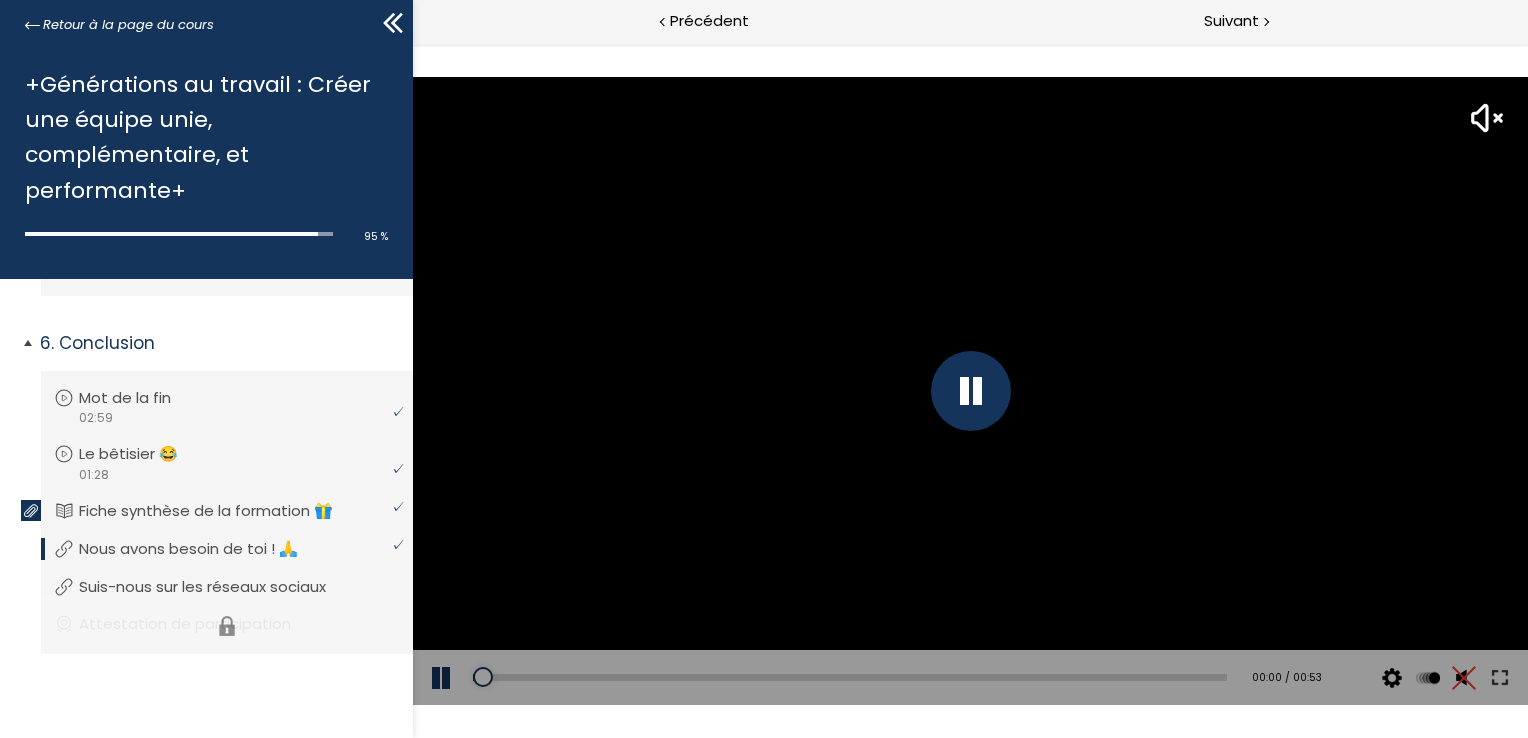 click on "Vous devez avoir terminé l'unité (Attestation de participation) pour pouvoir continuer.
Attestation de participation   certificate of completion" at bounding box center (227, 625) 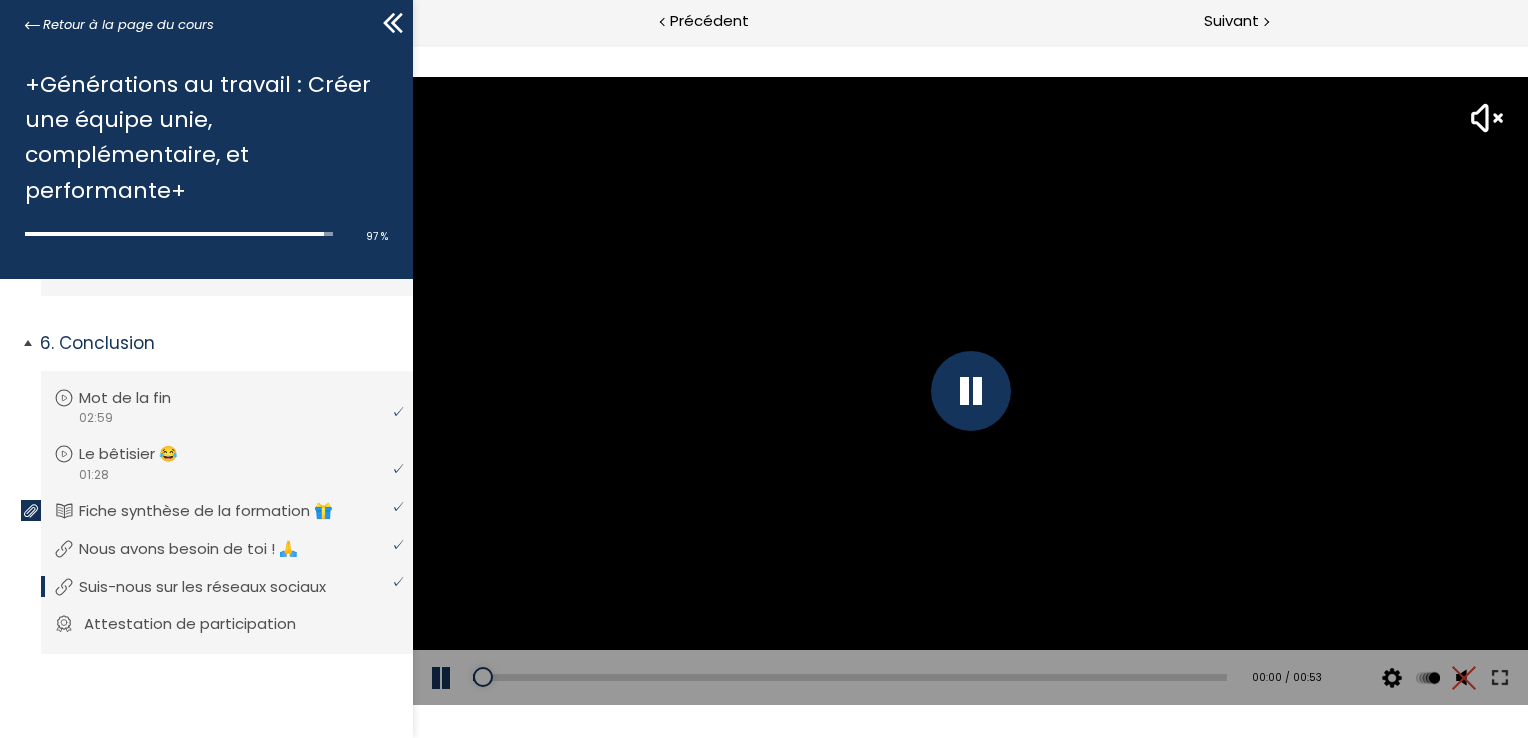 click on "Attestation de participation" at bounding box center [205, 624] 